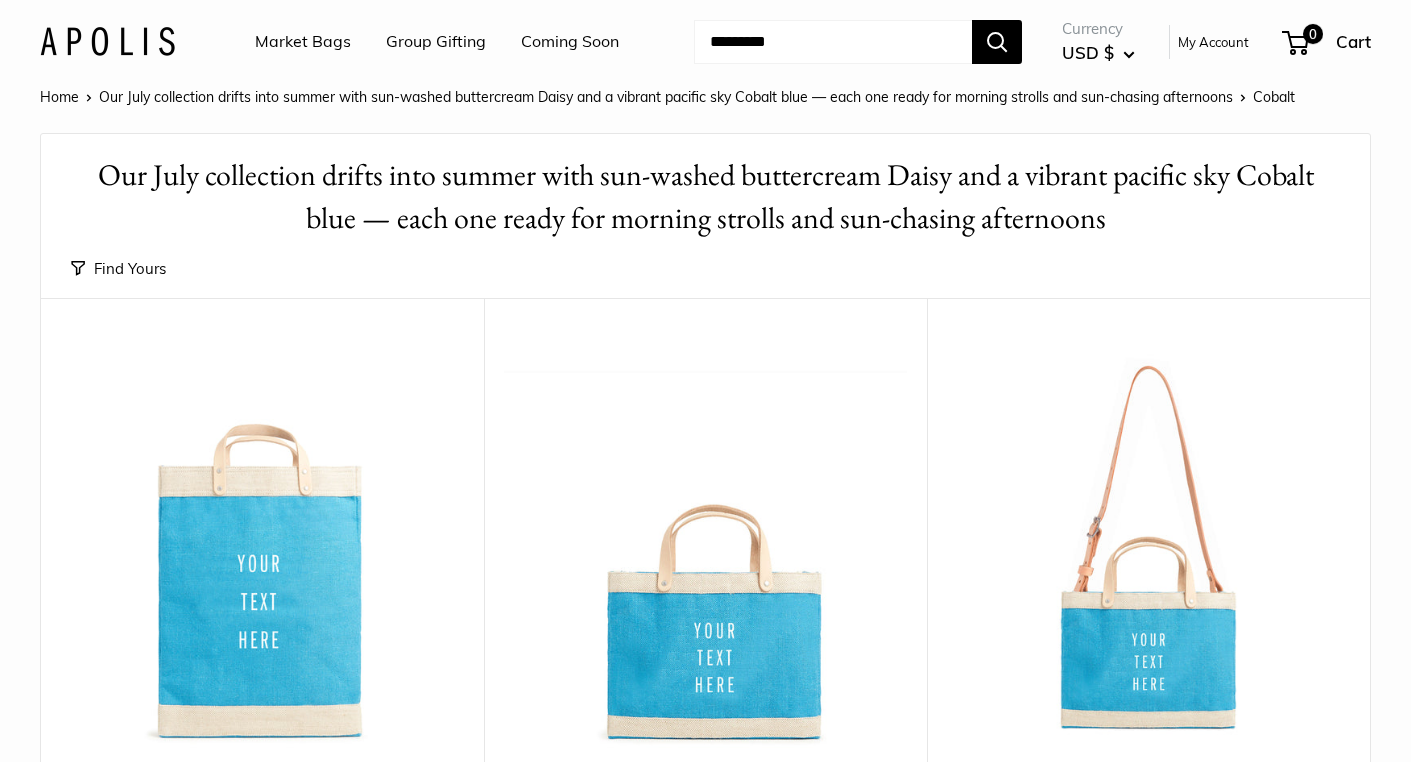 scroll, scrollTop: 0, scrollLeft: 0, axis: both 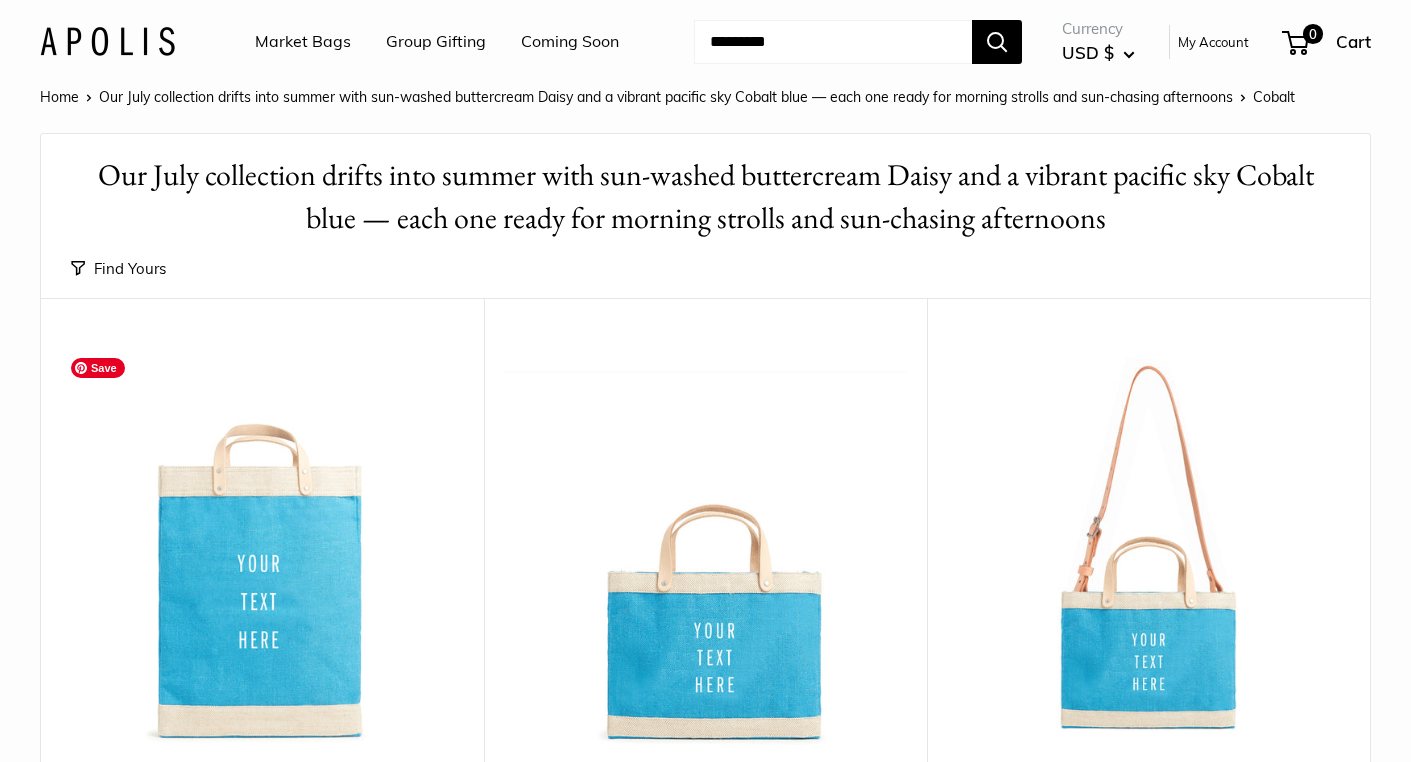 click at bounding box center (0, 0) 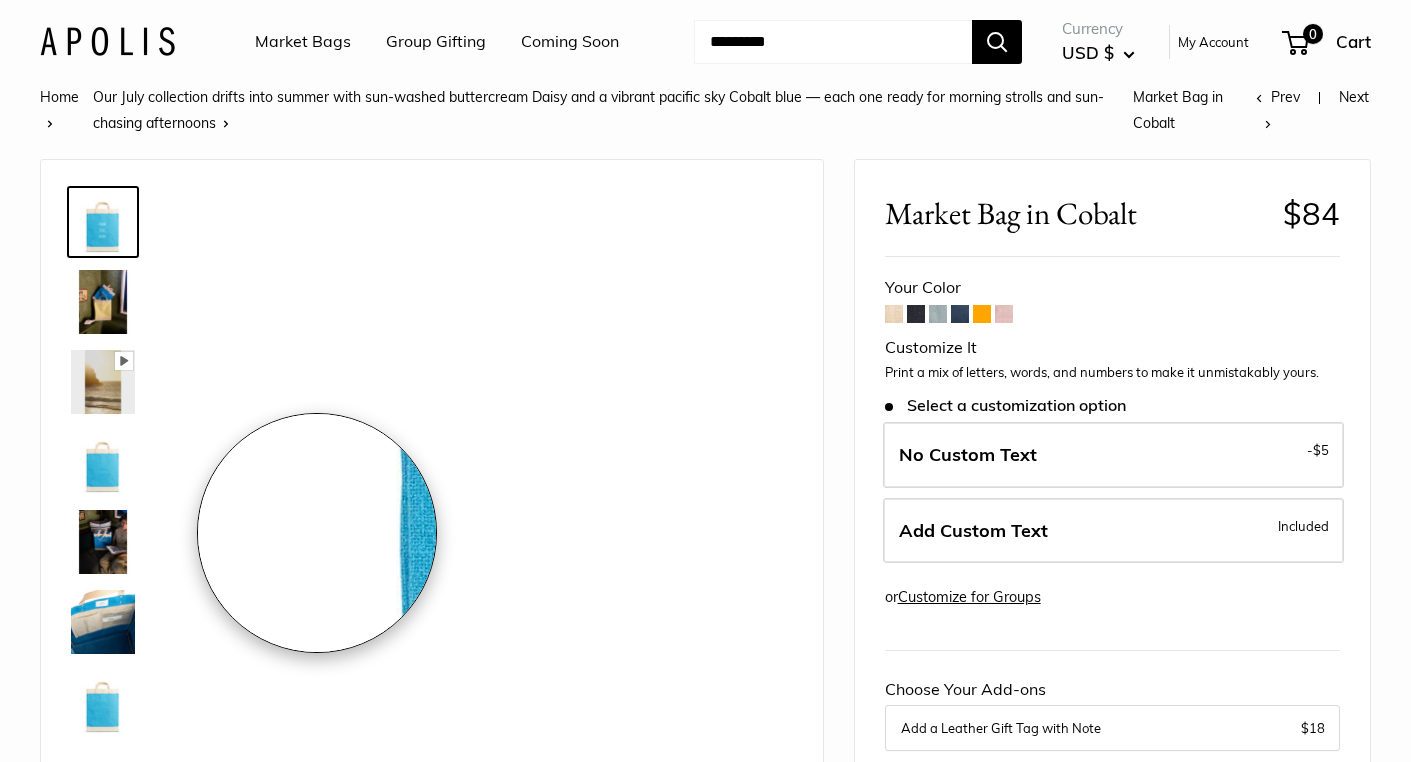 scroll, scrollTop: 0, scrollLeft: 0, axis: both 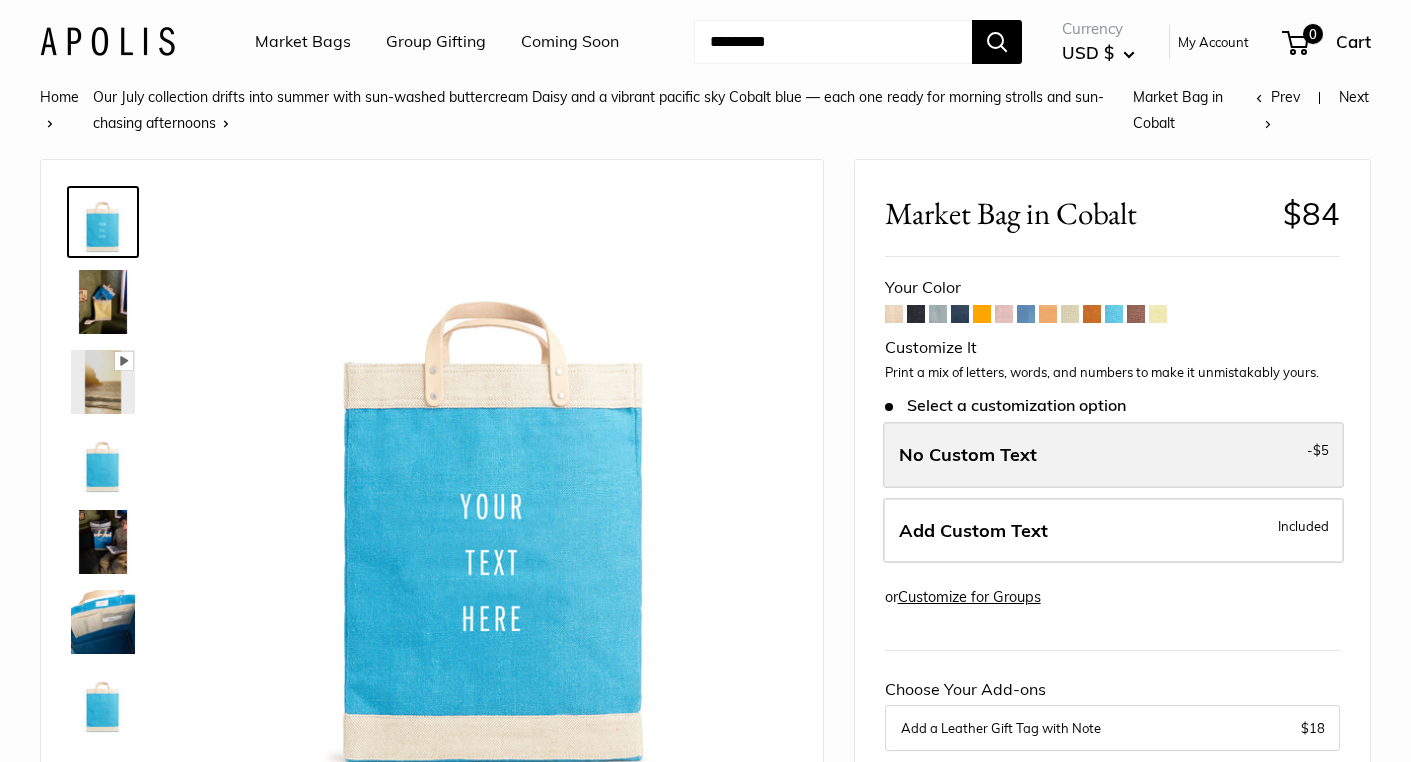 click on "No Custom Text
- $5" at bounding box center [1113, 455] 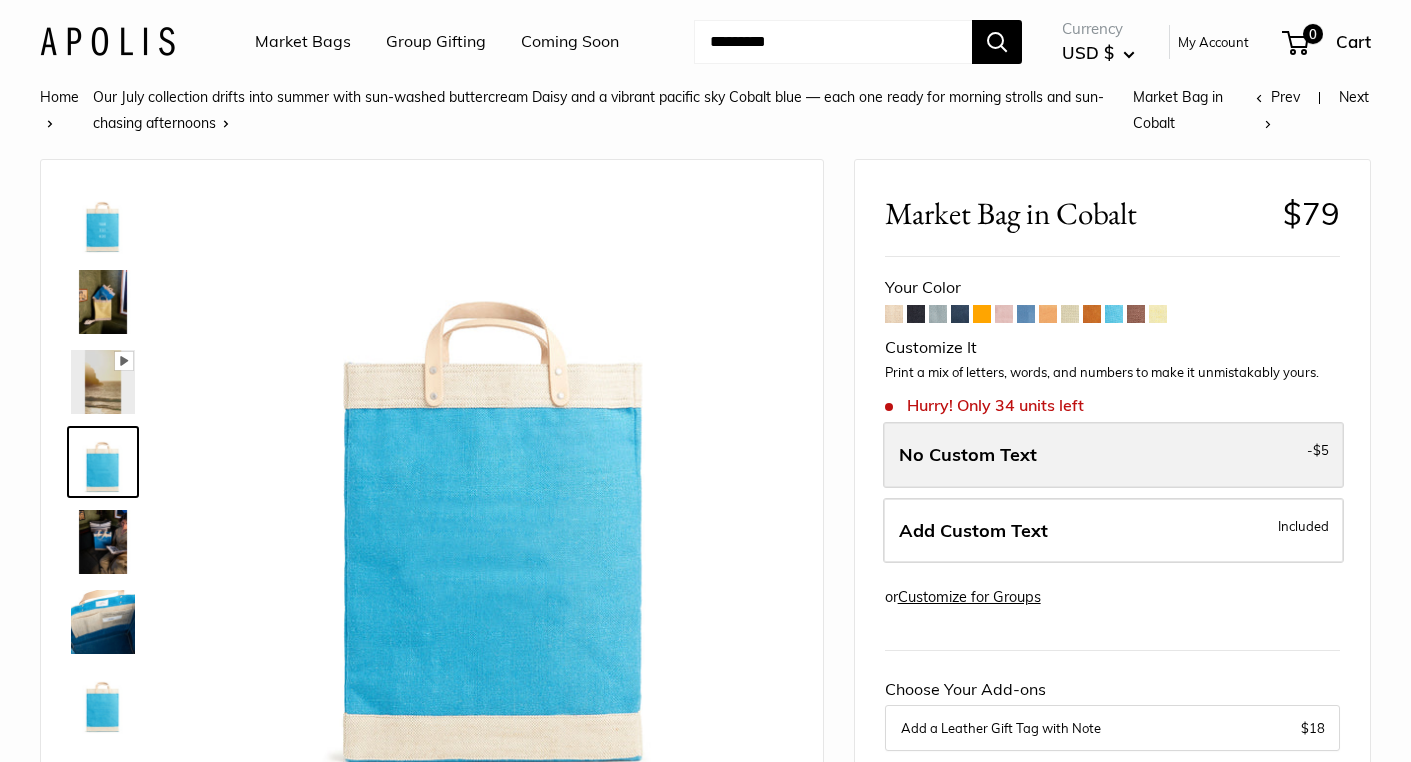 click on "No Custom Text
- $5" at bounding box center [1113, 455] 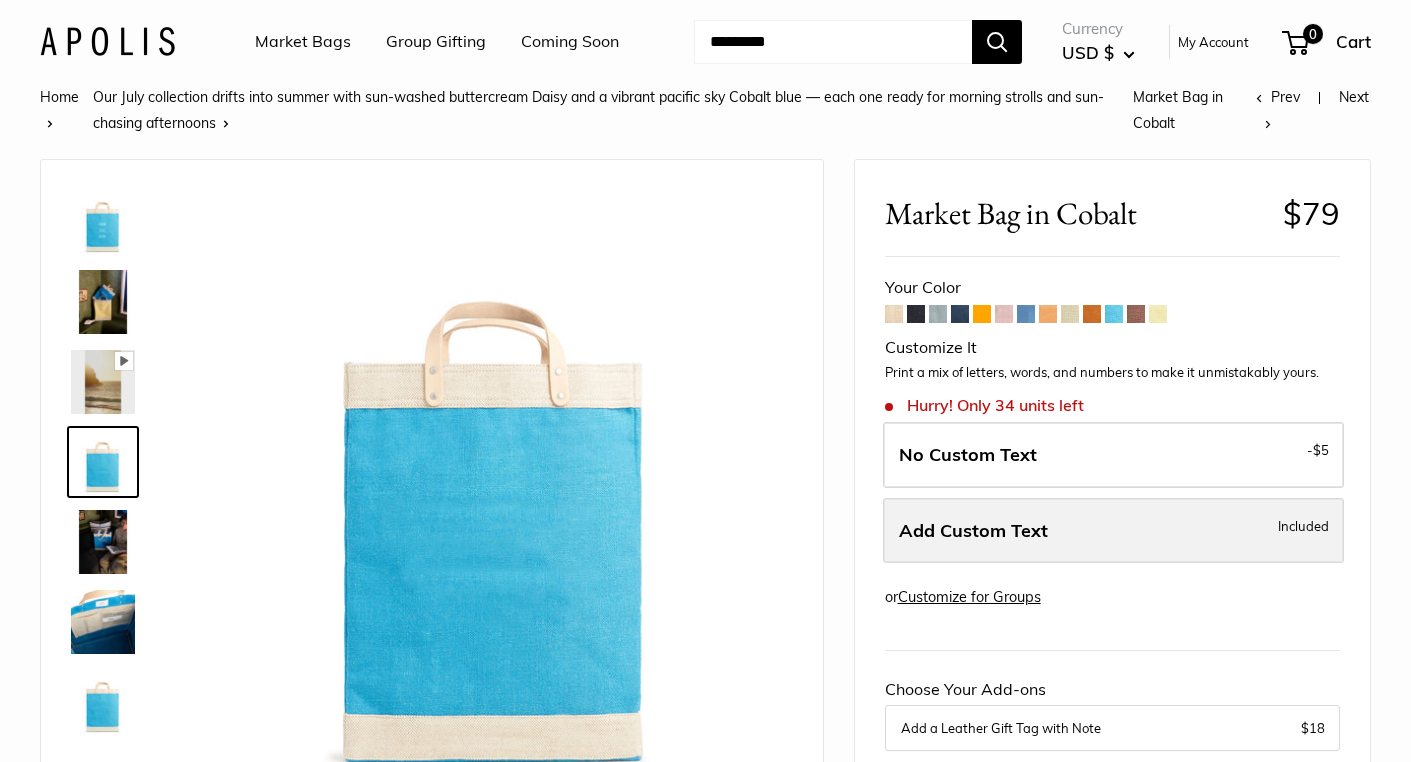click on "Add Custom Text" at bounding box center [973, 530] 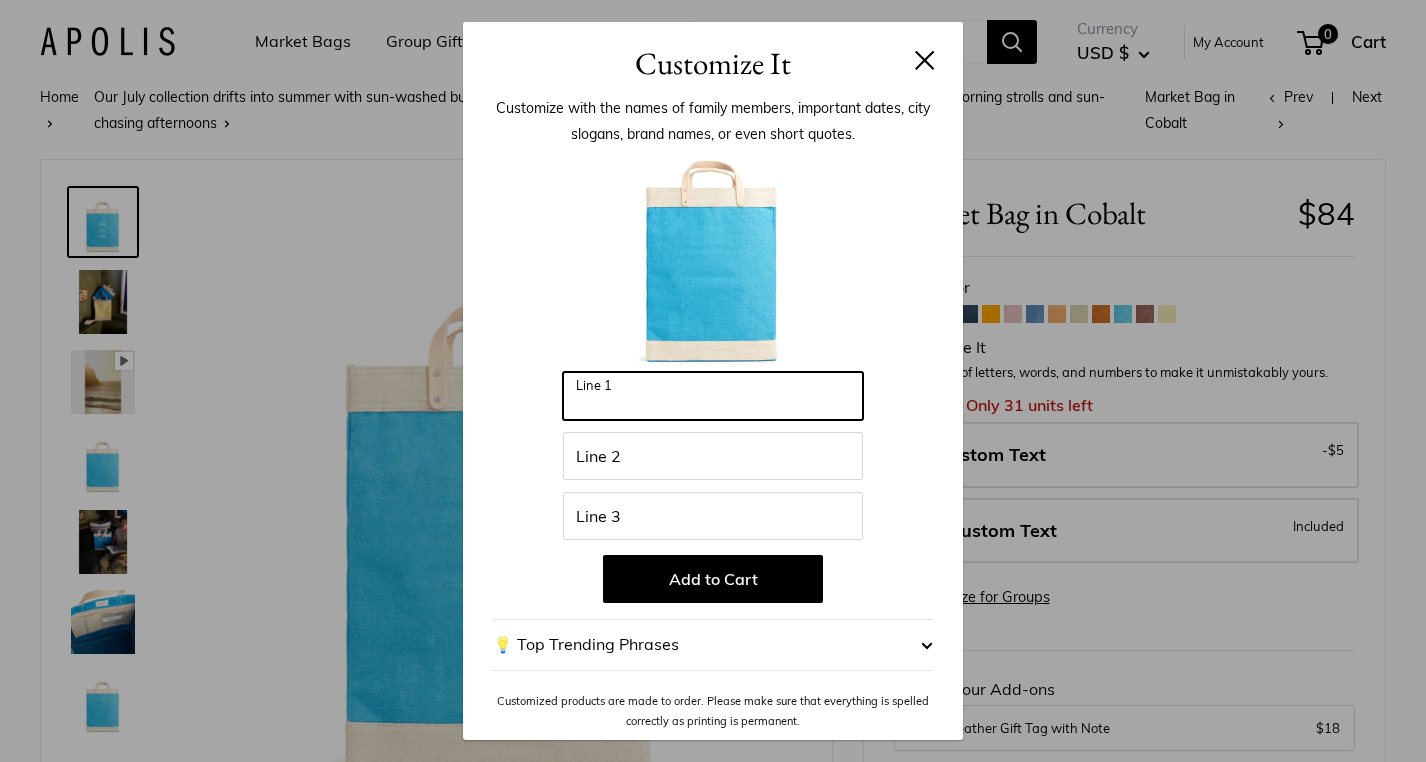 click on "Line 1" at bounding box center (713, 396) 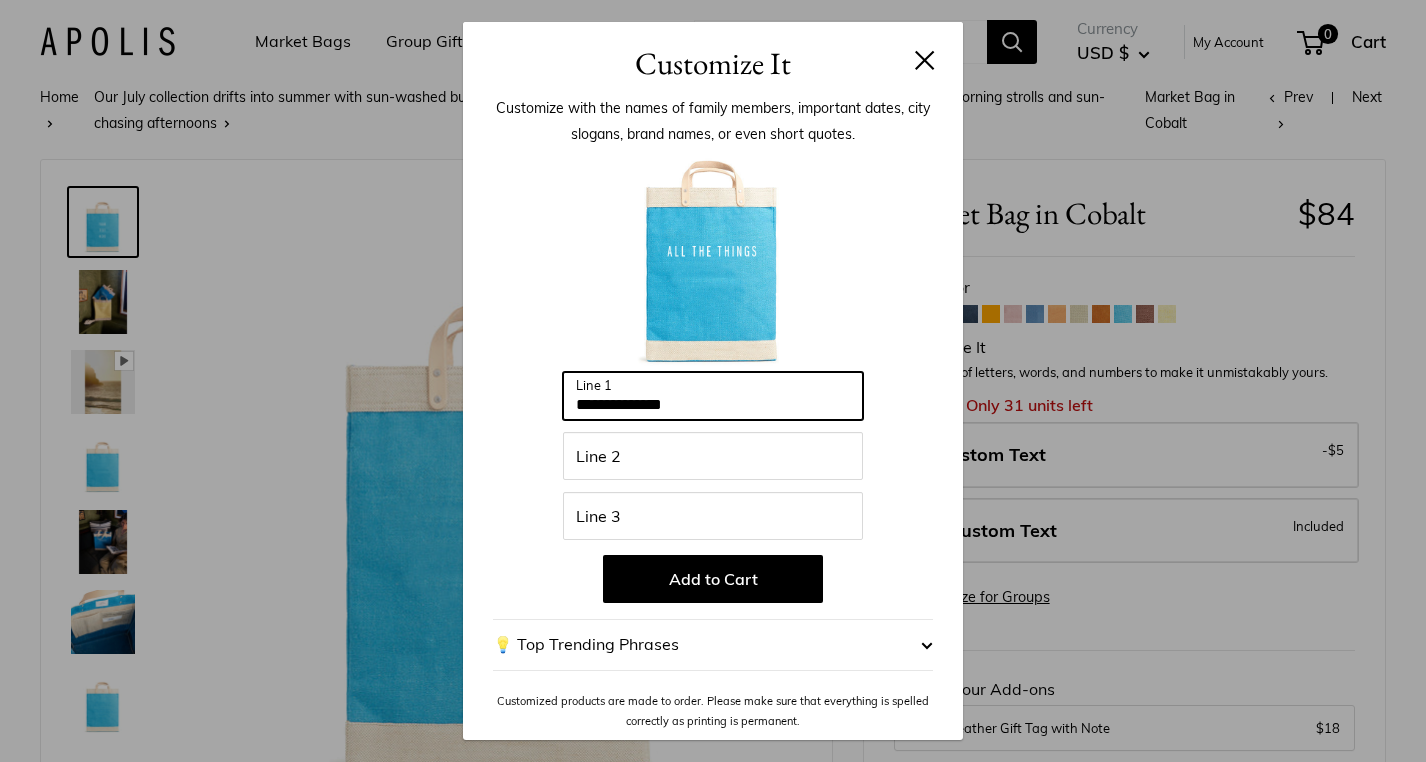 type on "**********" 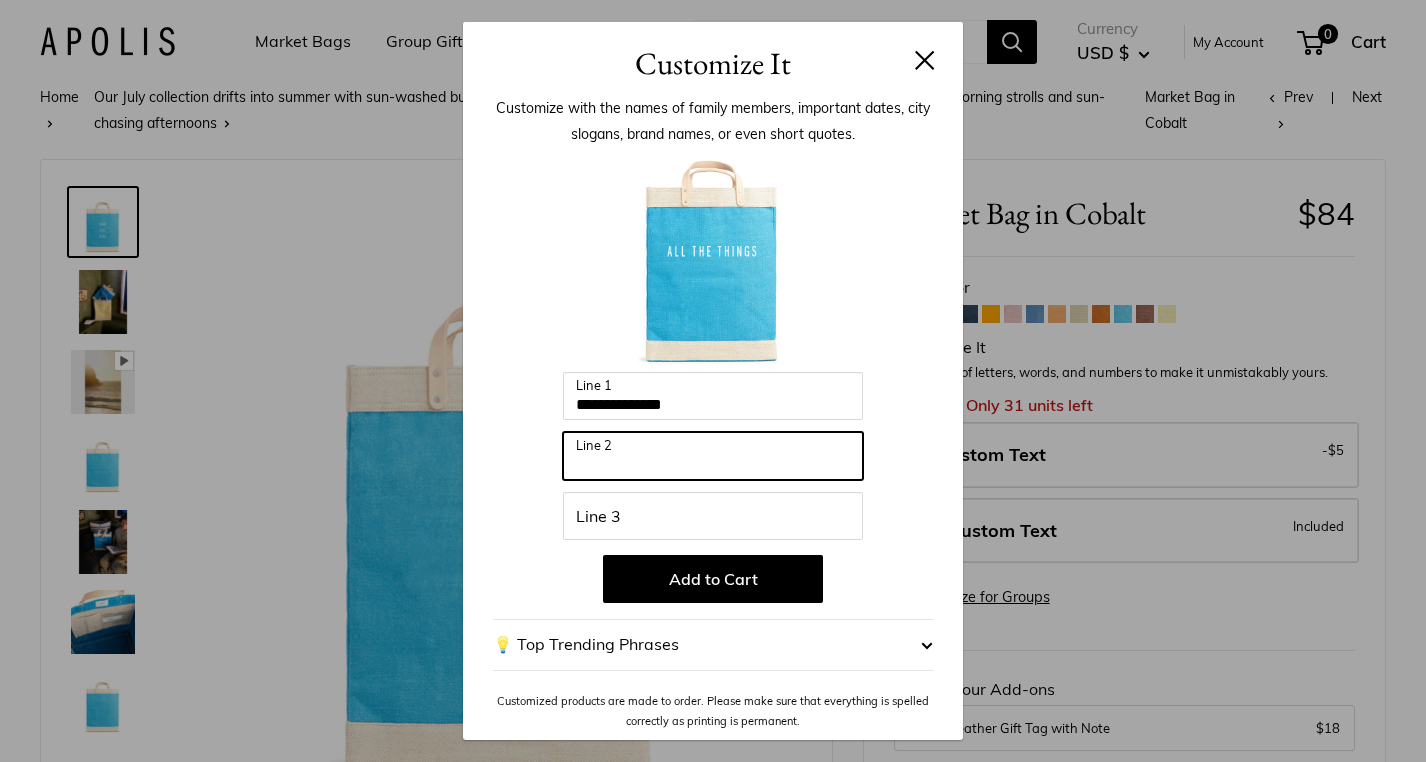 click on "Line 2" at bounding box center [713, 456] 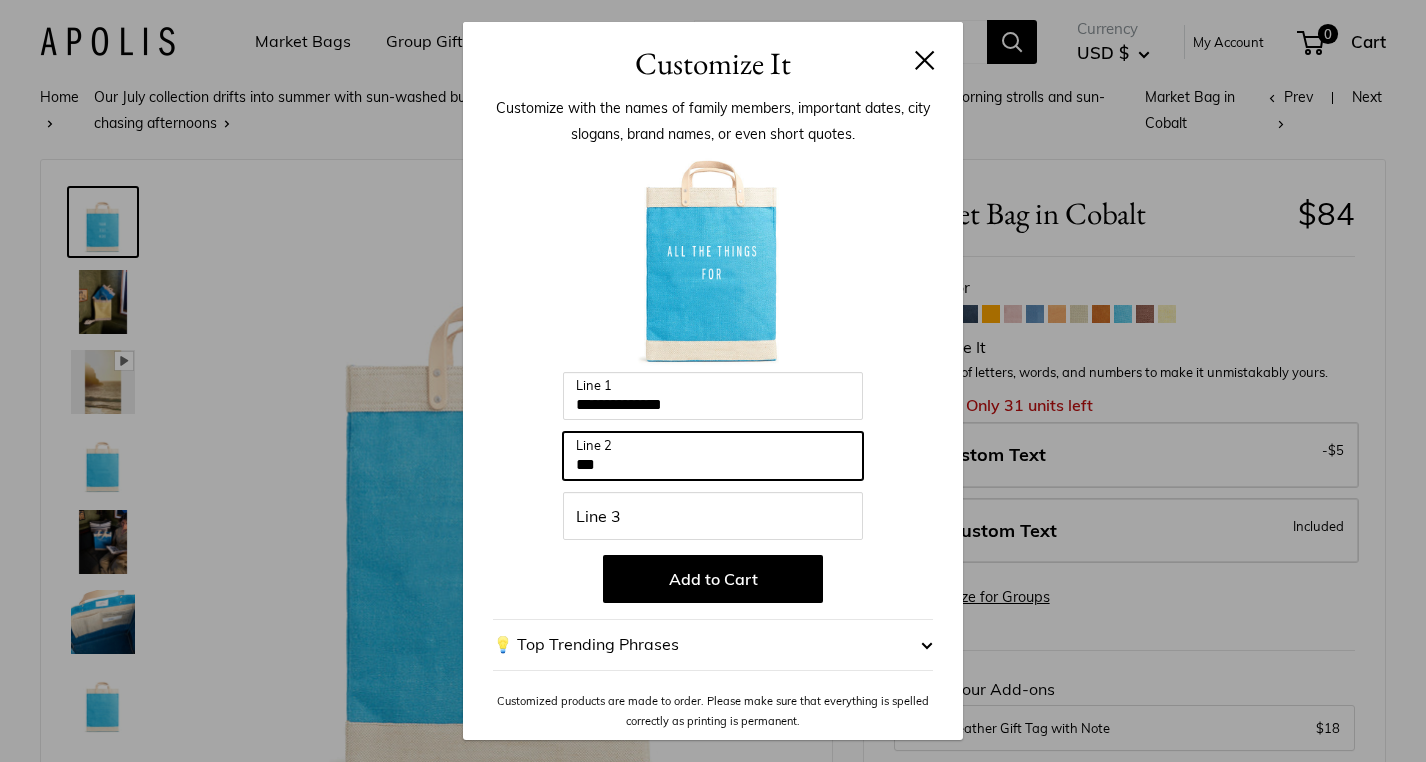 type on "***" 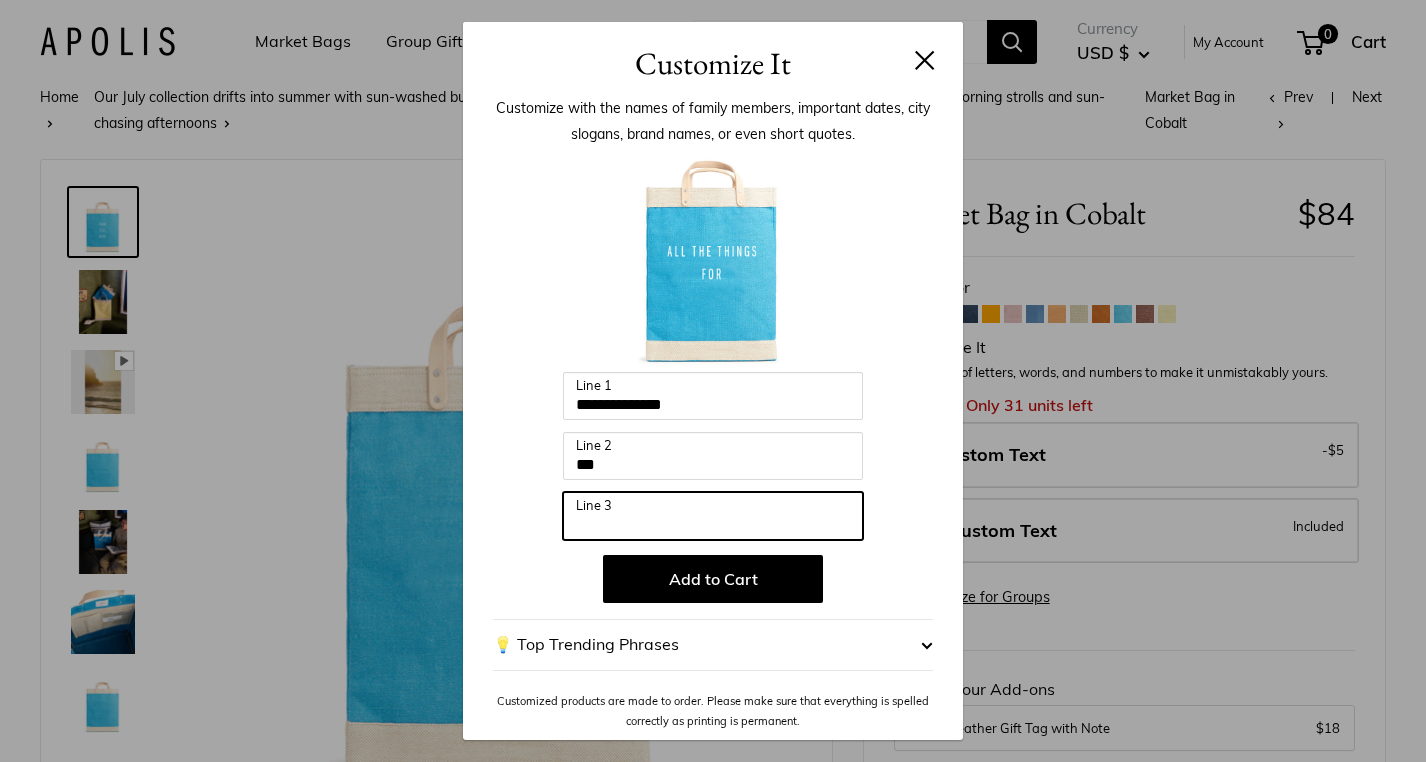 click on "Line 3" at bounding box center (713, 516) 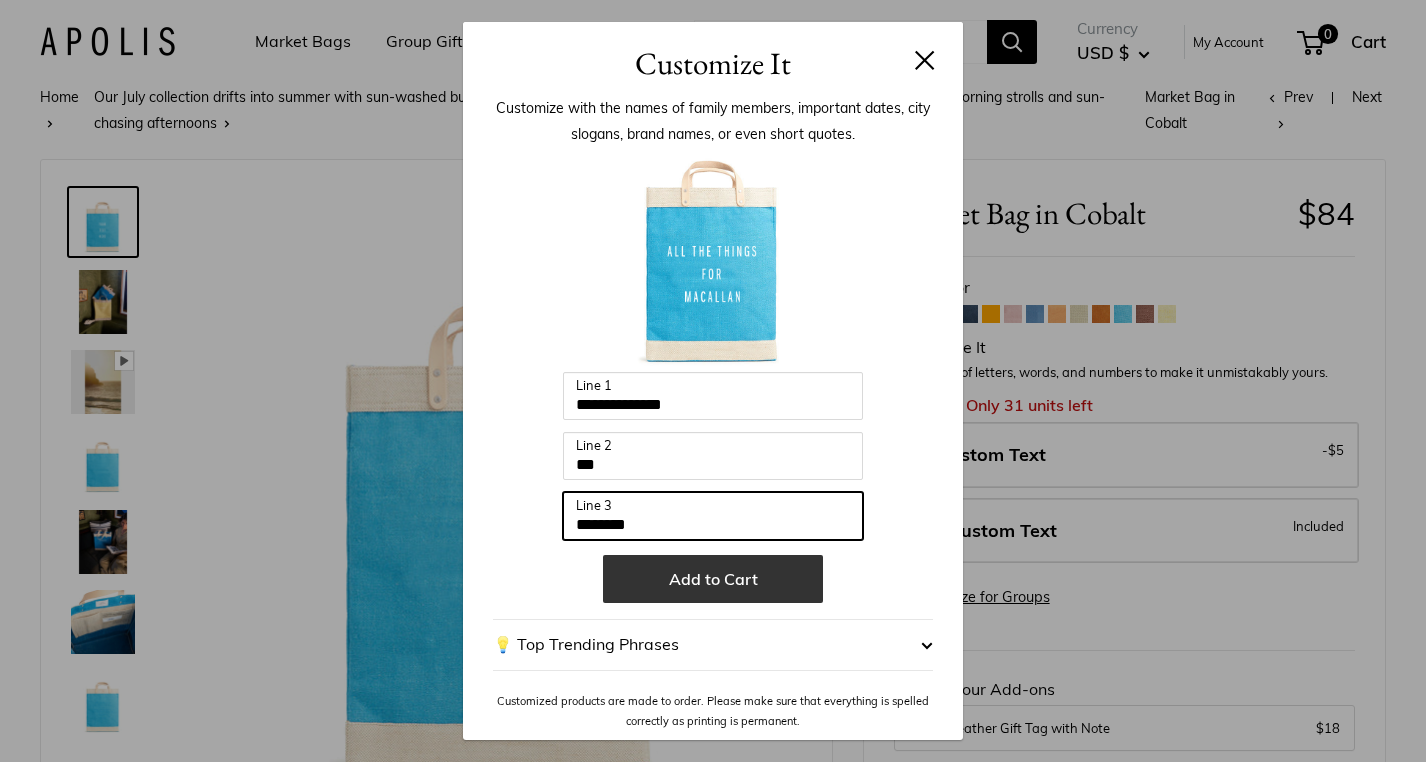 type on "********" 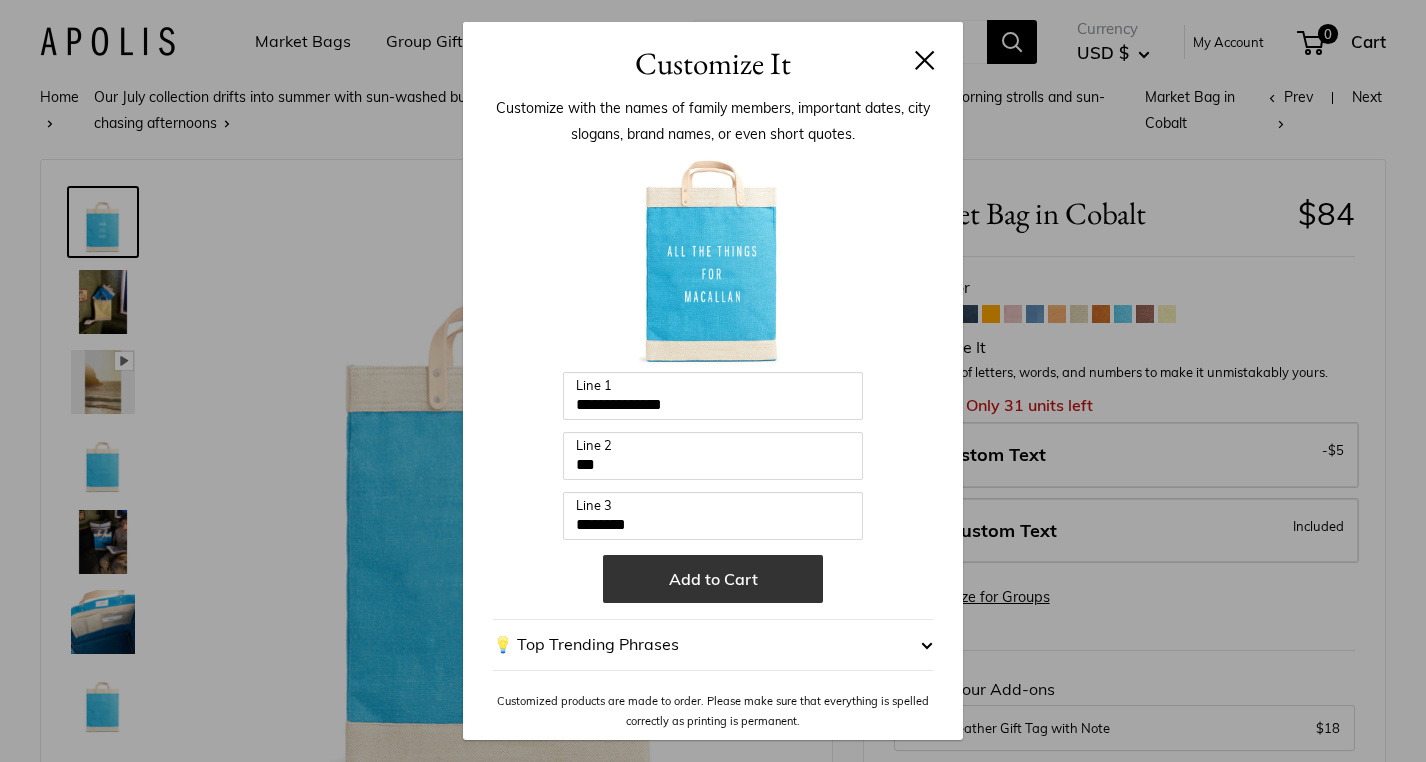 click on "Add to Cart" at bounding box center [713, 579] 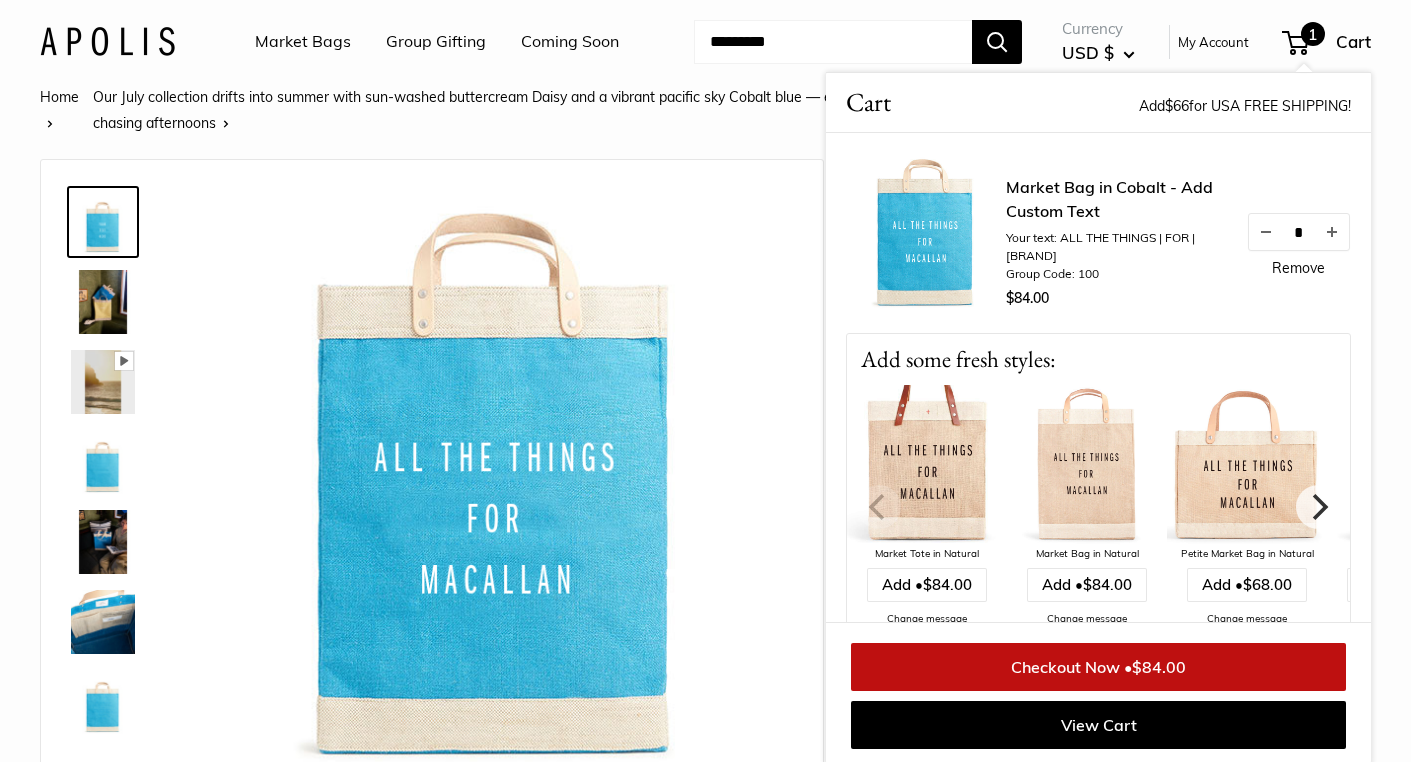 click on "Market Bags Group Gifting Coming Soon" at bounding box center [454, 42] 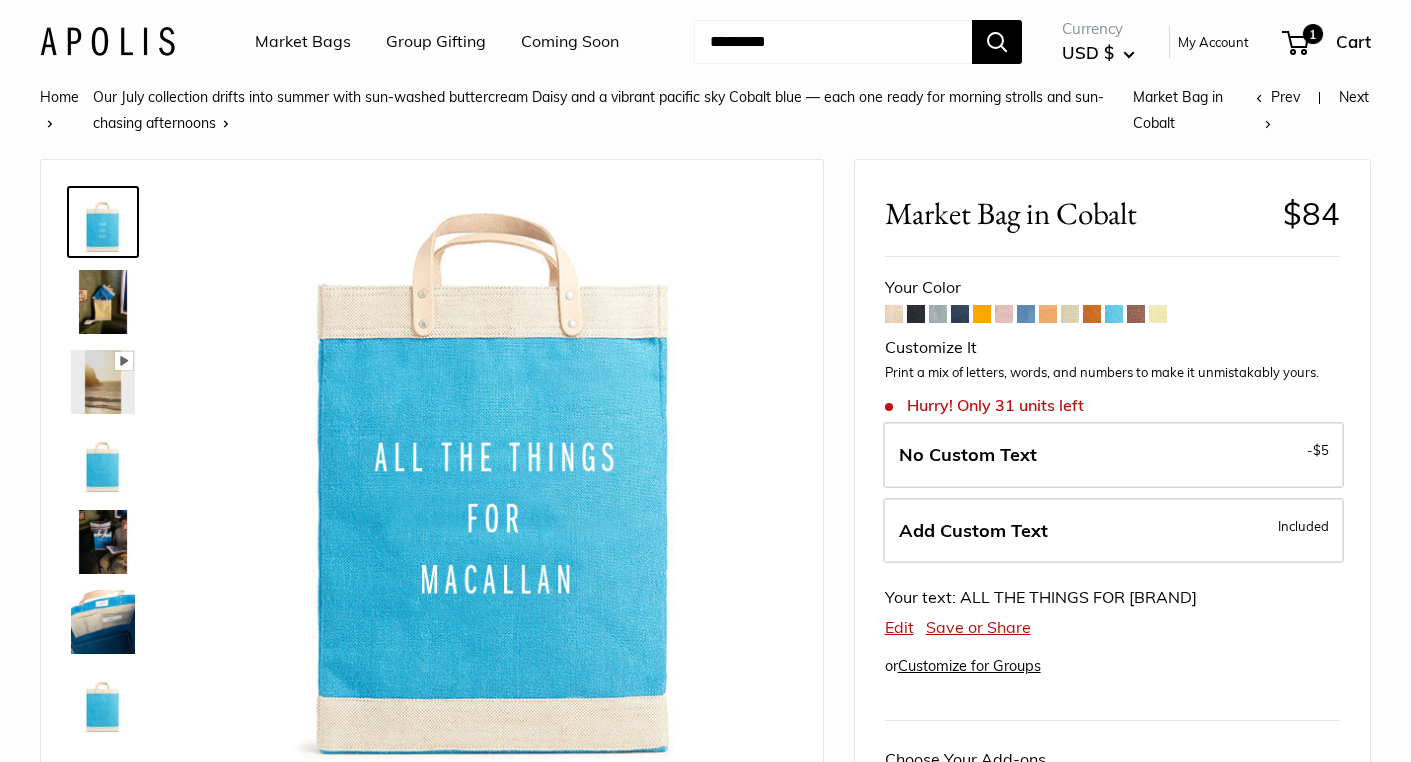 click at bounding box center [894, 314] 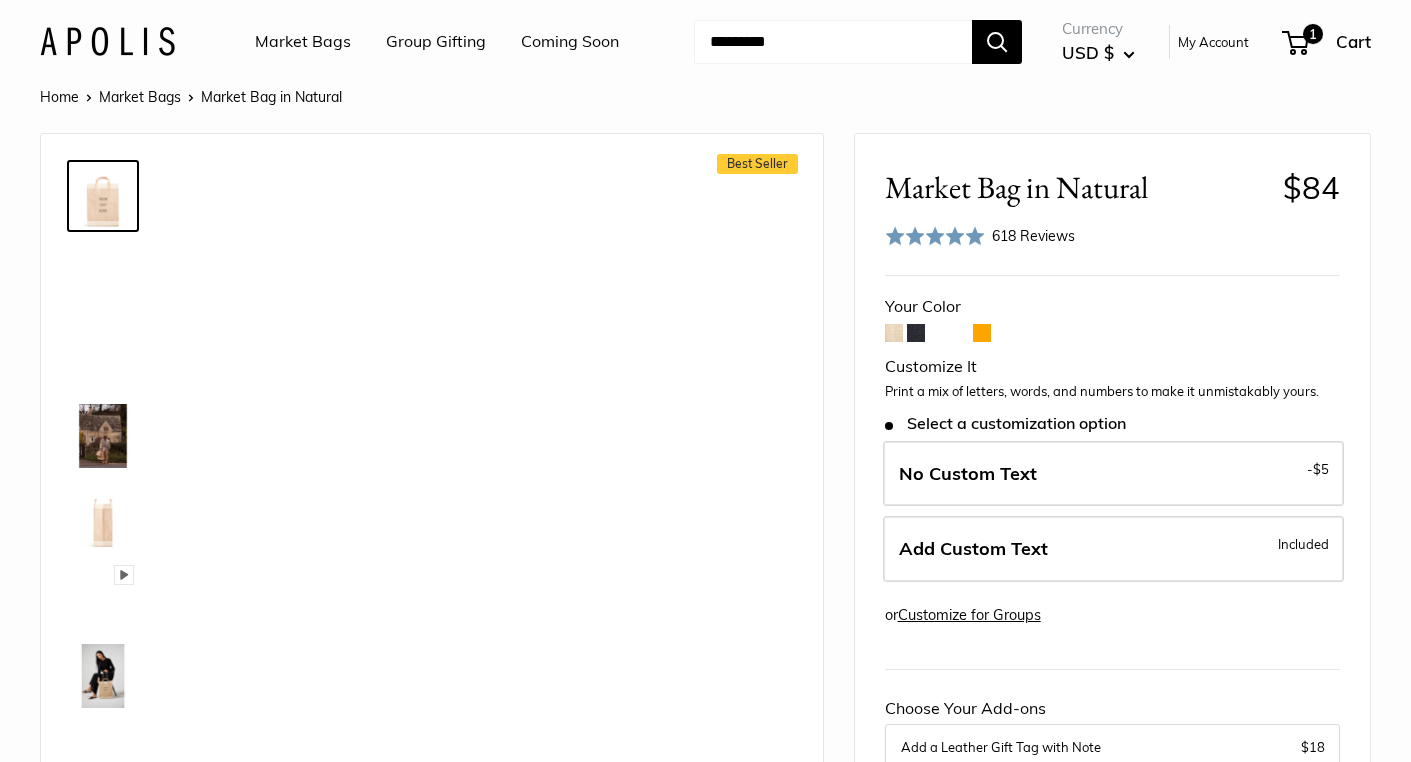 scroll, scrollTop: 0, scrollLeft: 0, axis: both 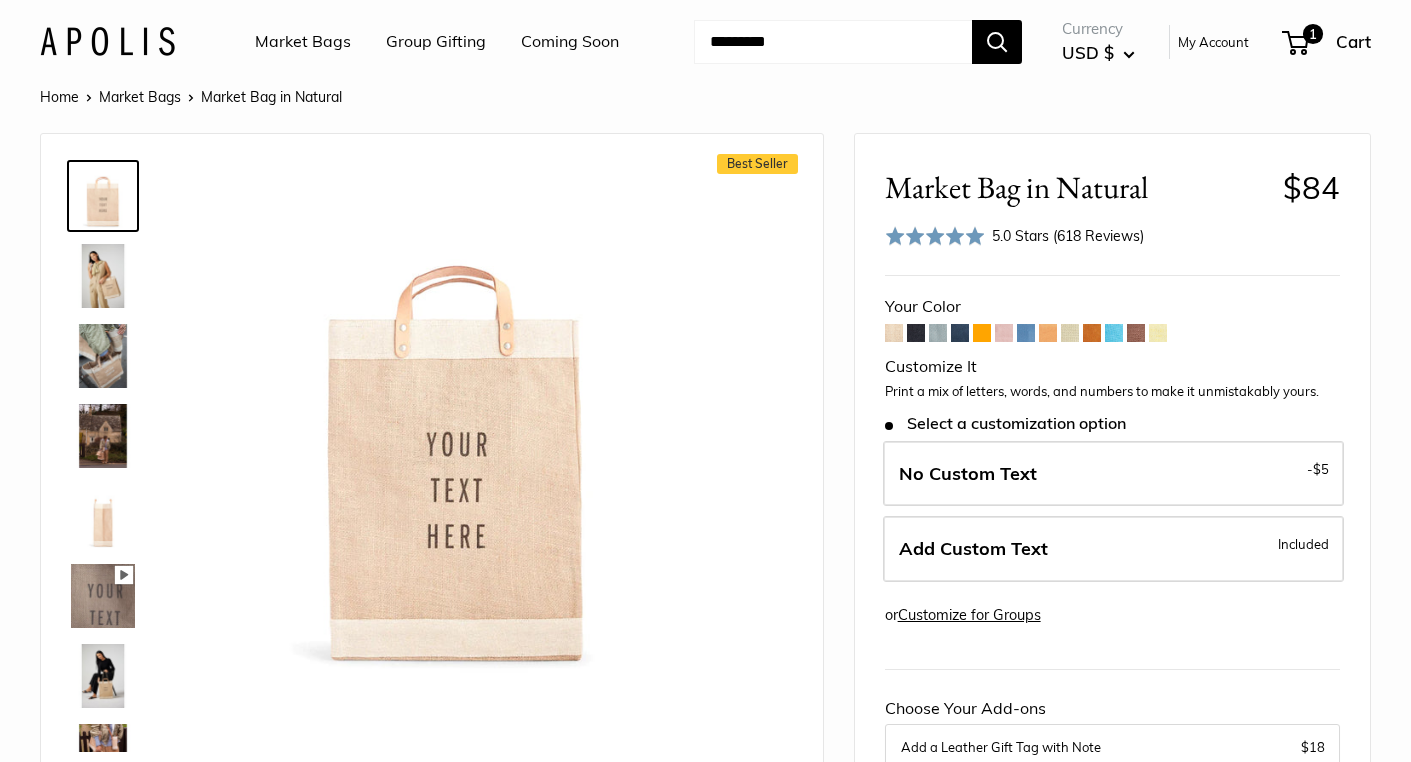click at bounding box center [1004, 333] 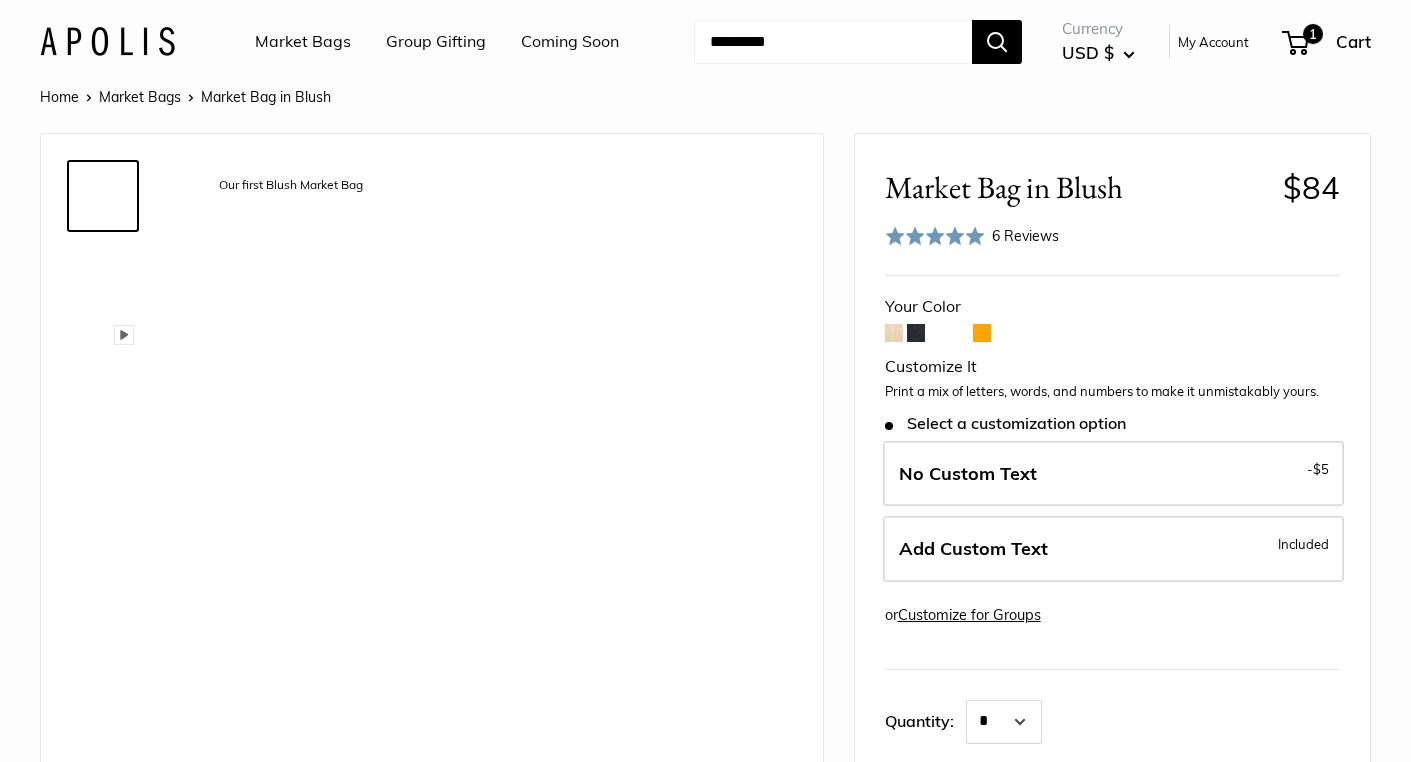 scroll, scrollTop: 0, scrollLeft: 0, axis: both 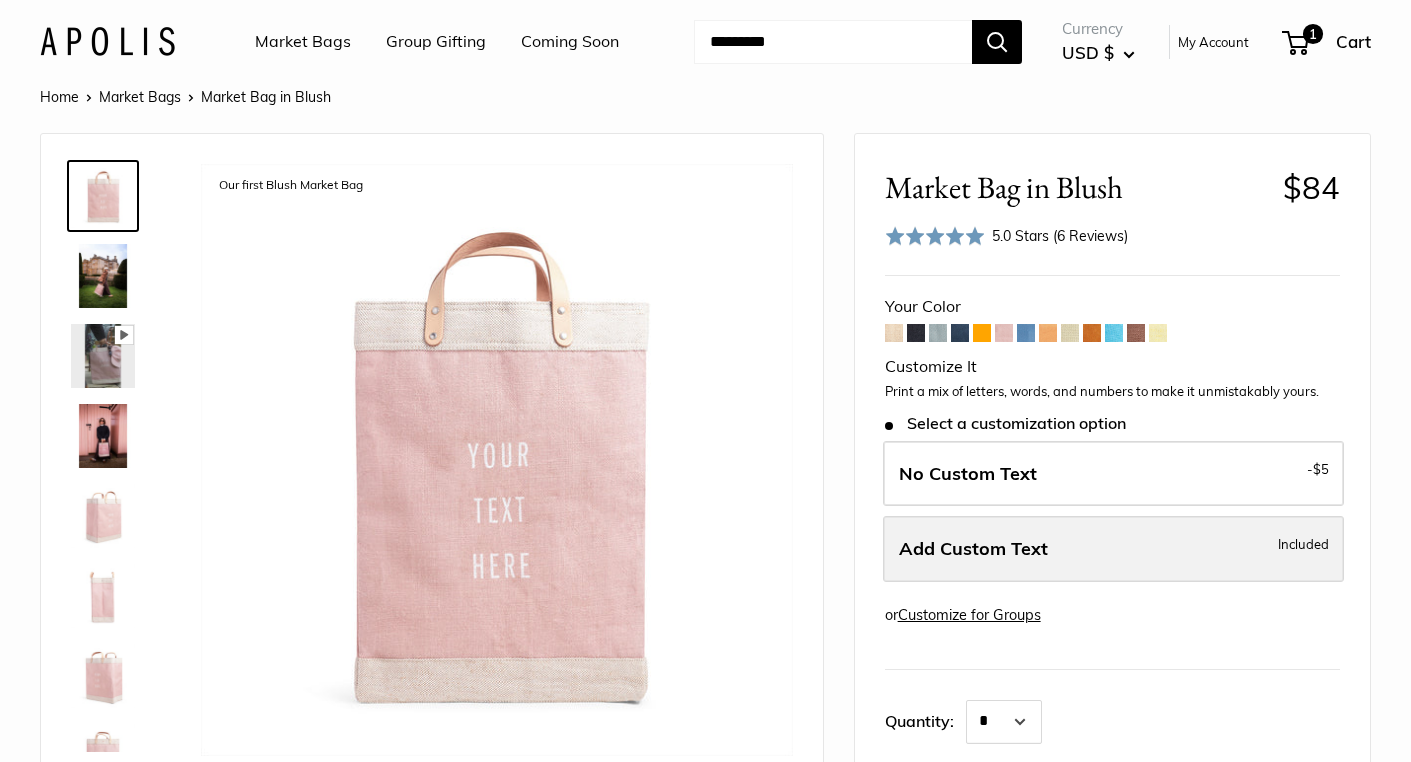click on "Add Custom Text" at bounding box center [973, 548] 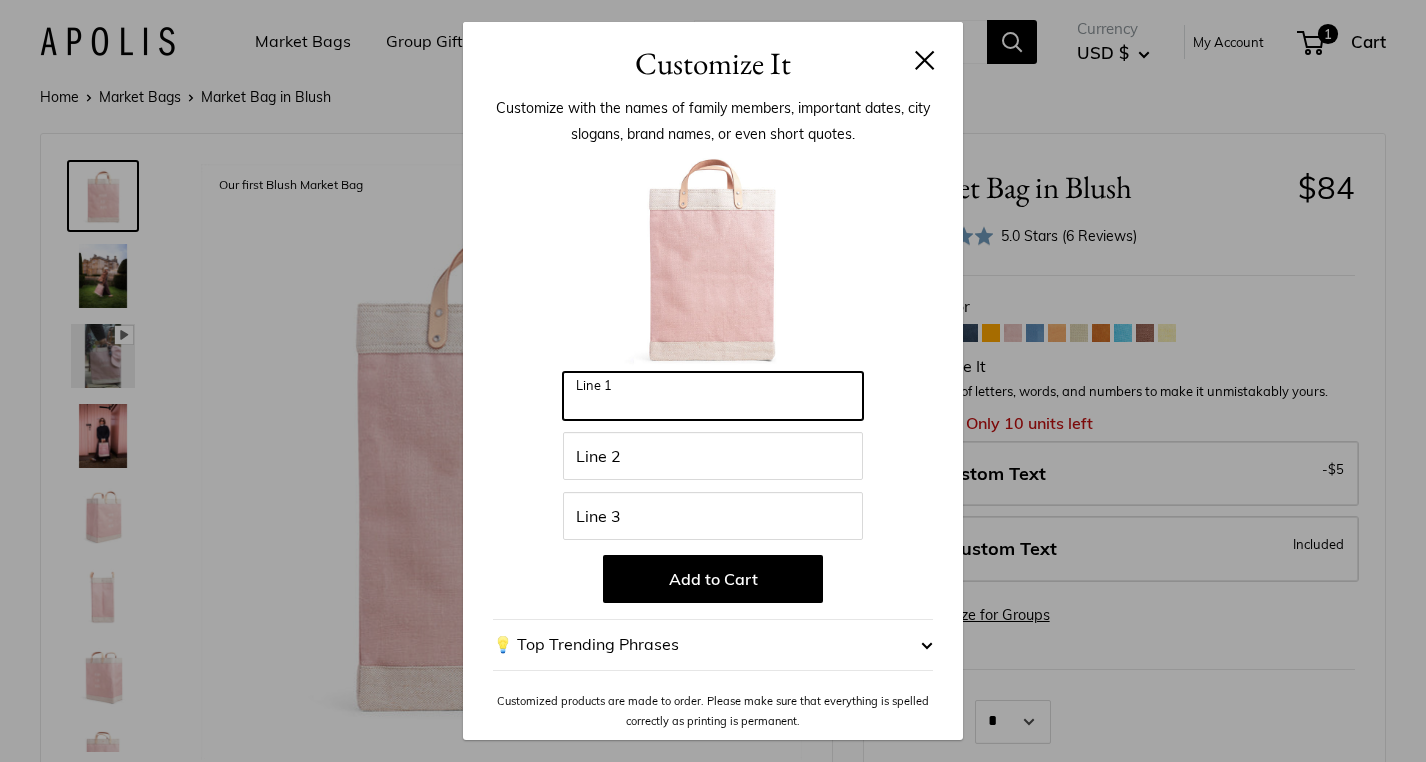 click on "Line 1" at bounding box center [713, 396] 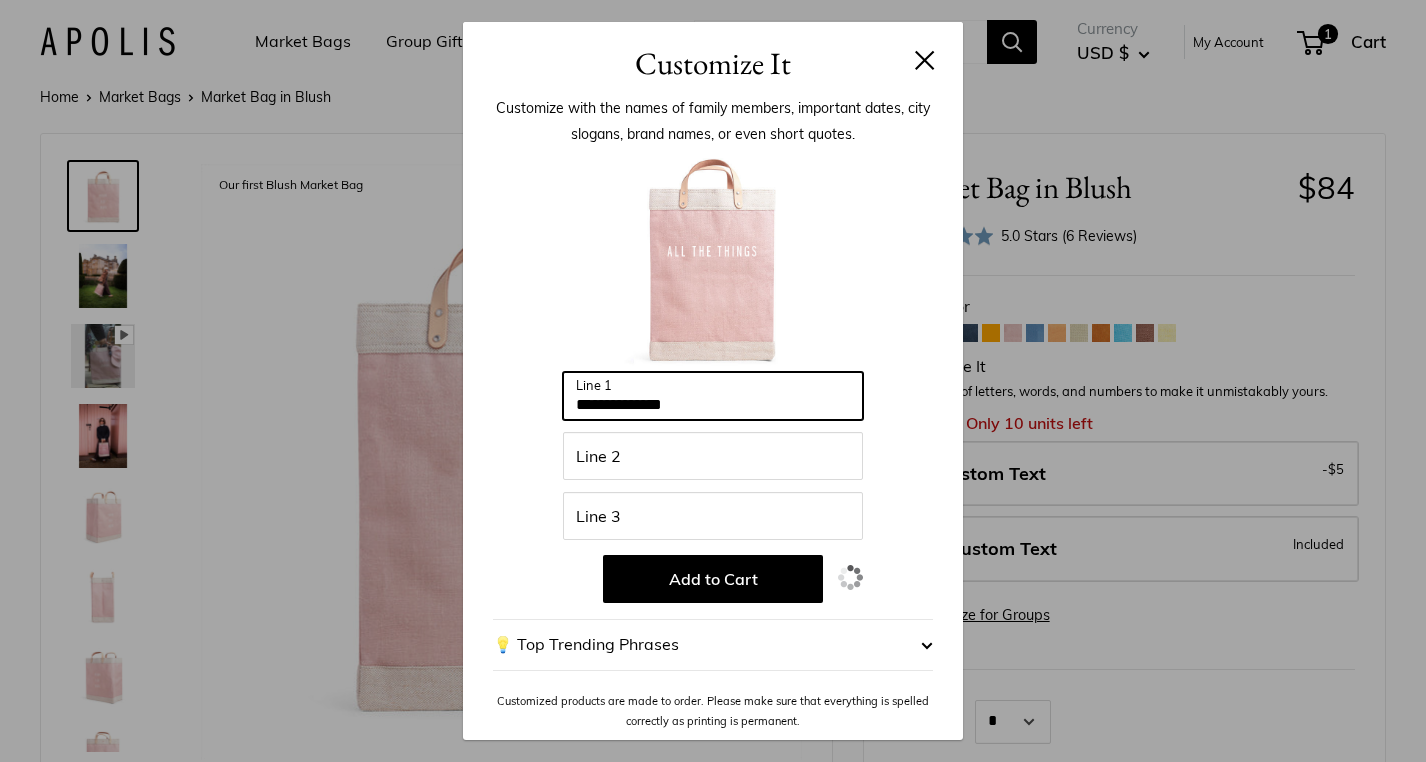 type on "**********" 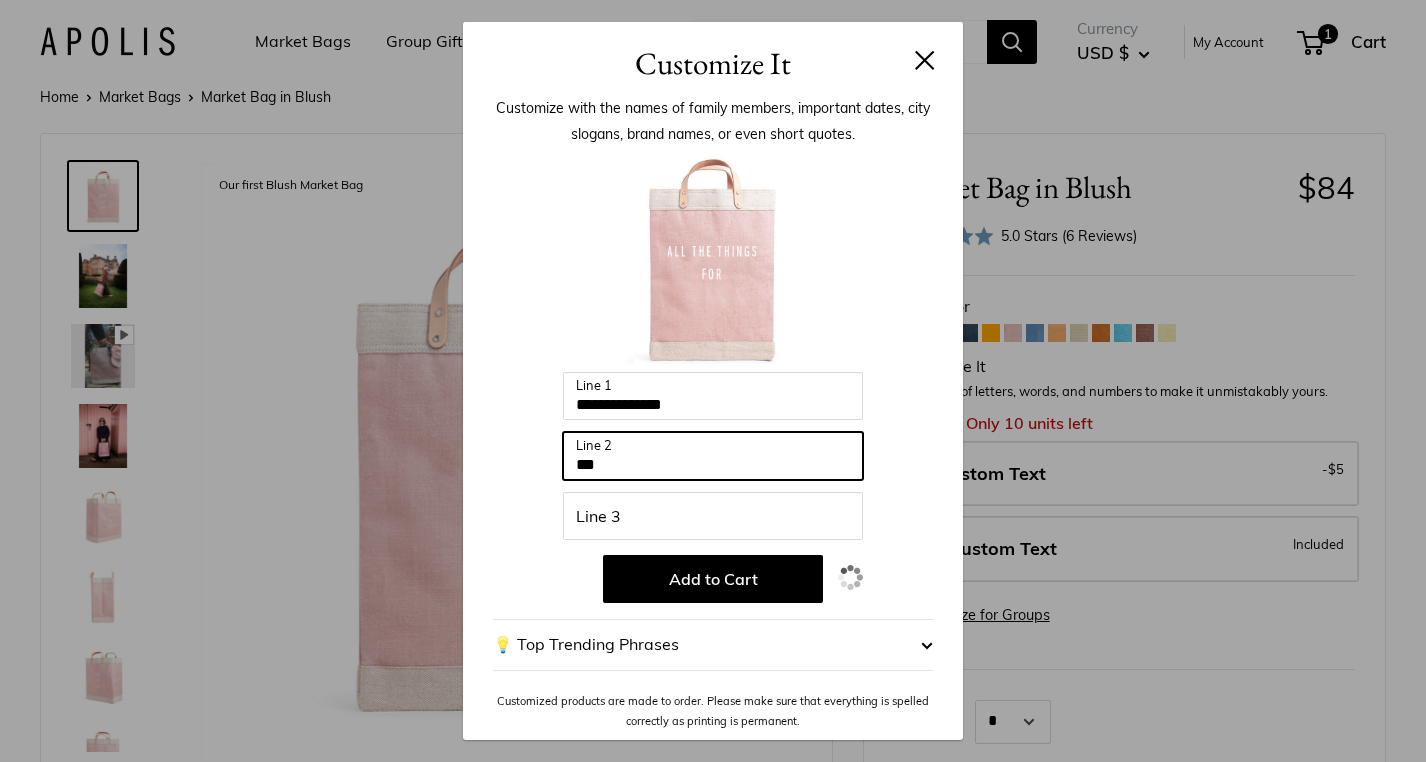 type on "***" 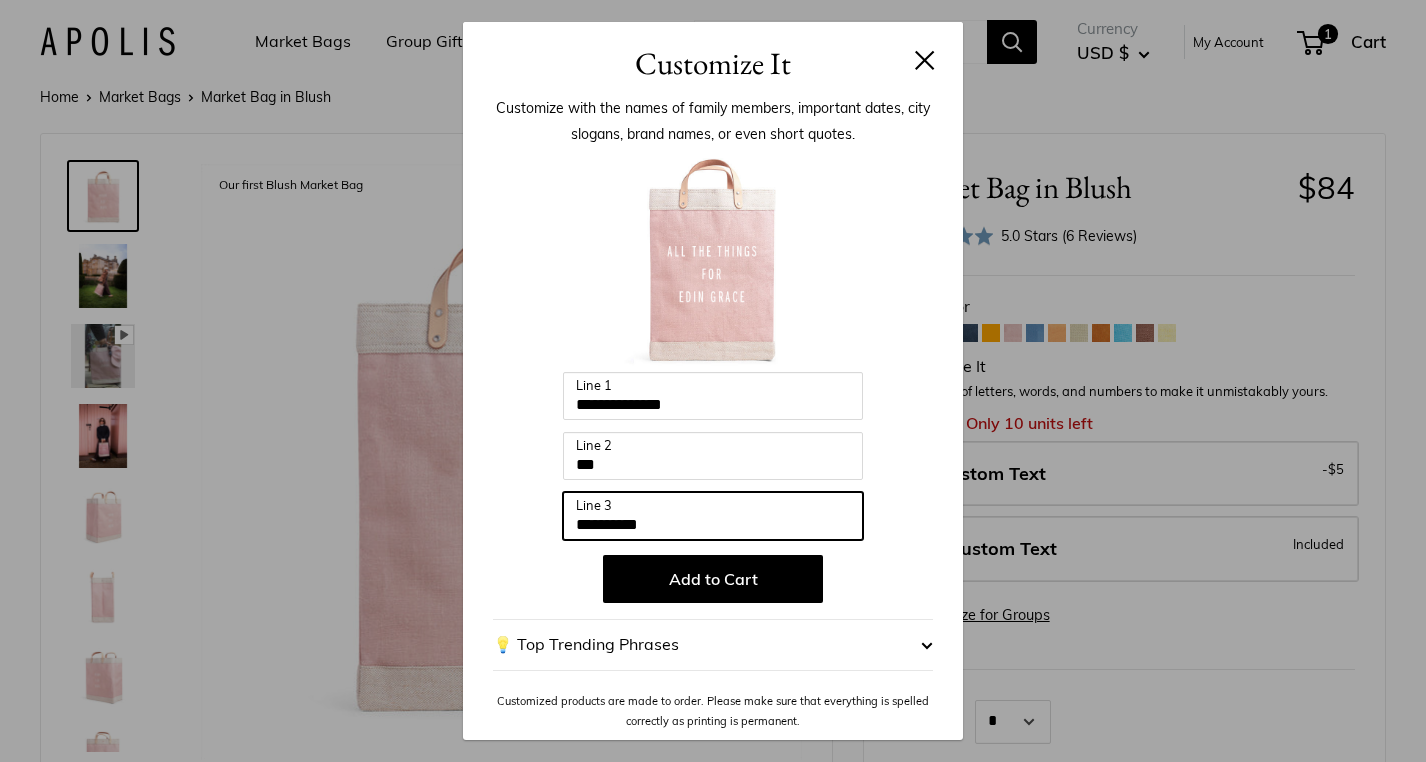 type on "**********" 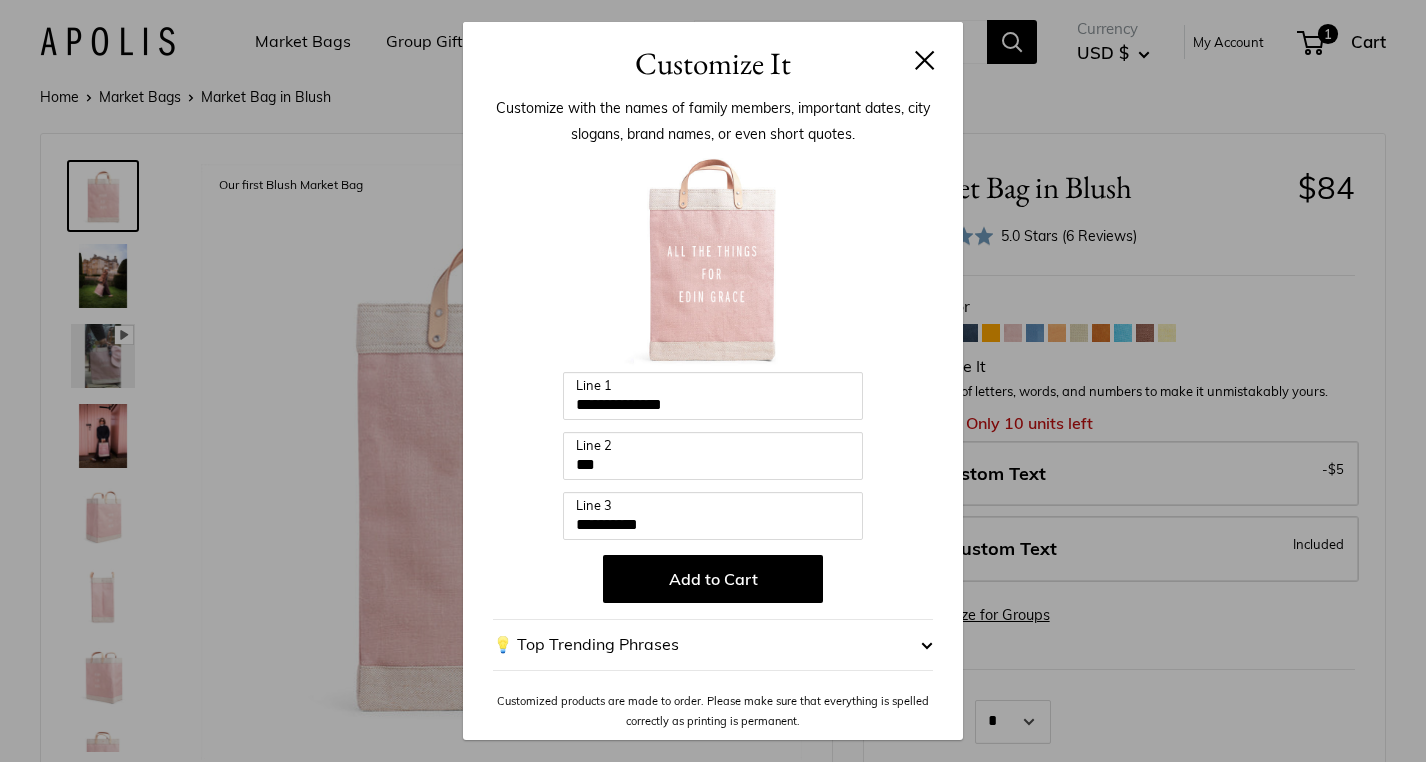 click on "**********" at bounding box center (713, 381) 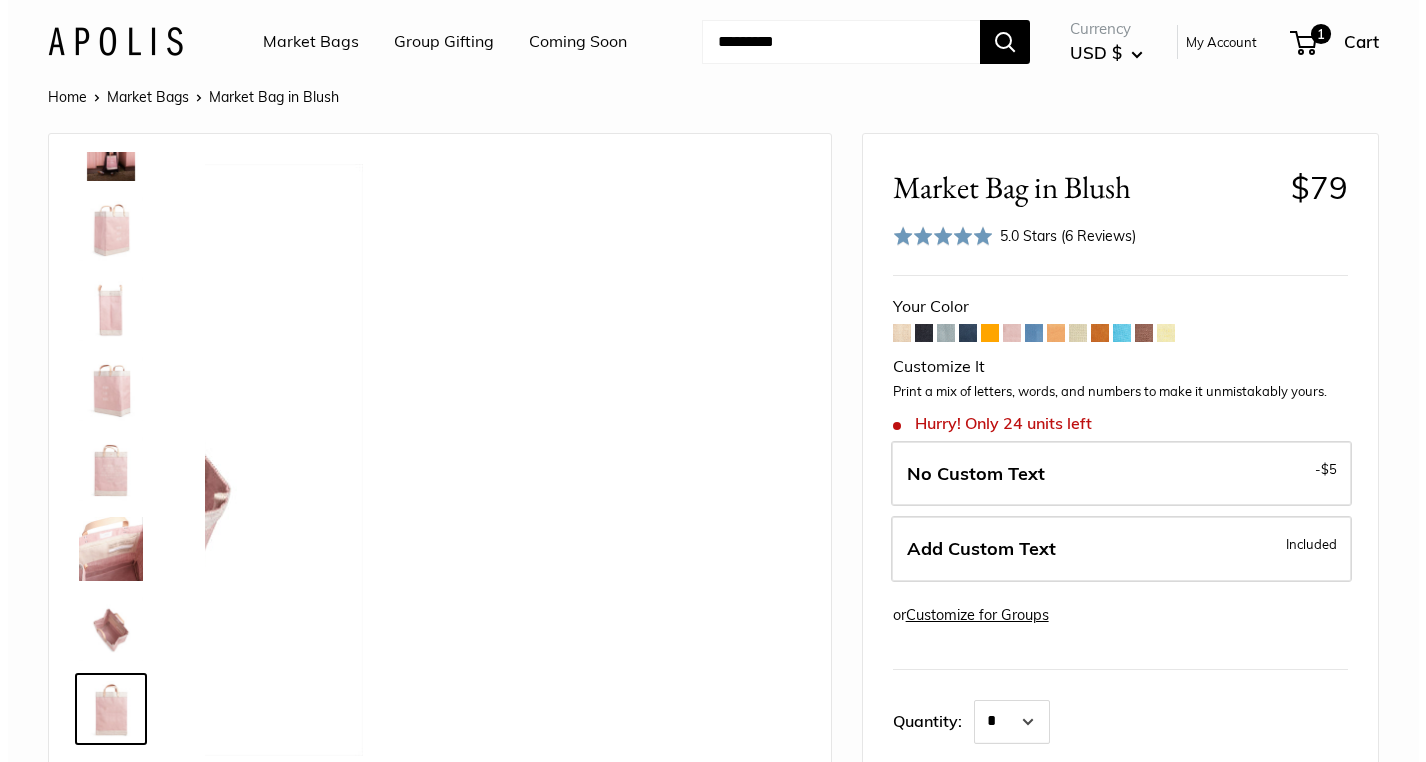 scroll, scrollTop: 288, scrollLeft: 0, axis: vertical 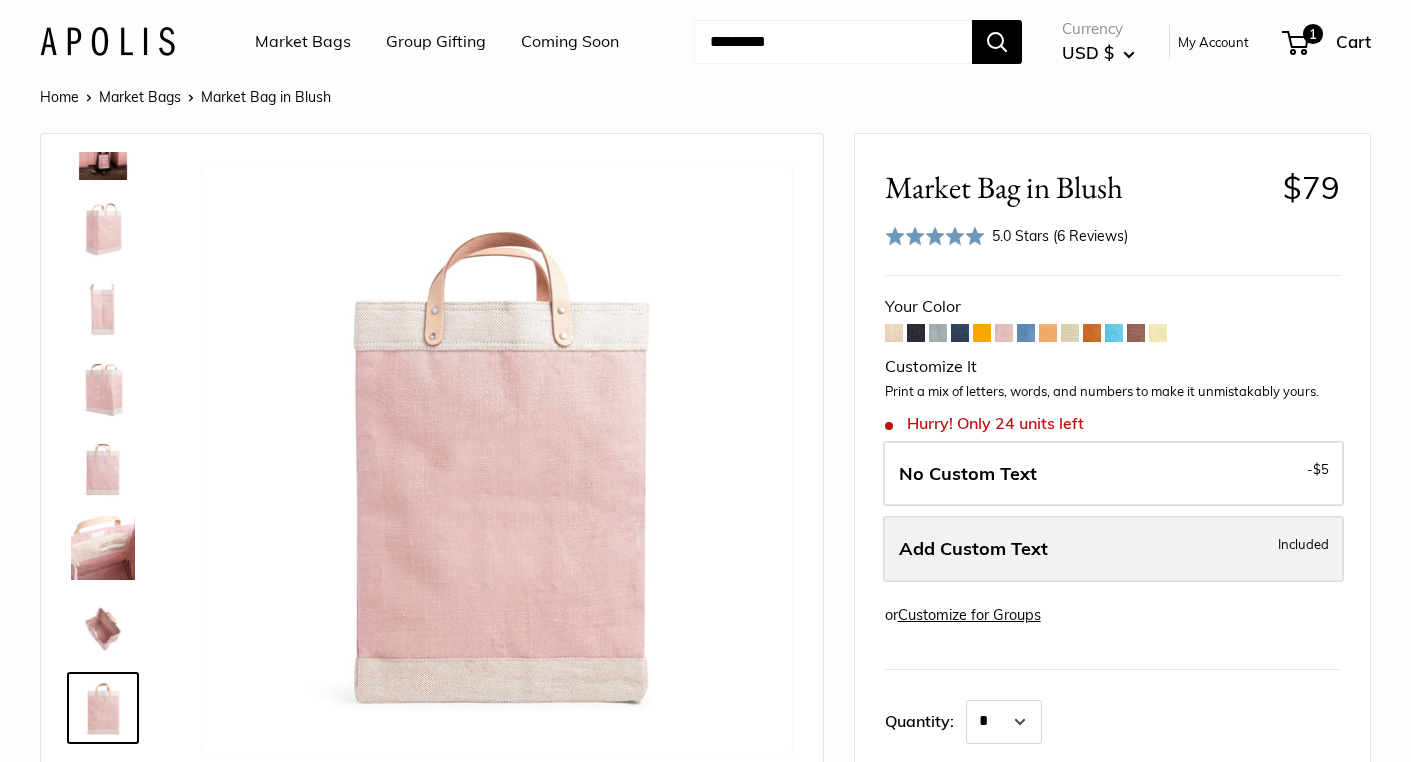 click on "Add Custom Text" at bounding box center [973, 548] 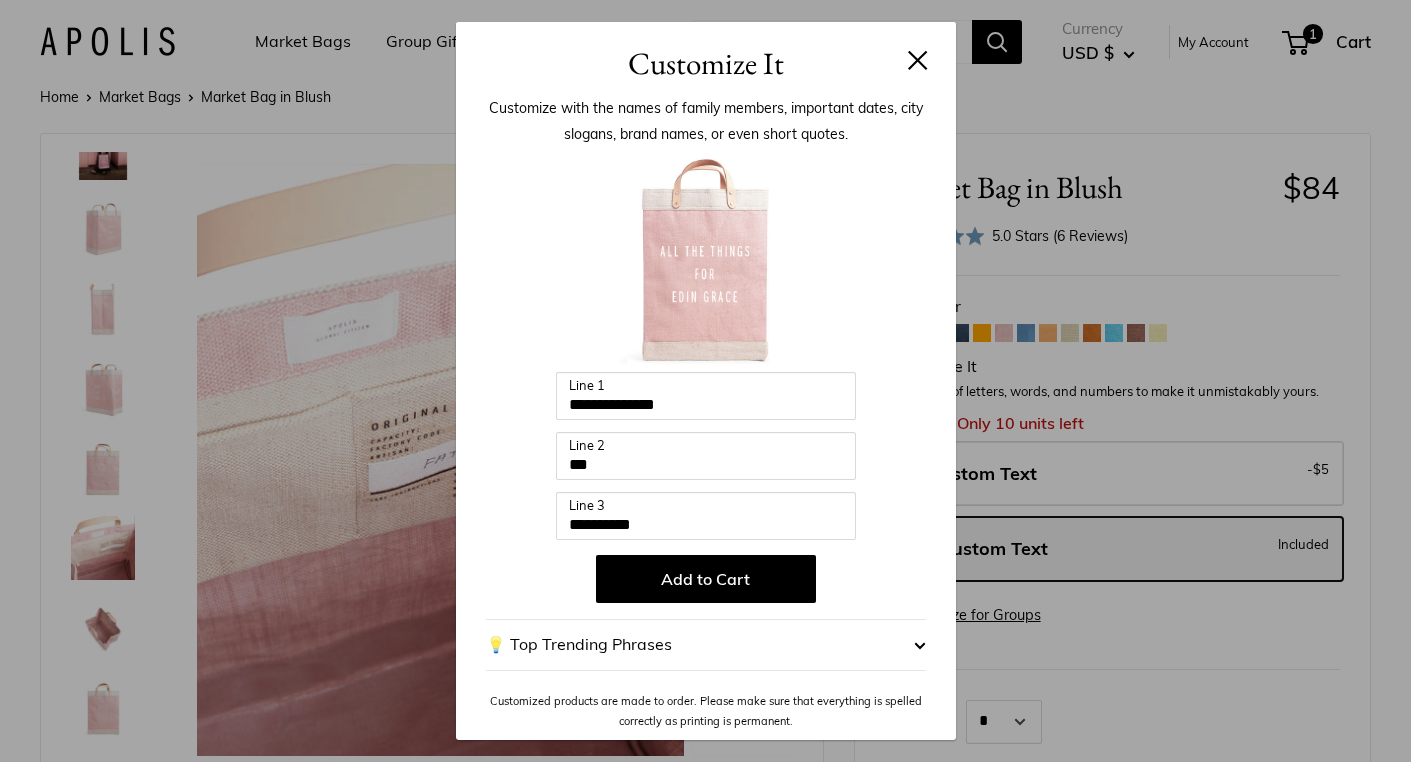 scroll, scrollTop: 0, scrollLeft: 0, axis: both 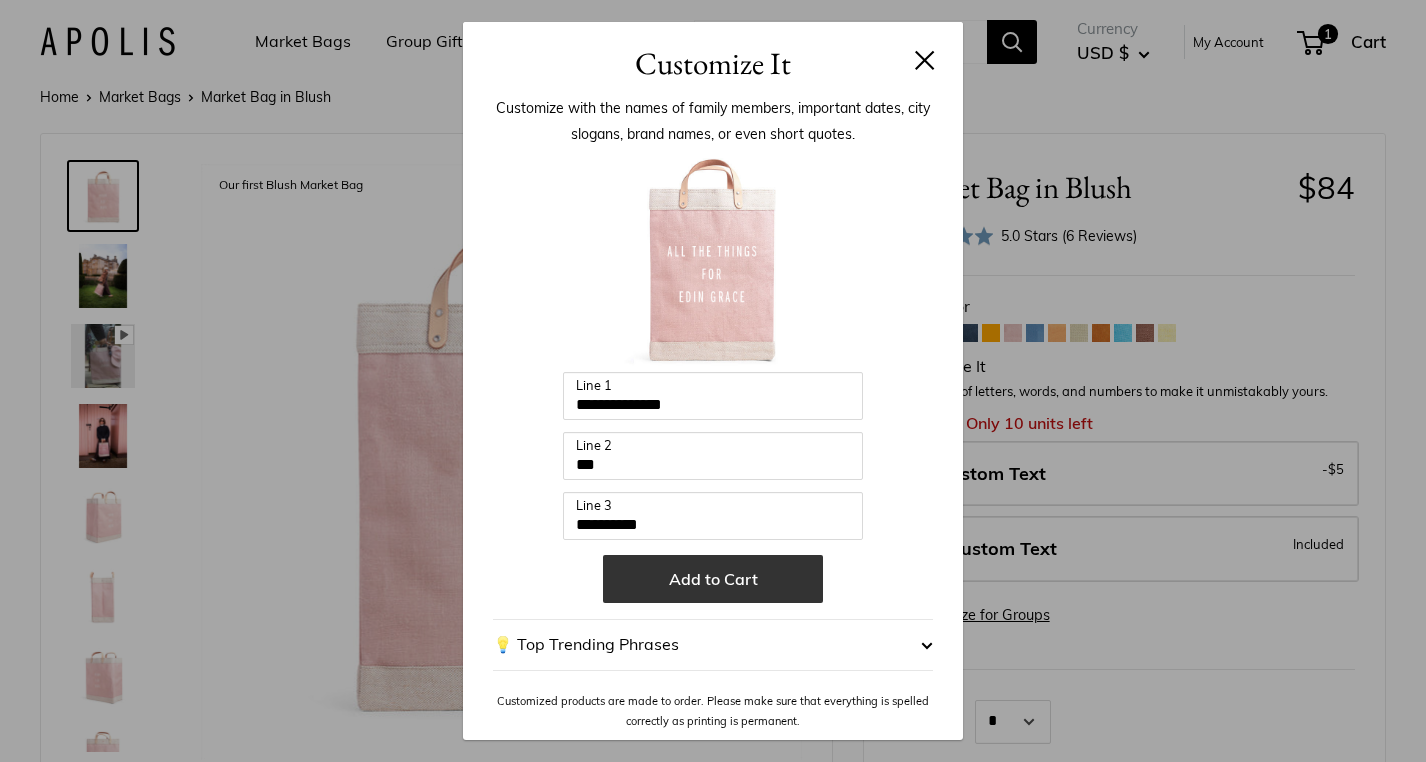 click on "Add to Cart" at bounding box center (713, 579) 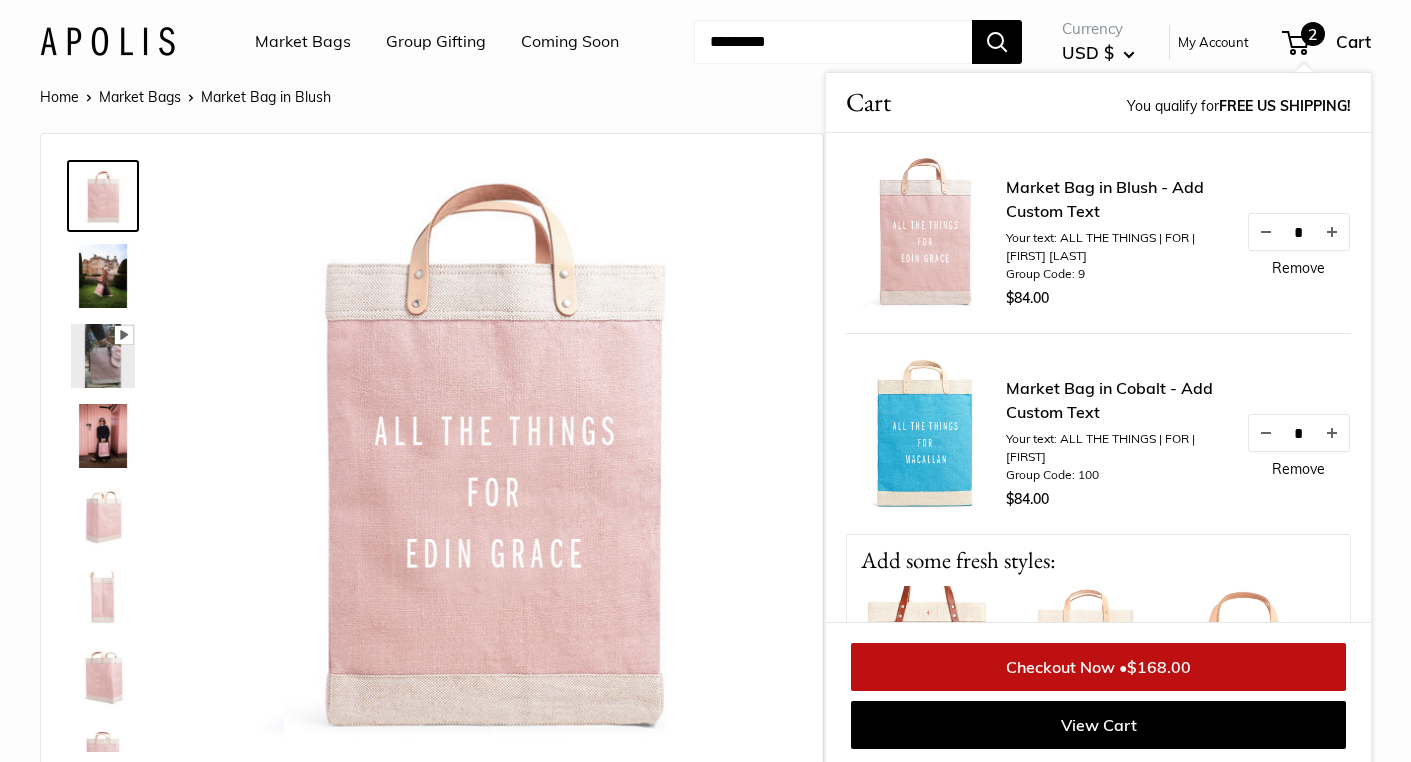 scroll, scrollTop: 2, scrollLeft: 0, axis: vertical 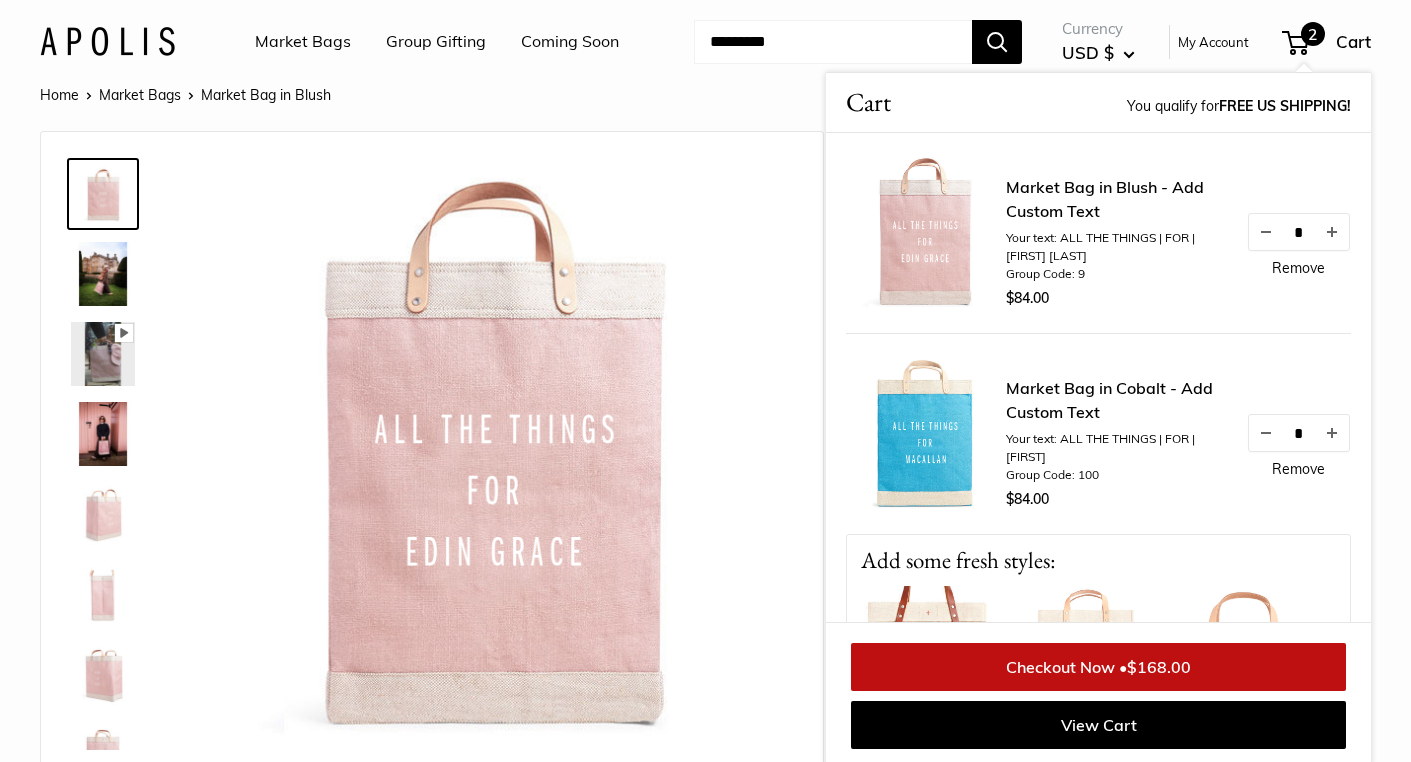 click at bounding box center [103, 274] 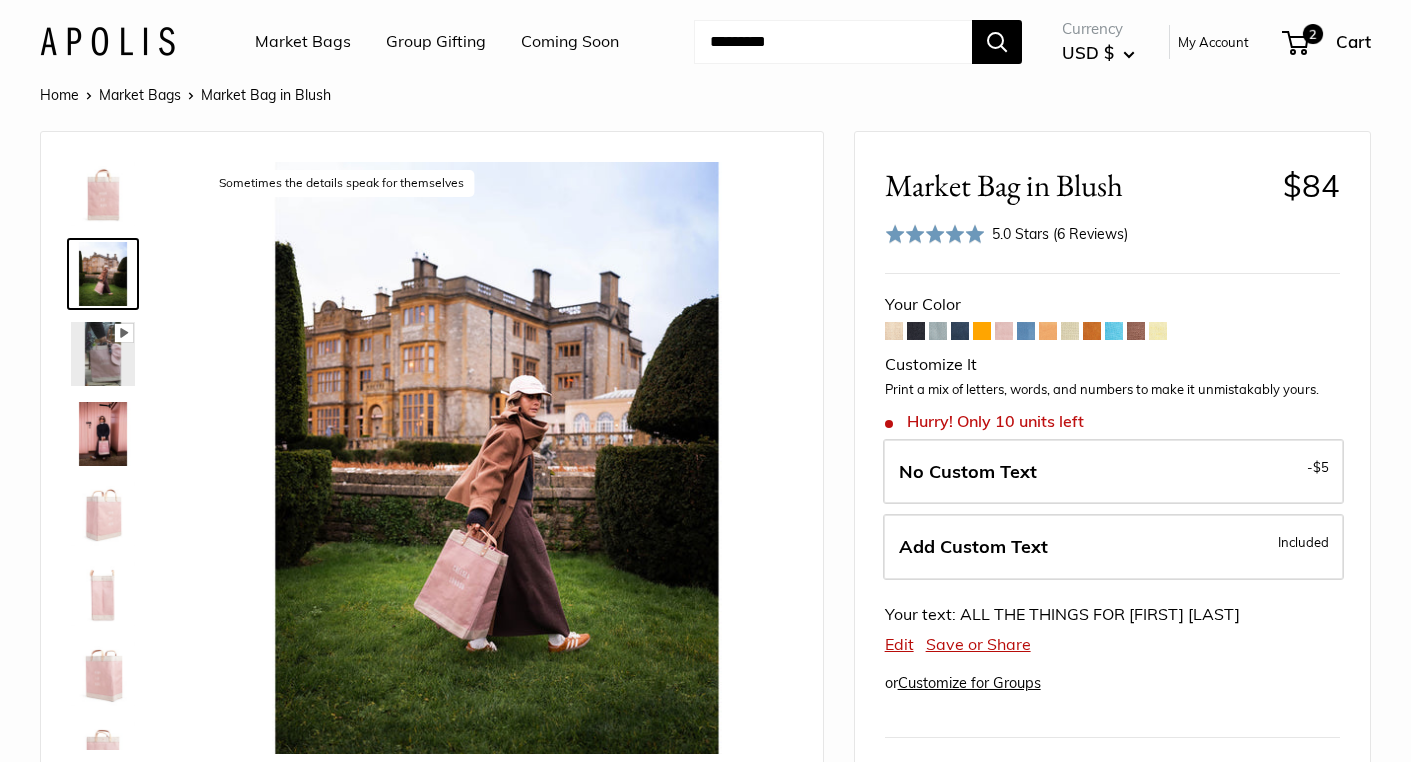click at bounding box center (916, 331) 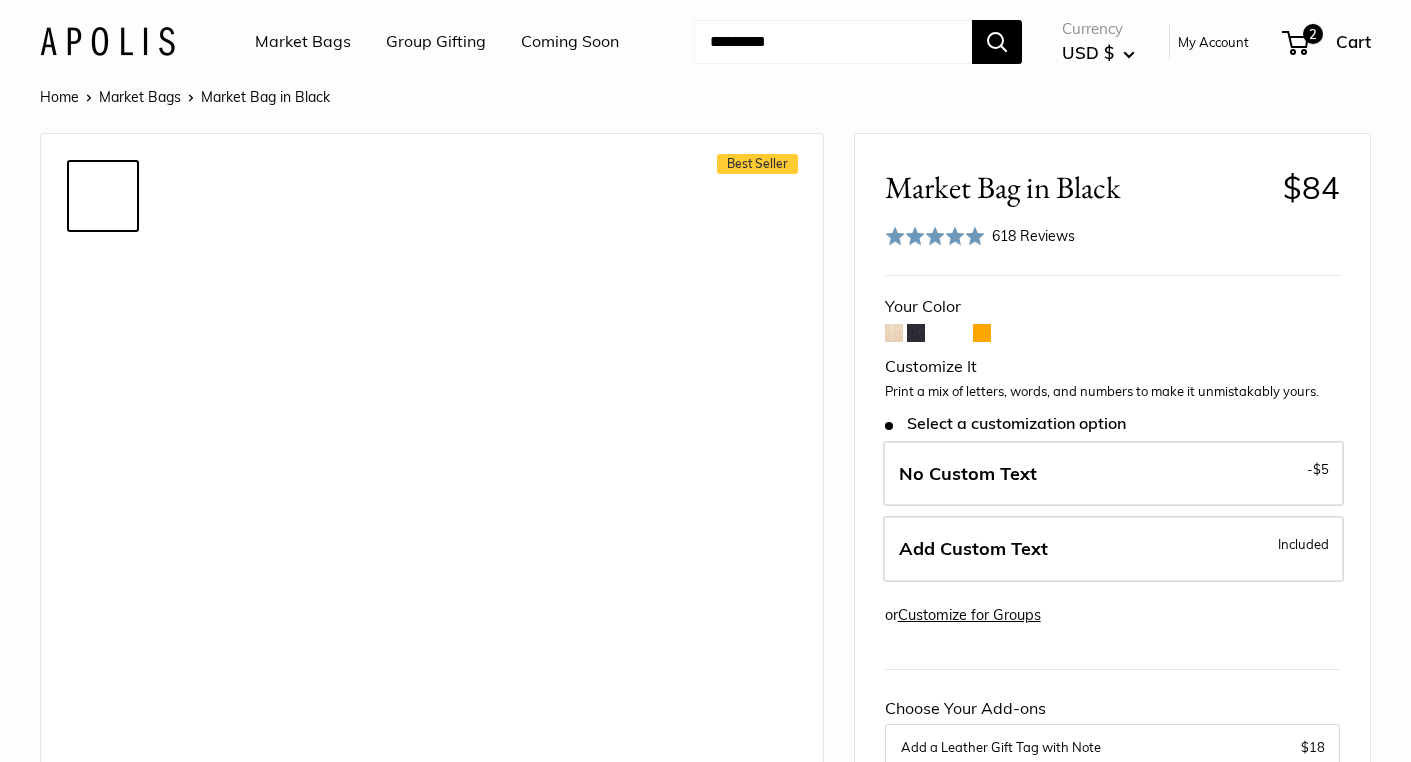 scroll, scrollTop: 0, scrollLeft: 0, axis: both 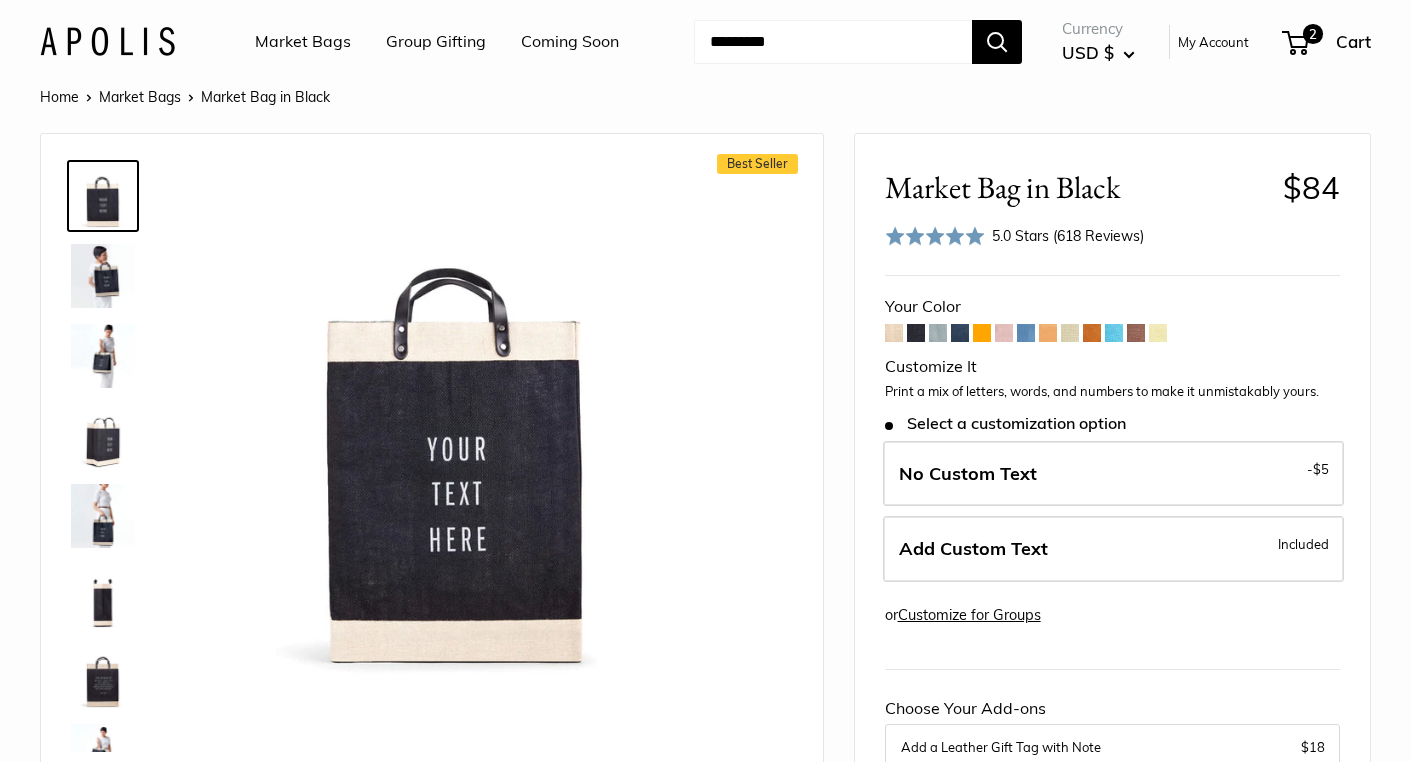 click at bounding box center [960, 333] 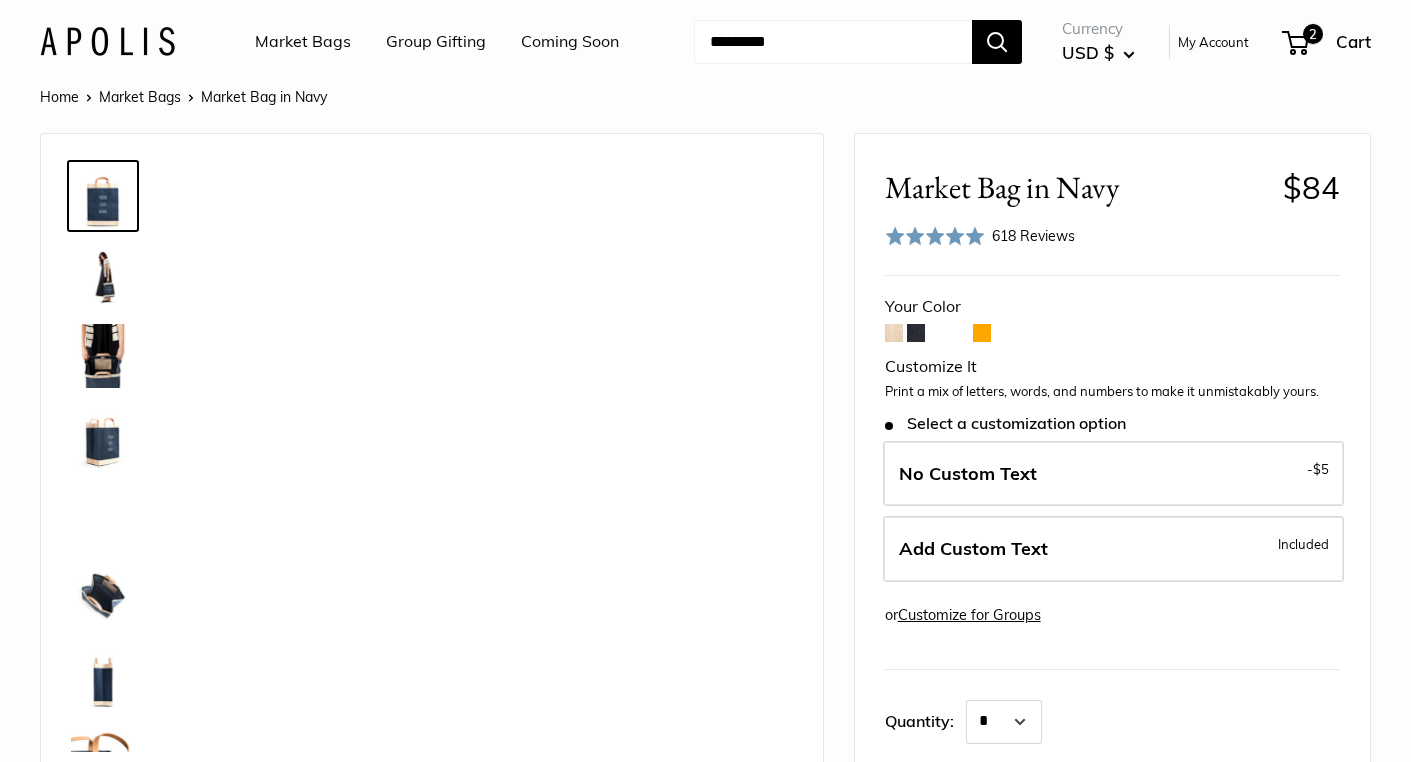 scroll, scrollTop: 0, scrollLeft: 0, axis: both 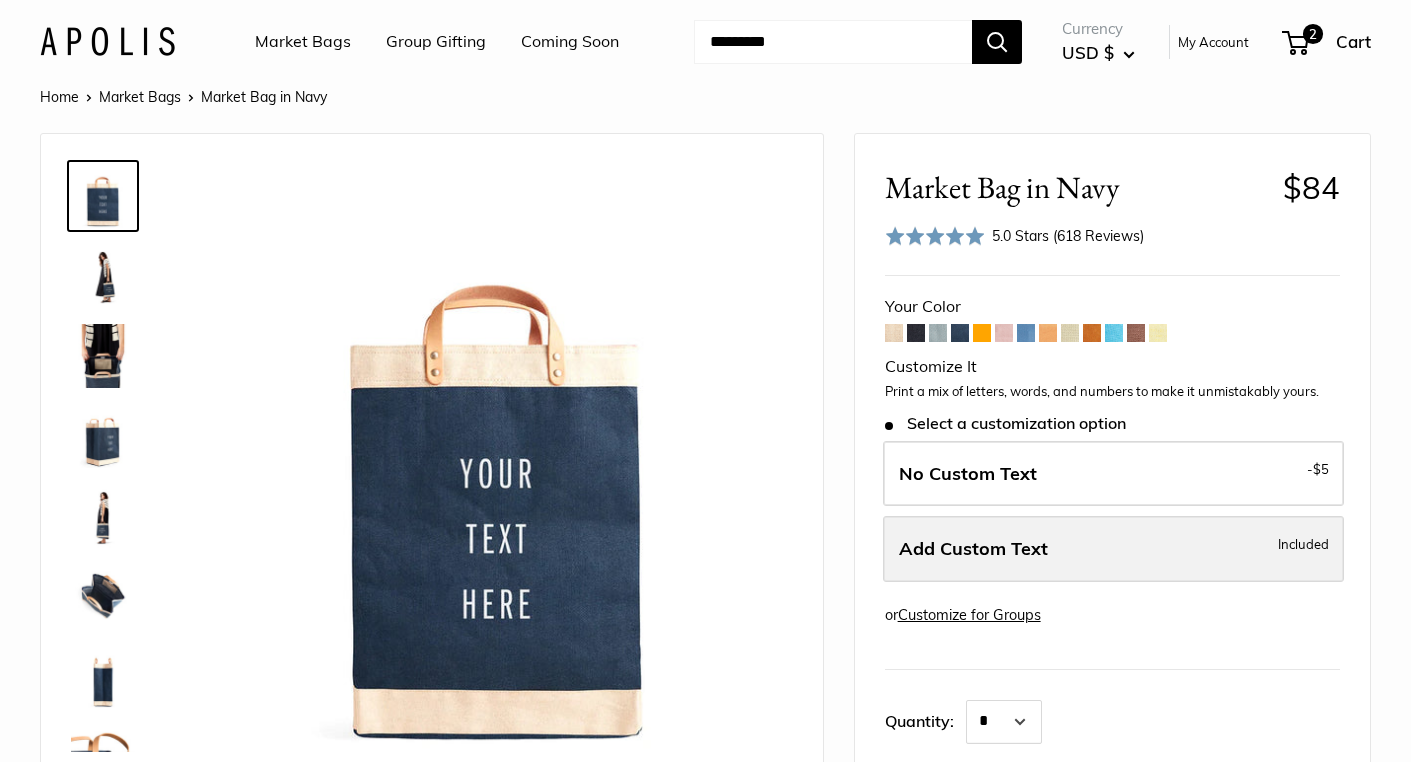 click on "Add Custom Text
Included" at bounding box center [1113, 549] 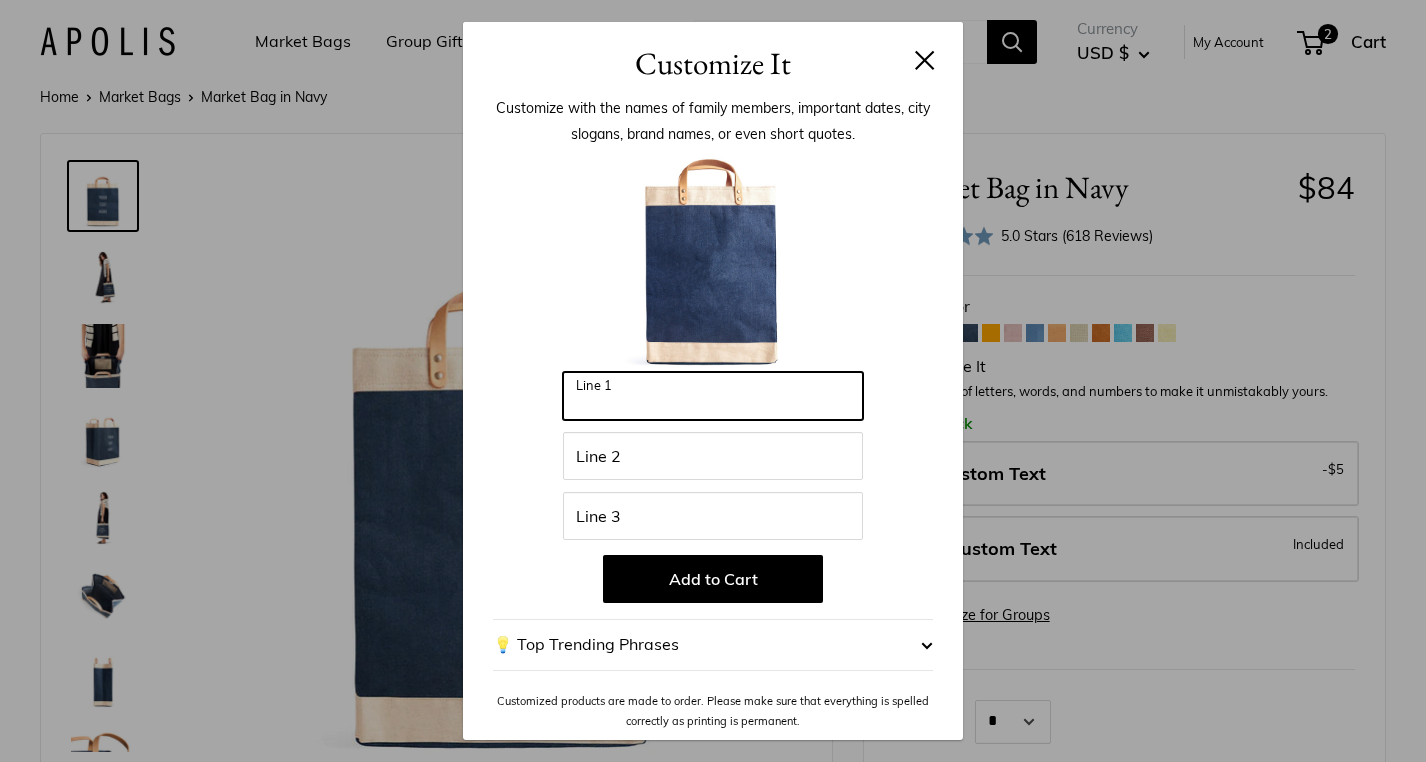 click on "Line 1" at bounding box center [713, 396] 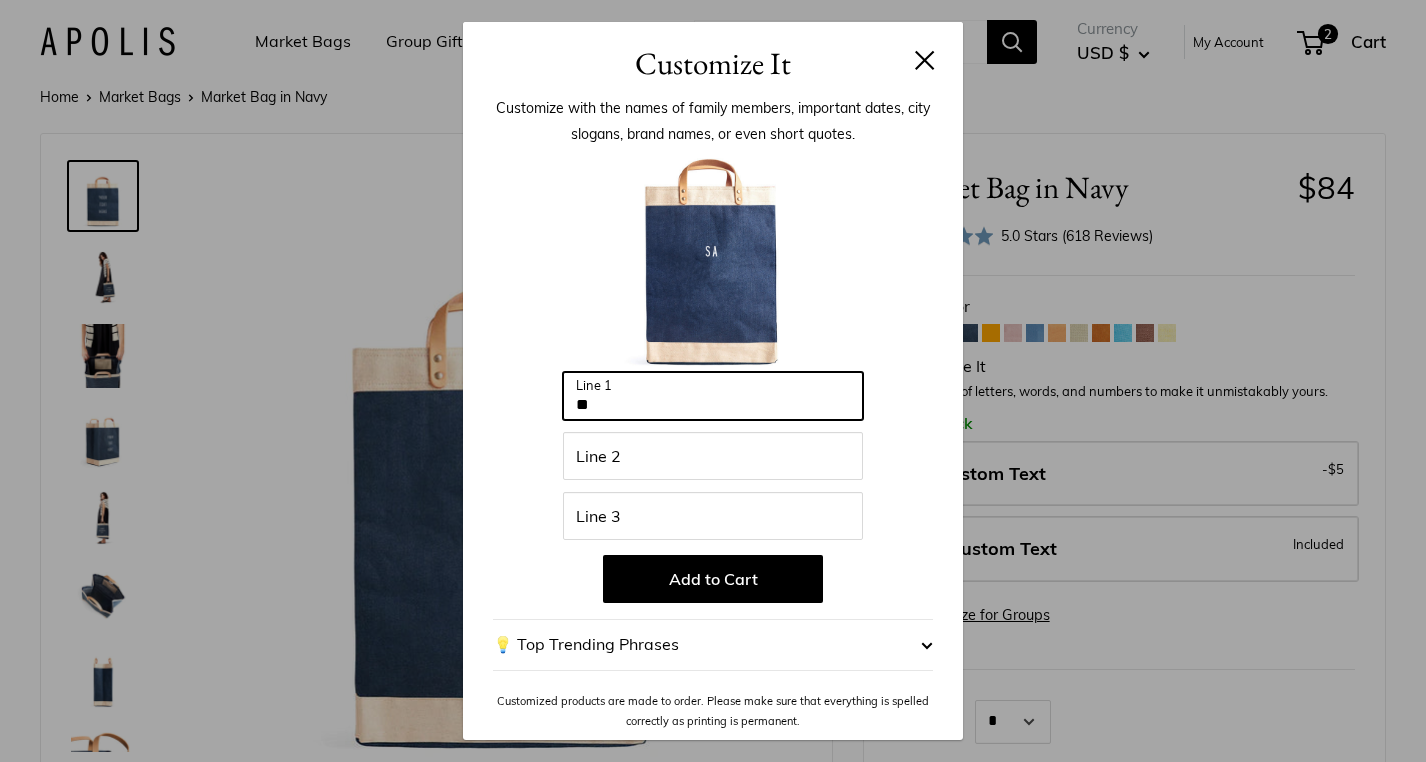 type on "*" 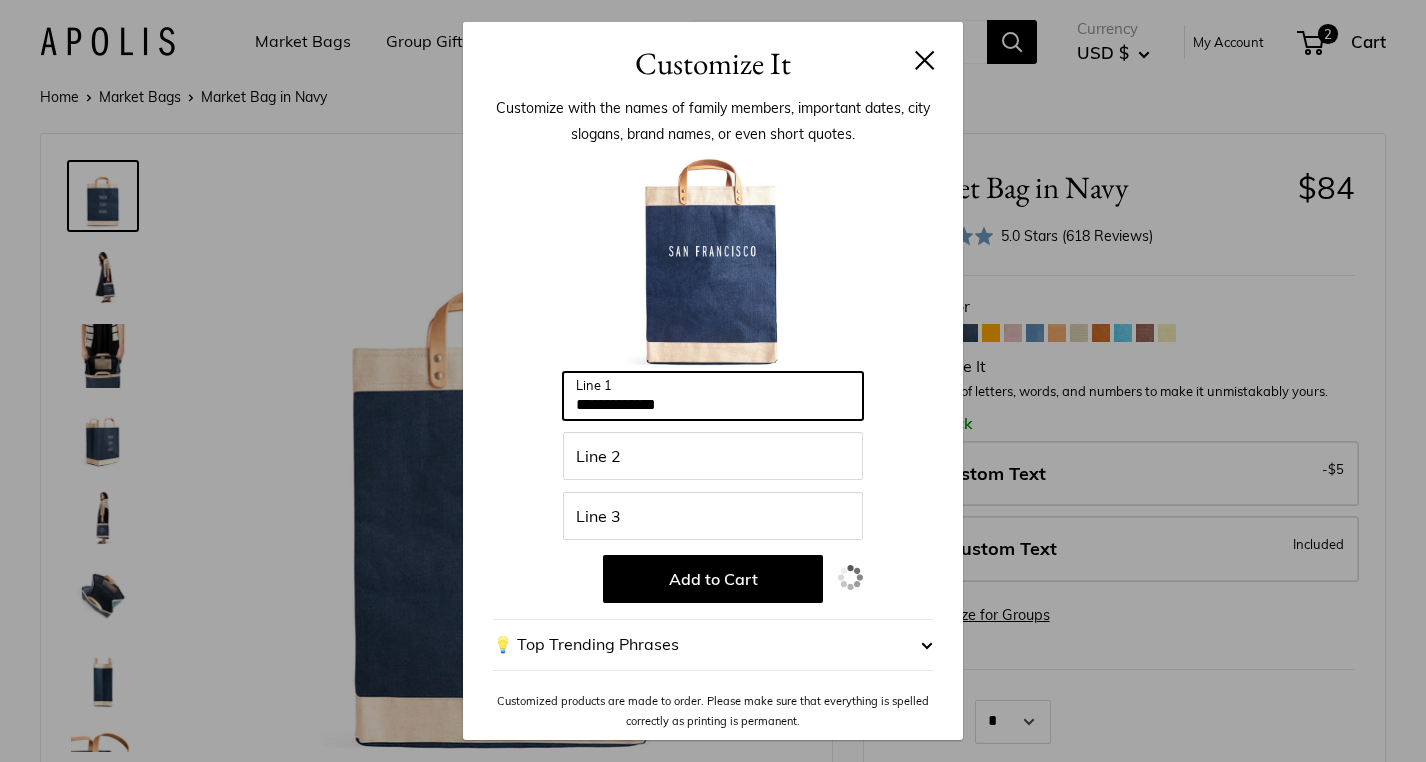 type on "**********" 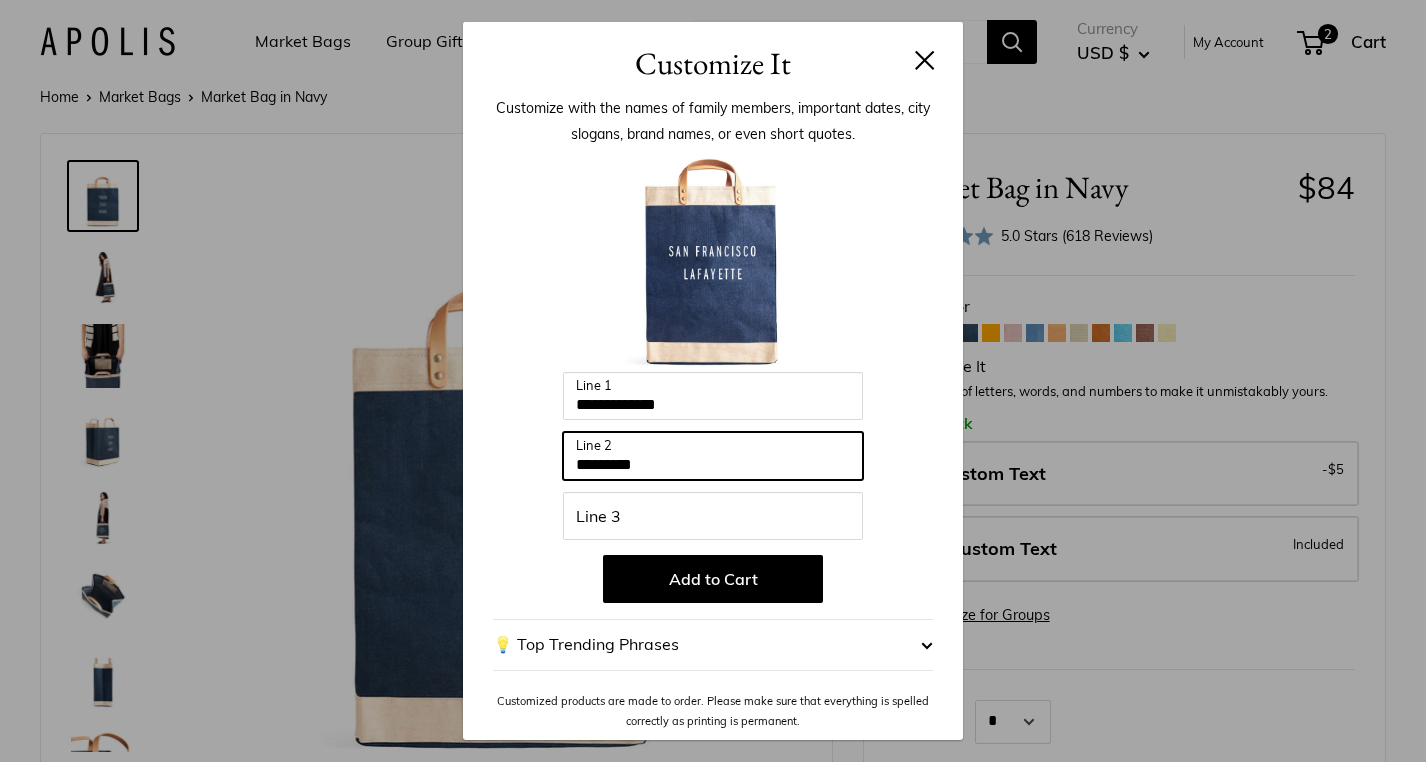 type on "*********" 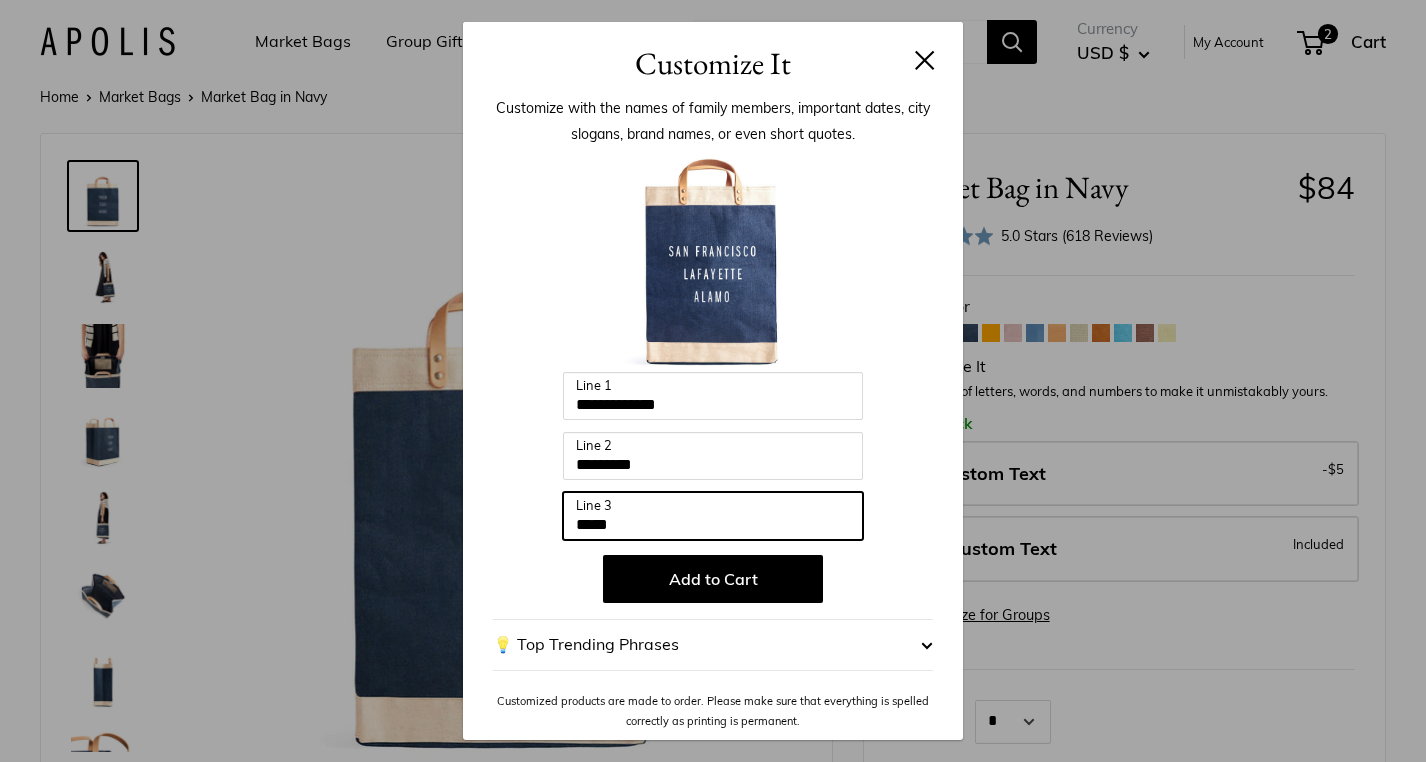 type on "*****" 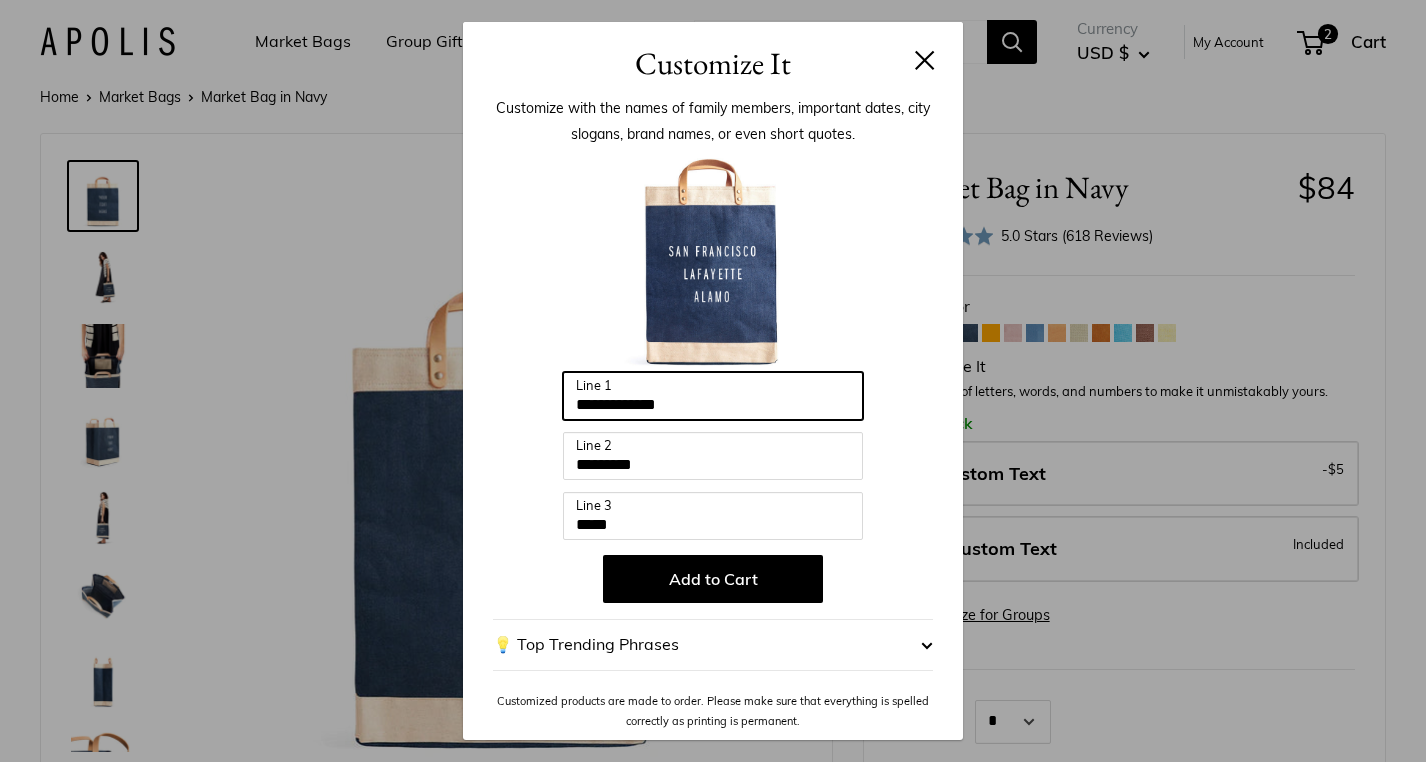 drag, startPoint x: 753, startPoint y: 395, endPoint x: 534, endPoint y: 376, distance: 219.82266 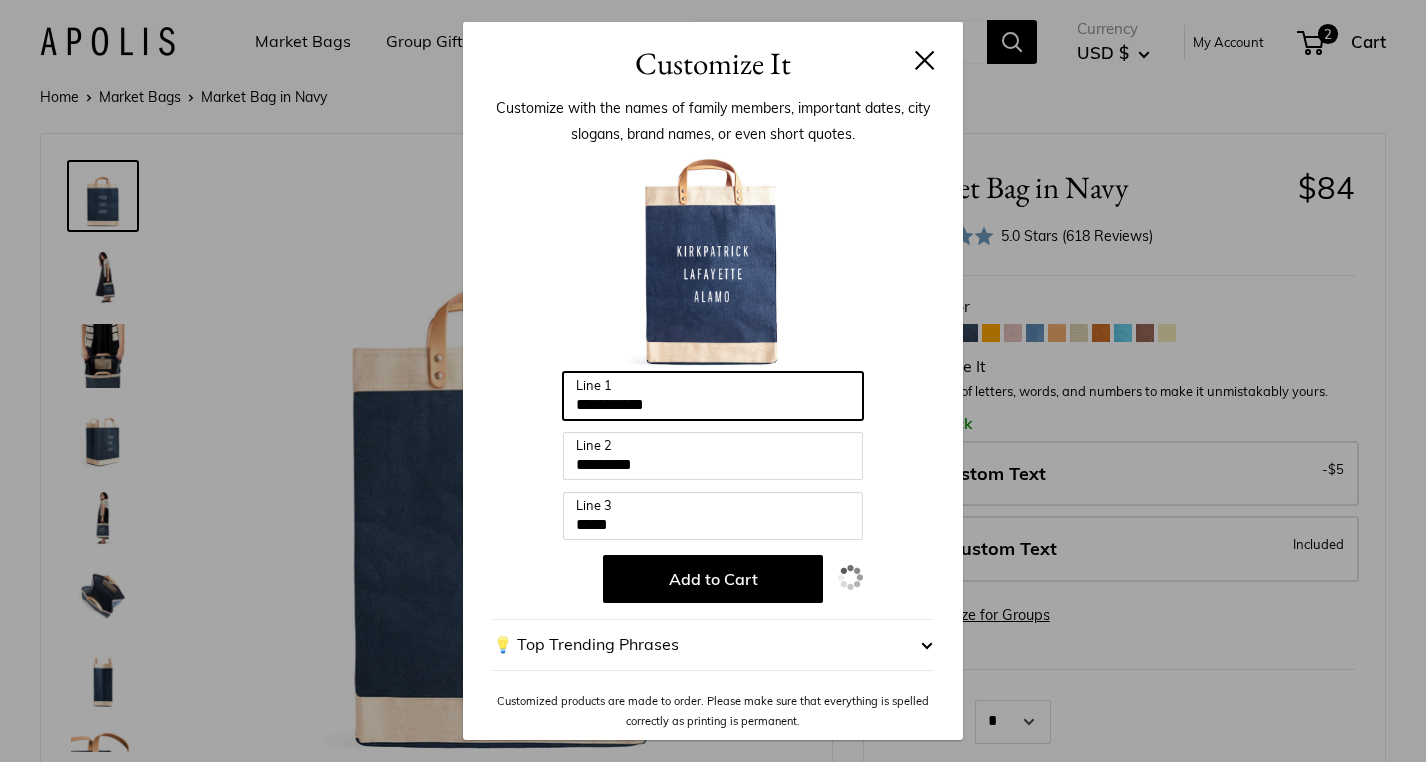 type on "**********" 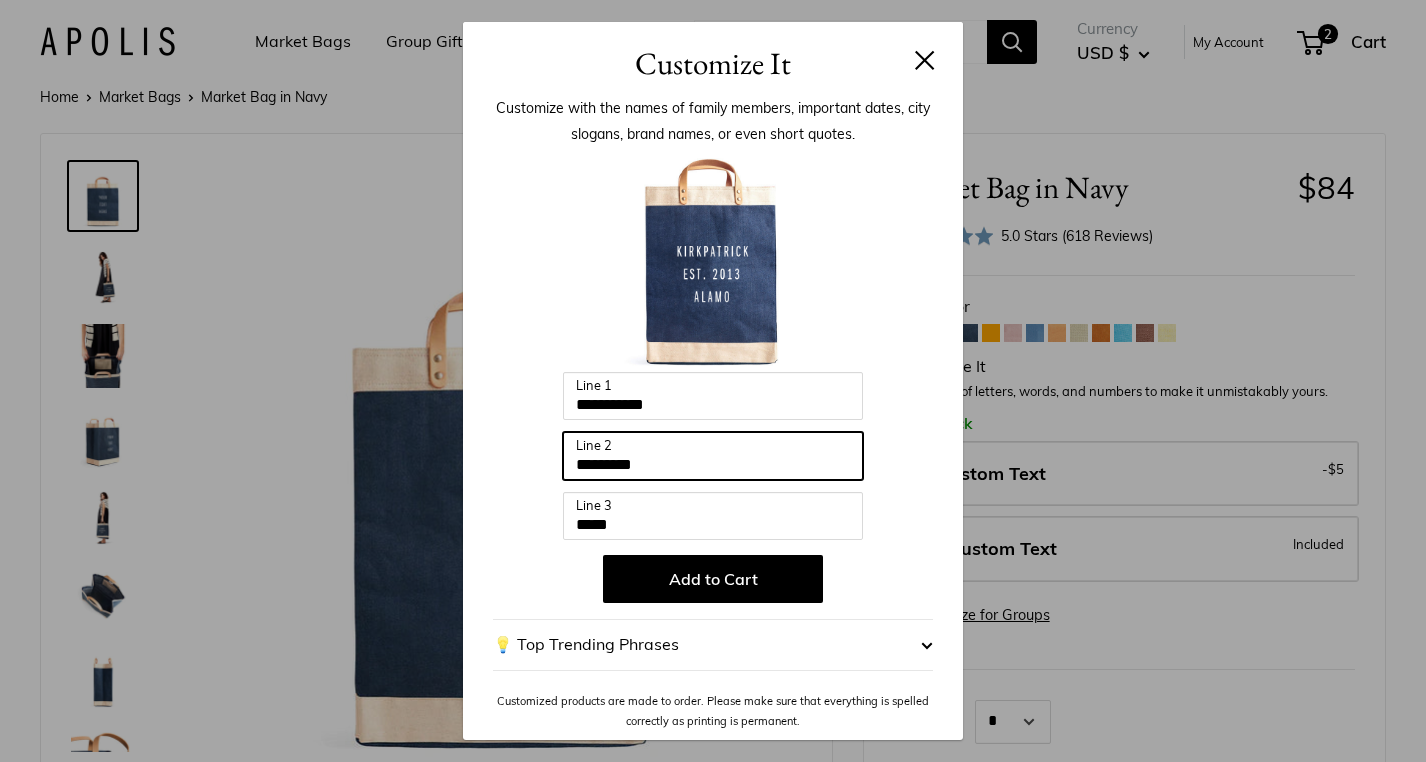type on "*********" 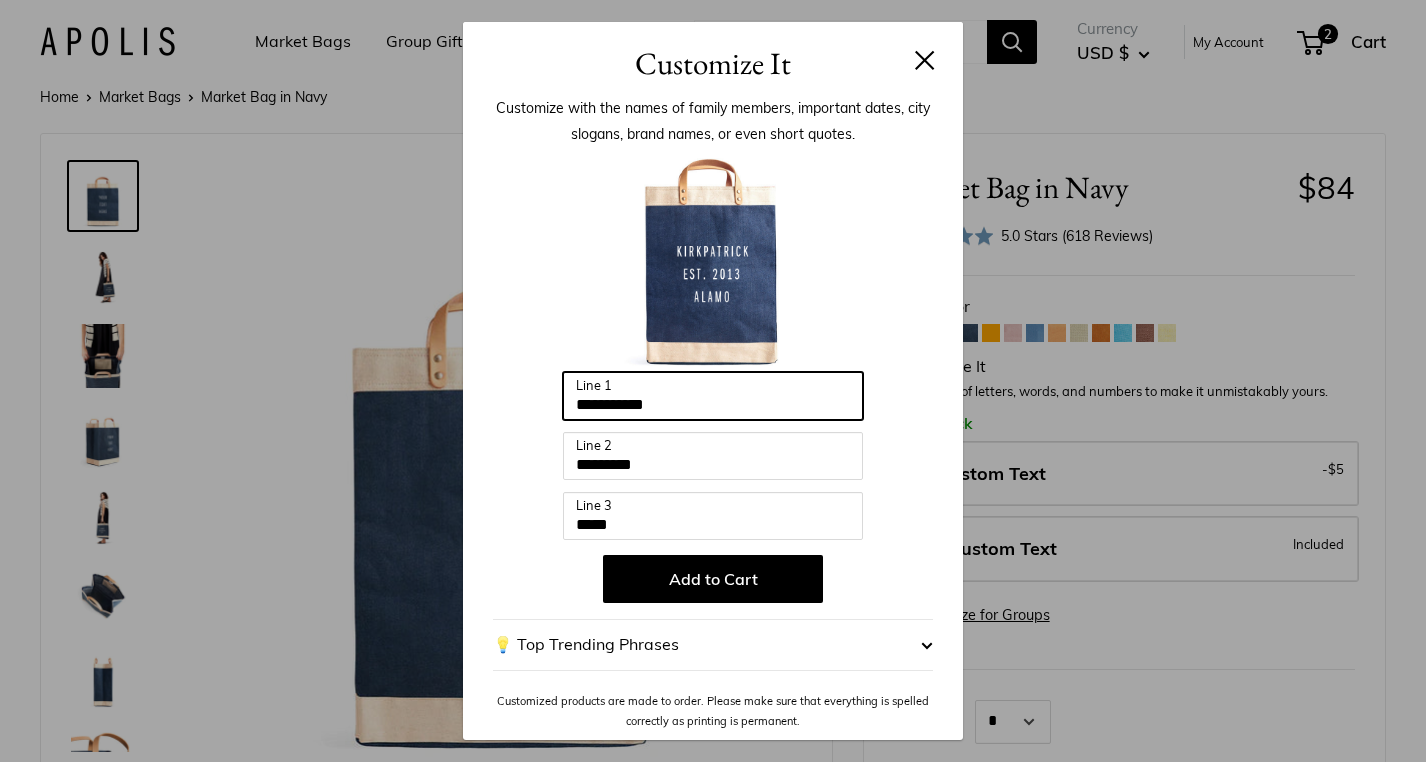 click on "**********" at bounding box center [713, 396] 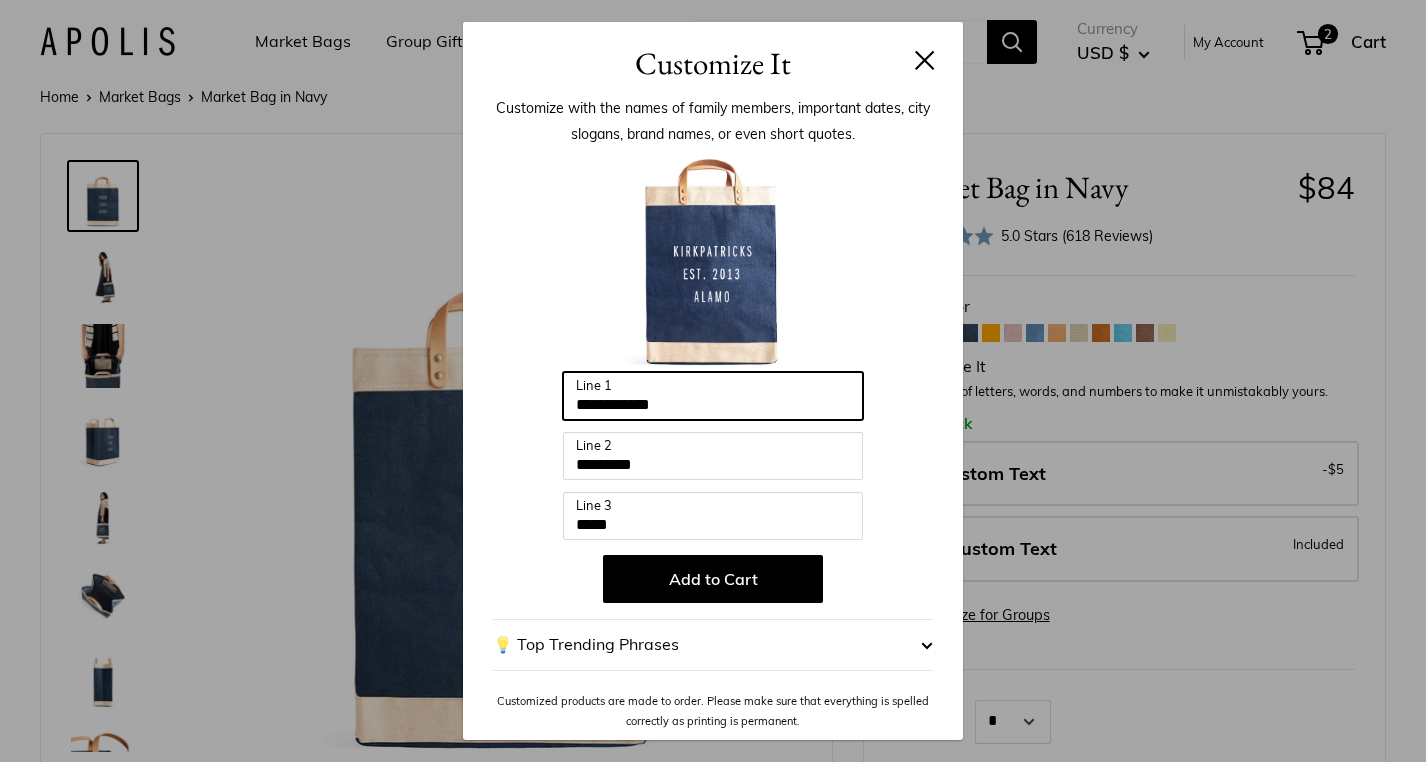 type on "**********" 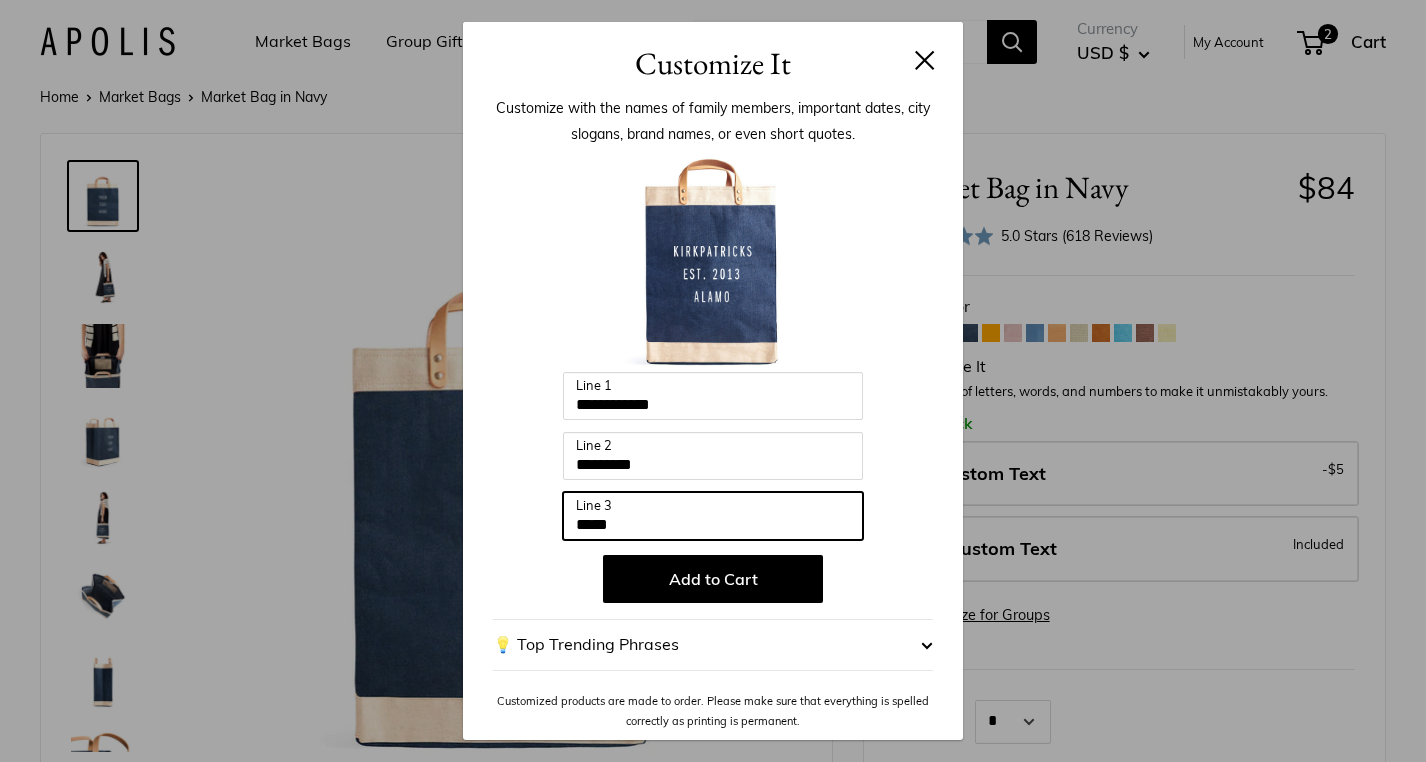 click on "*****" at bounding box center (713, 516) 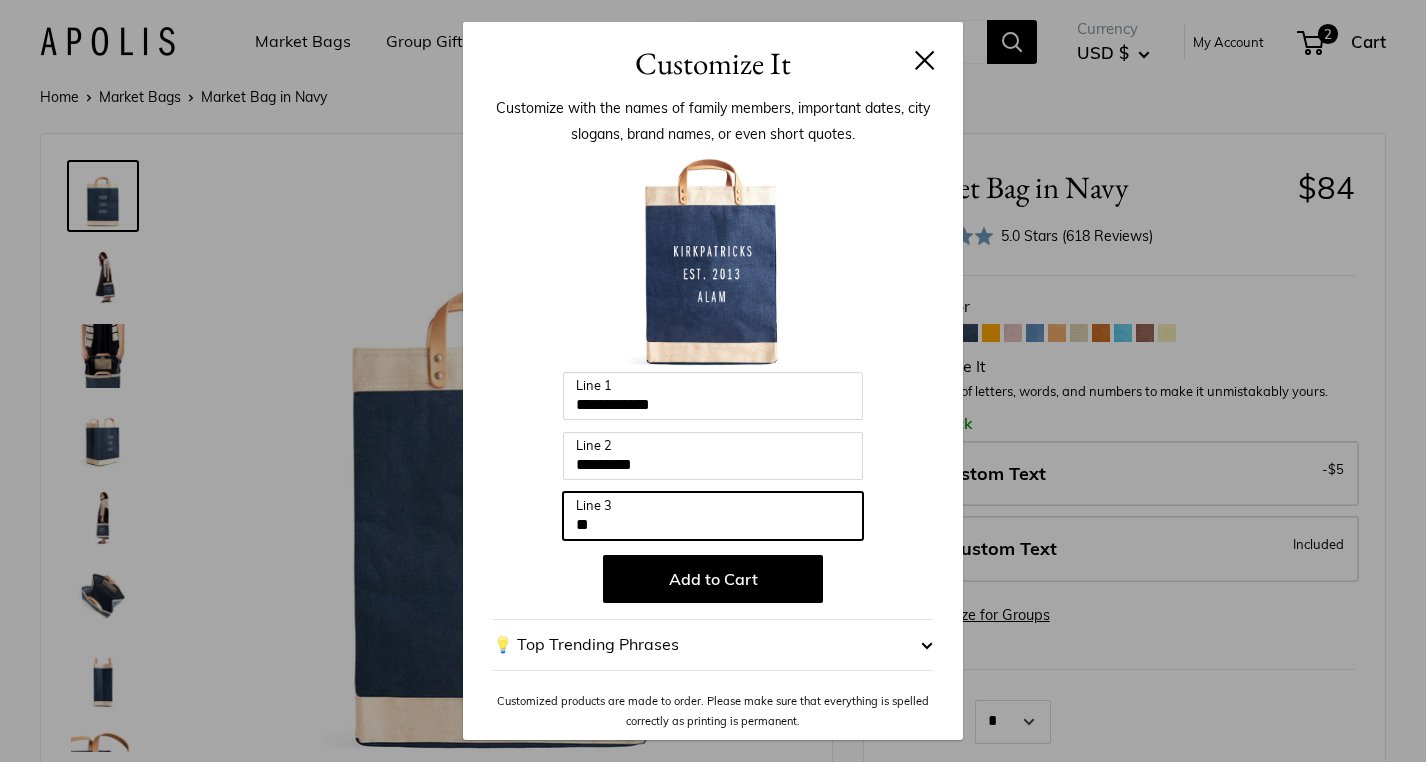 type on "*" 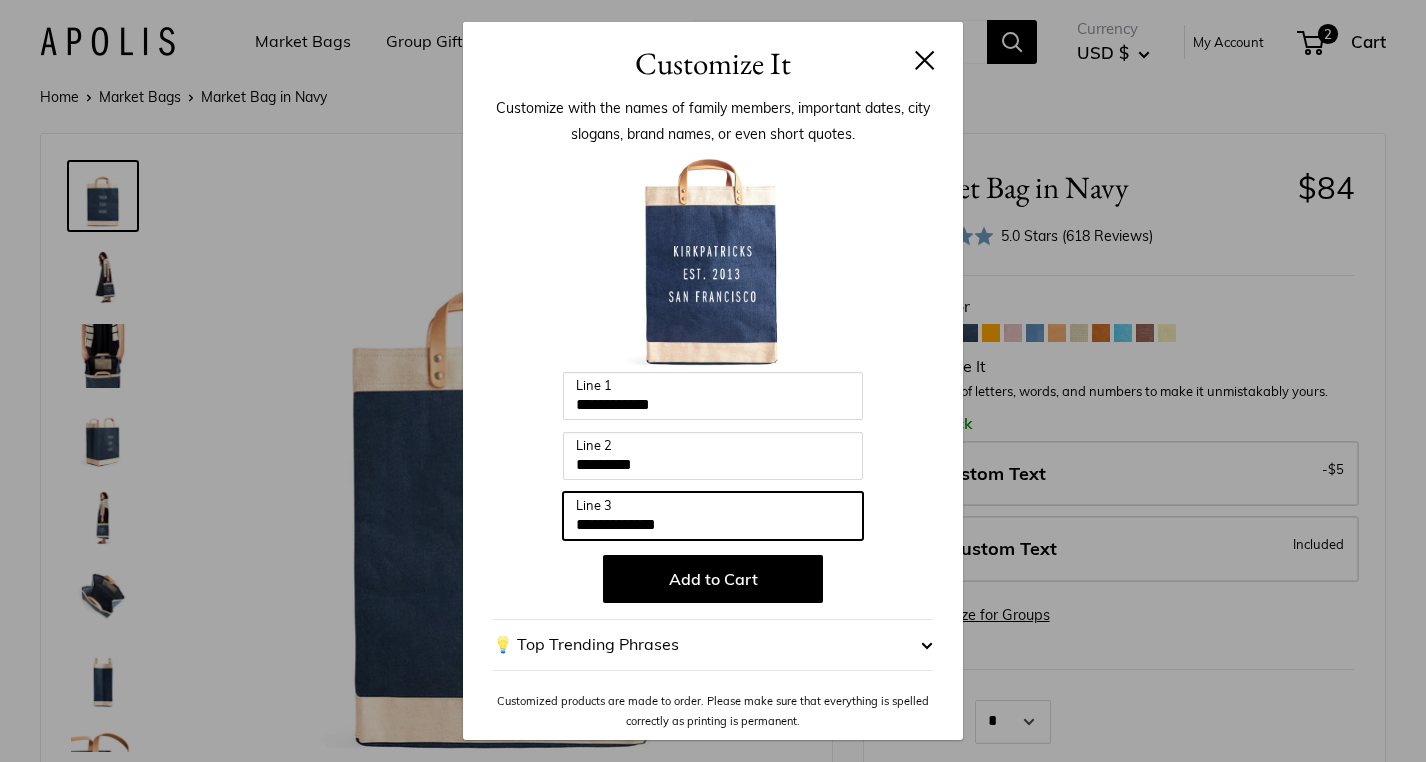 type on "**********" 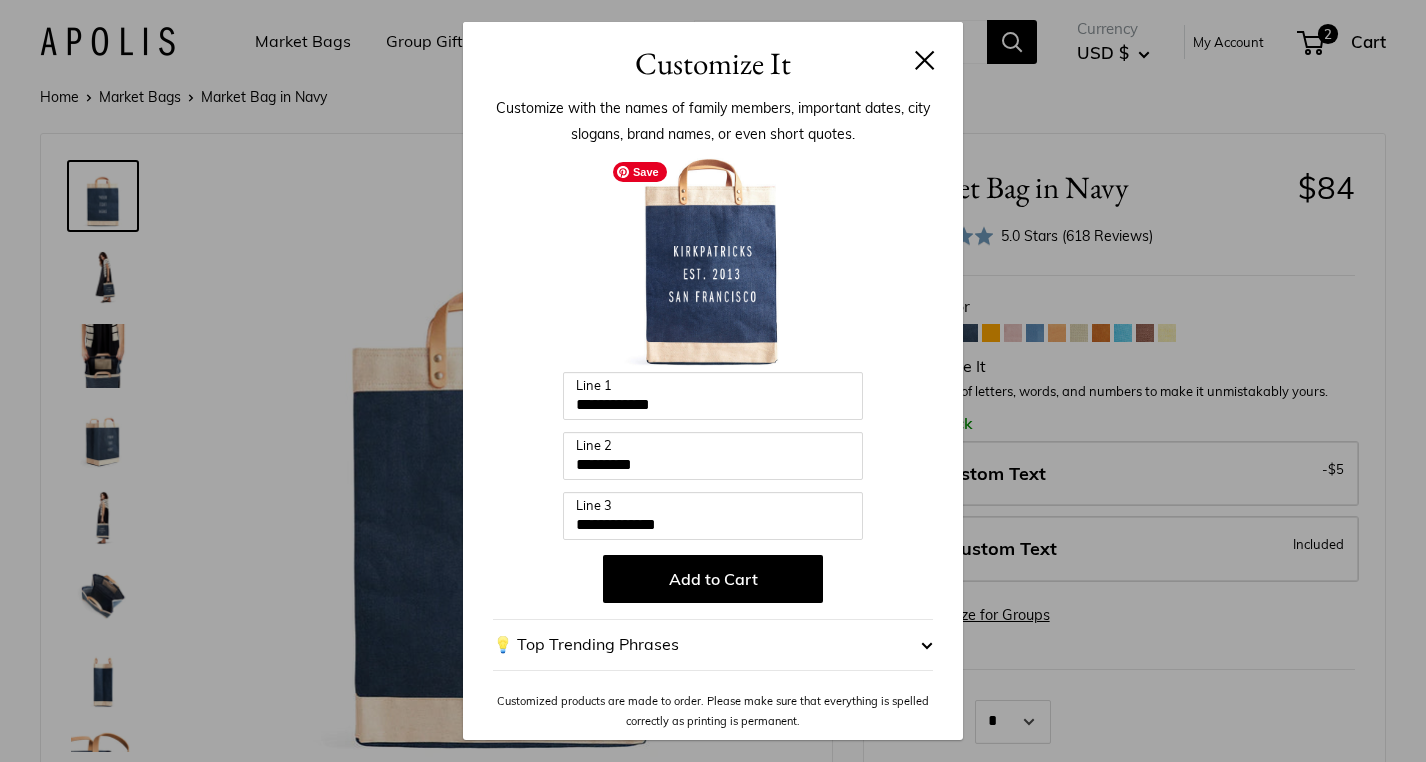 click at bounding box center (713, 262) 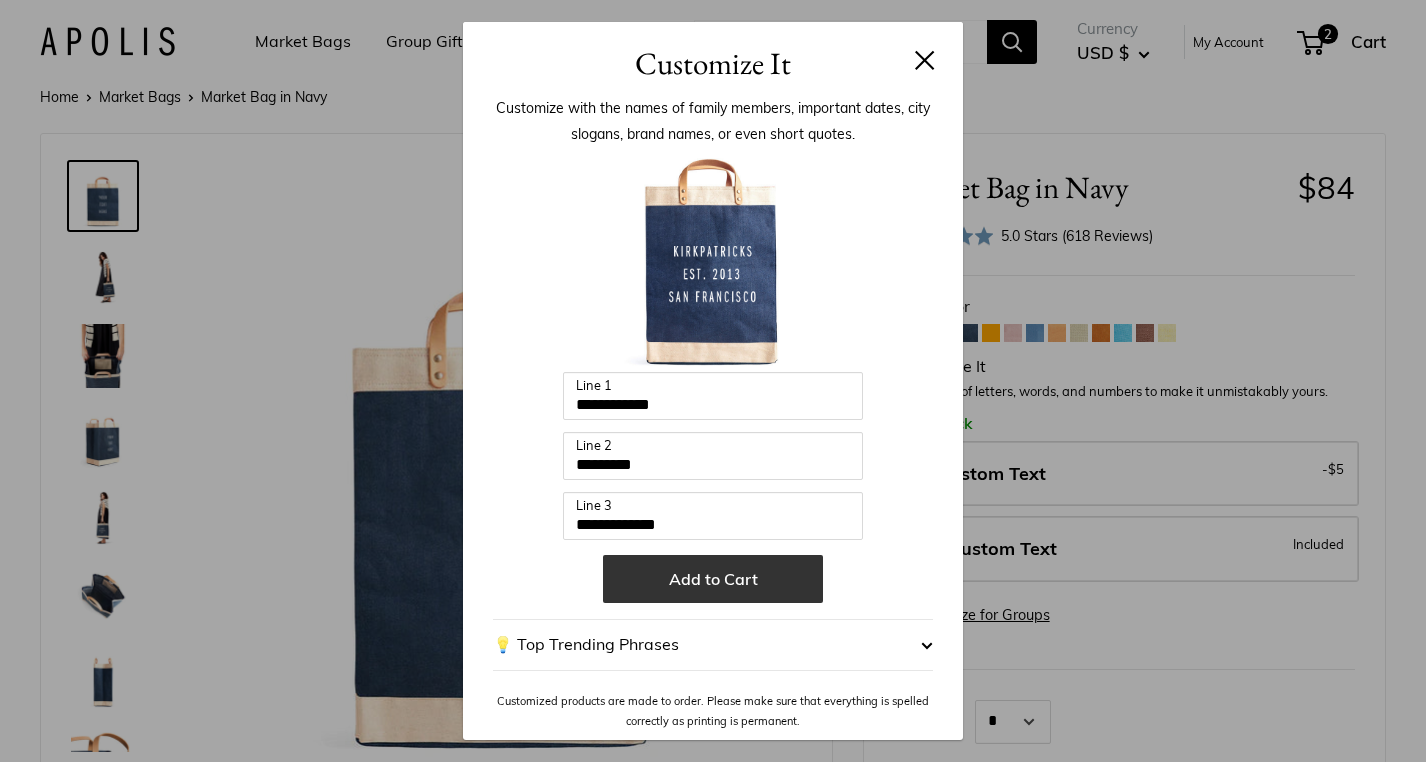 click on "Add to Cart" at bounding box center [713, 579] 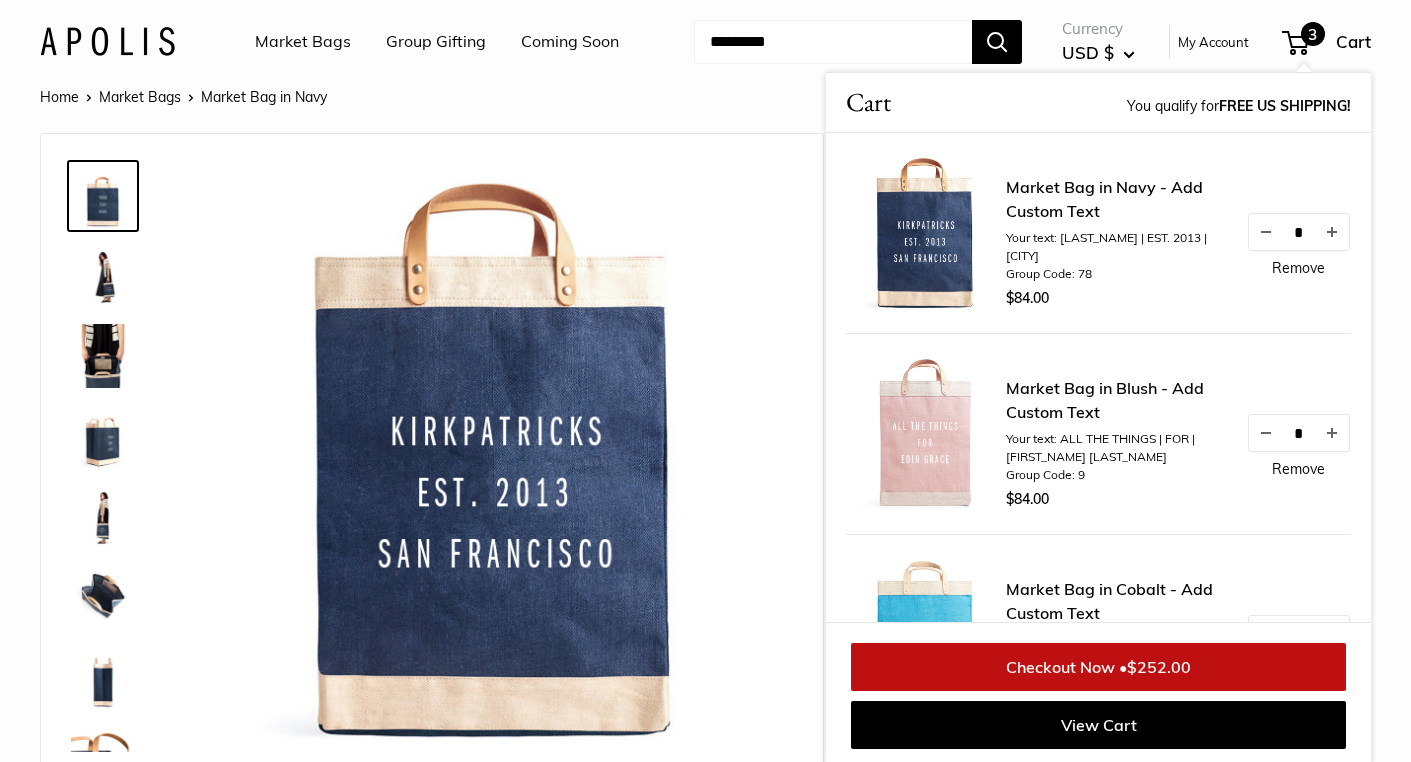 click at bounding box center (103, 516) 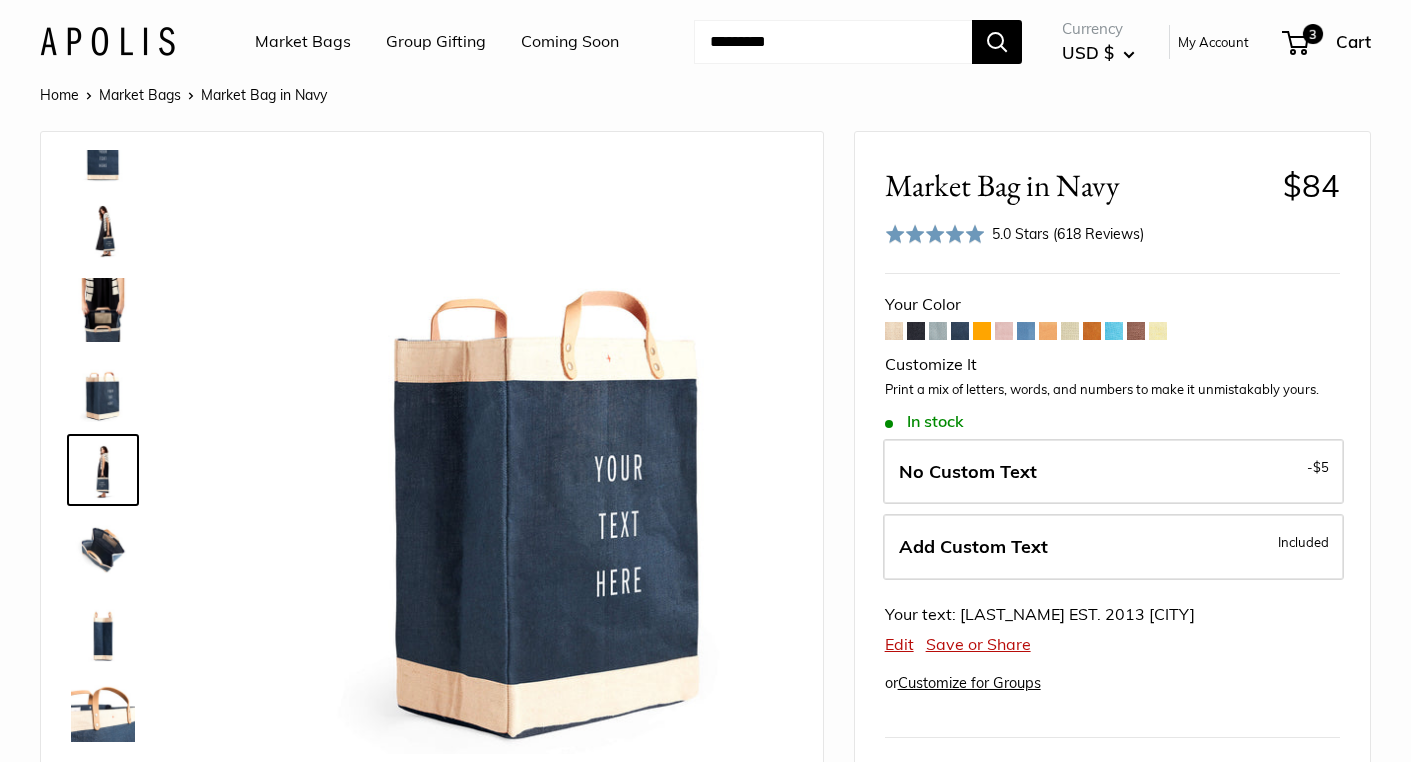 scroll, scrollTop: 62, scrollLeft: 0, axis: vertical 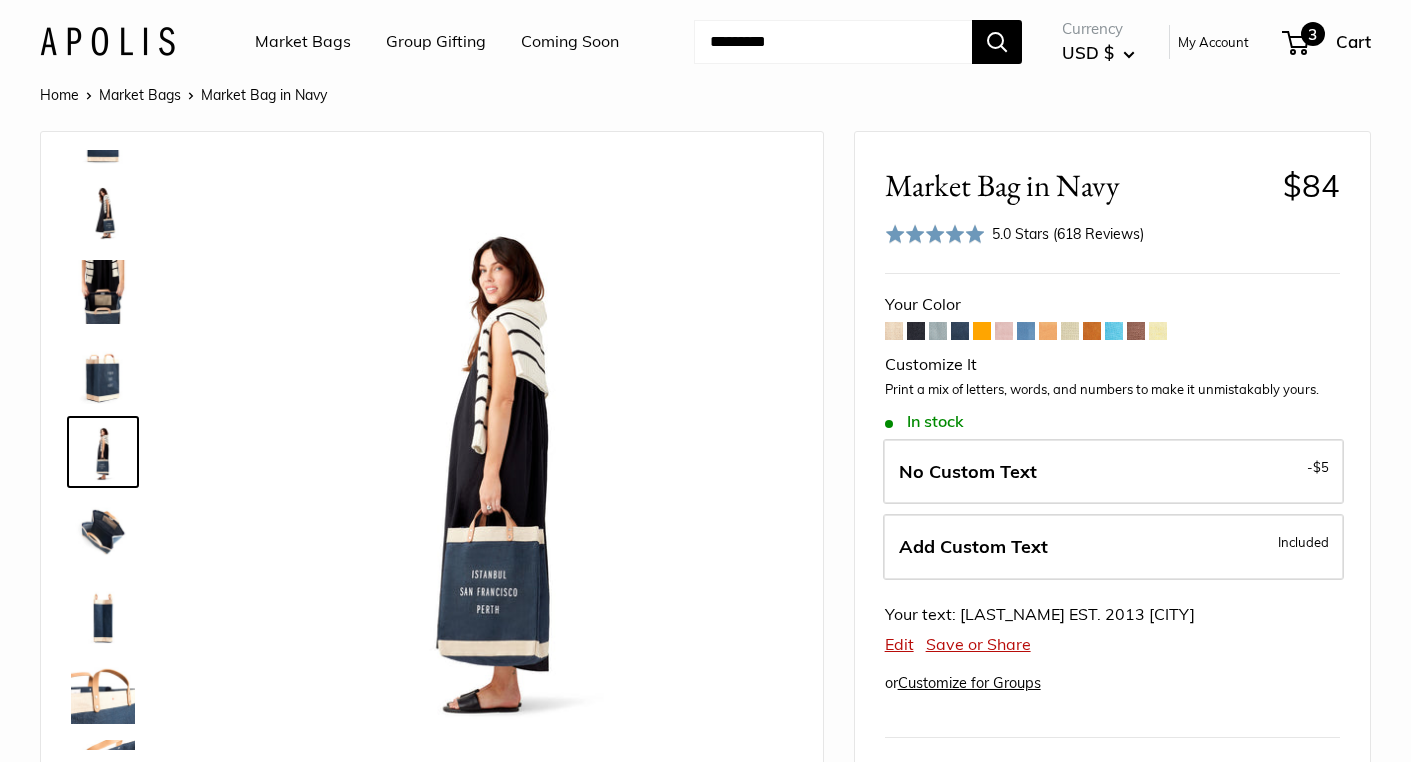 click on "3" at bounding box center (1313, 34) 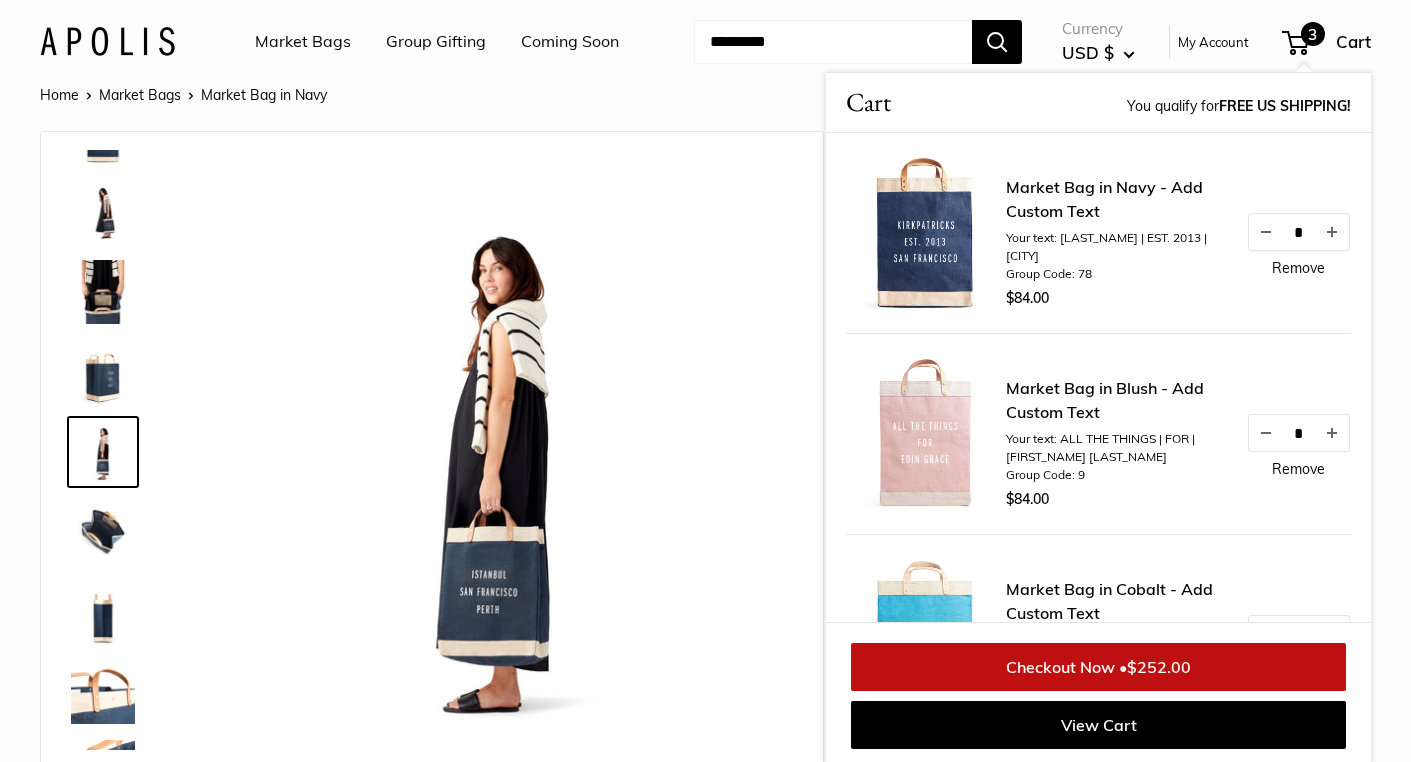 click on "$252.00" at bounding box center (1159, 667) 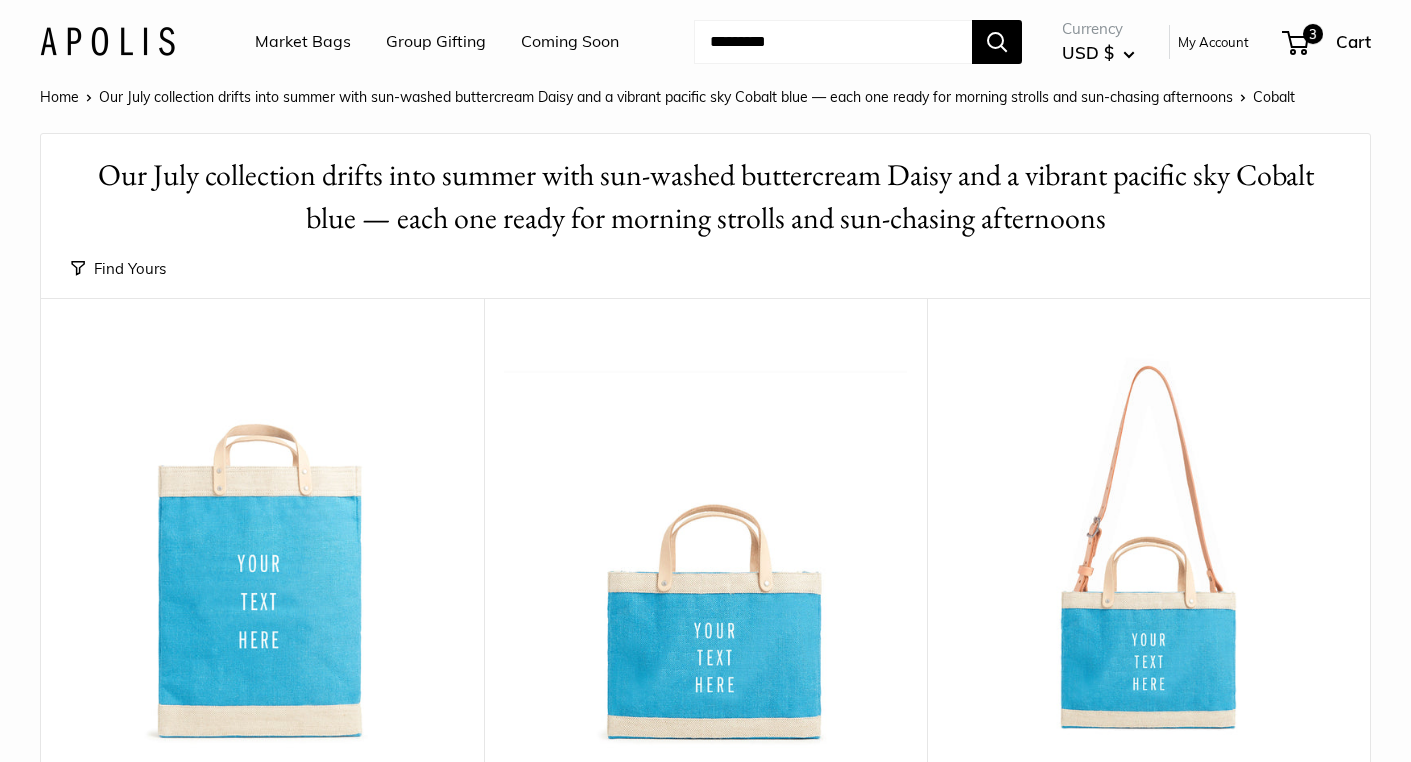 scroll, scrollTop: 0, scrollLeft: 0, axis: both 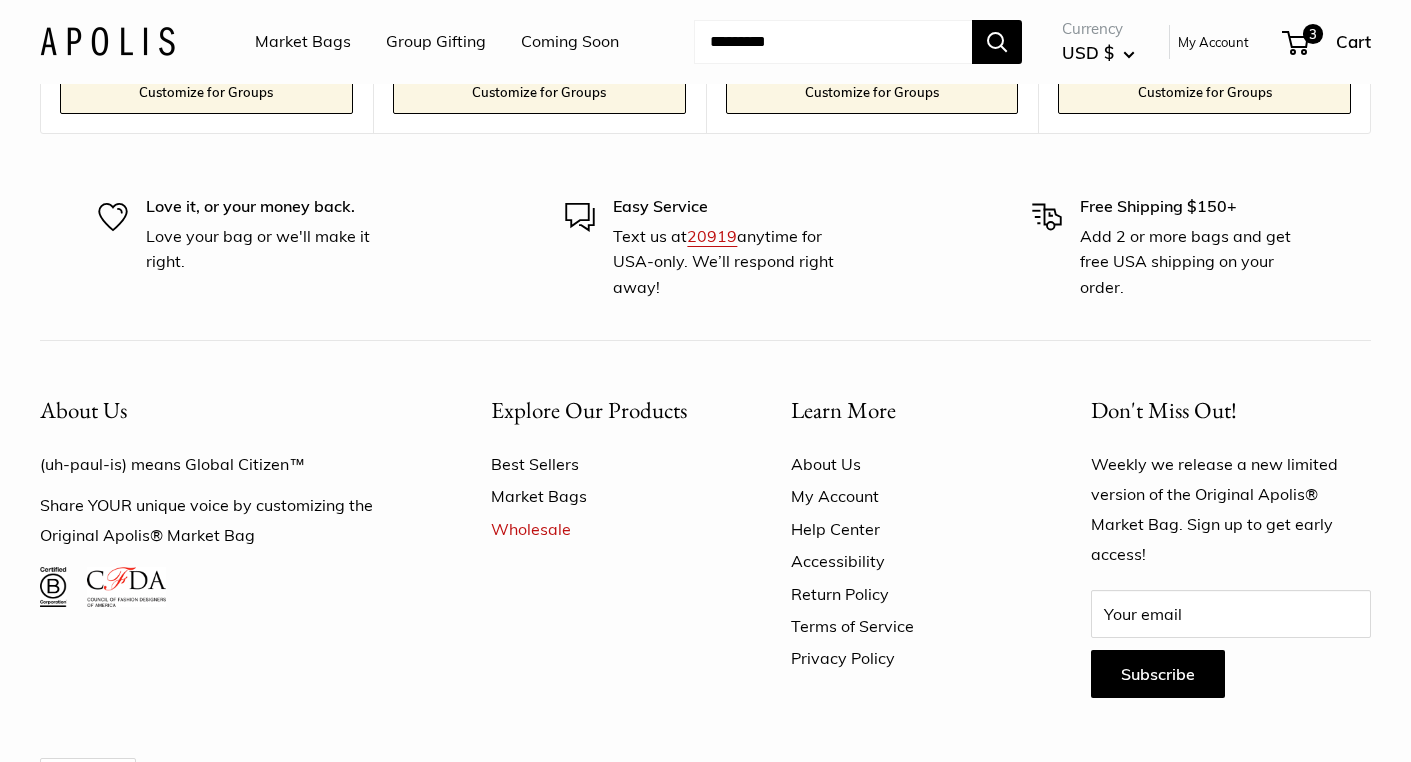 click on "Market Bags" at bounding box center [303, 42] 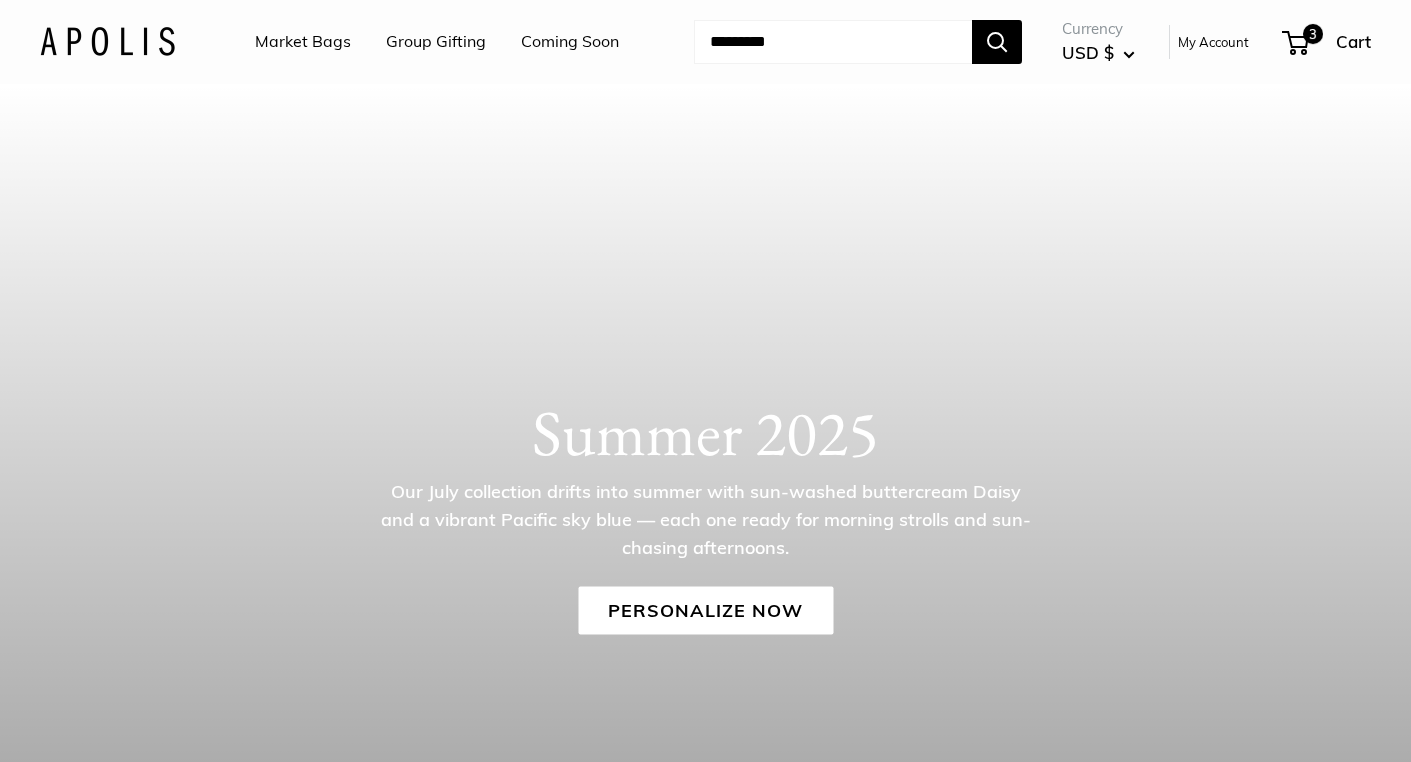 scroll, scrollTop: 0, scrollLeft: 0, axis: both 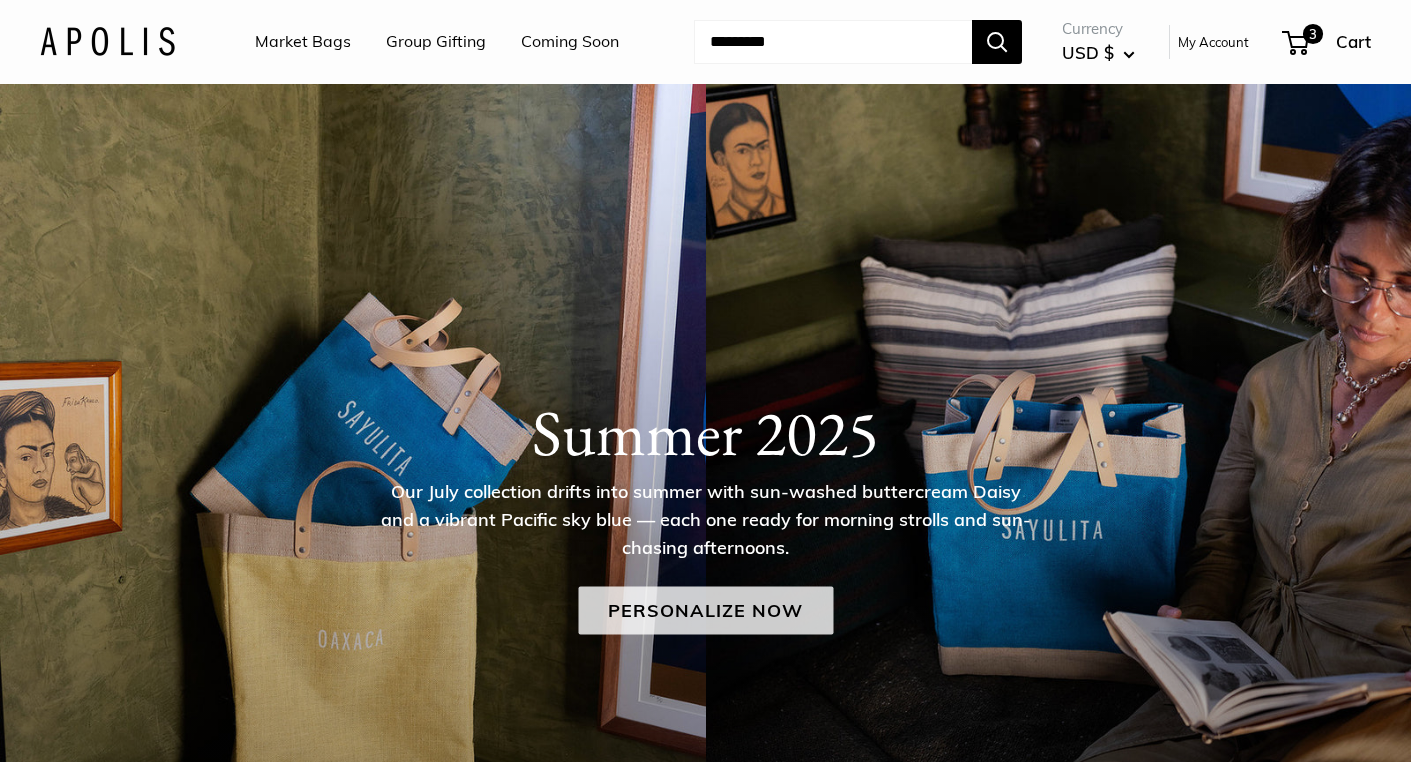 click on "Personalize Now" at bounding box center (705, 611) 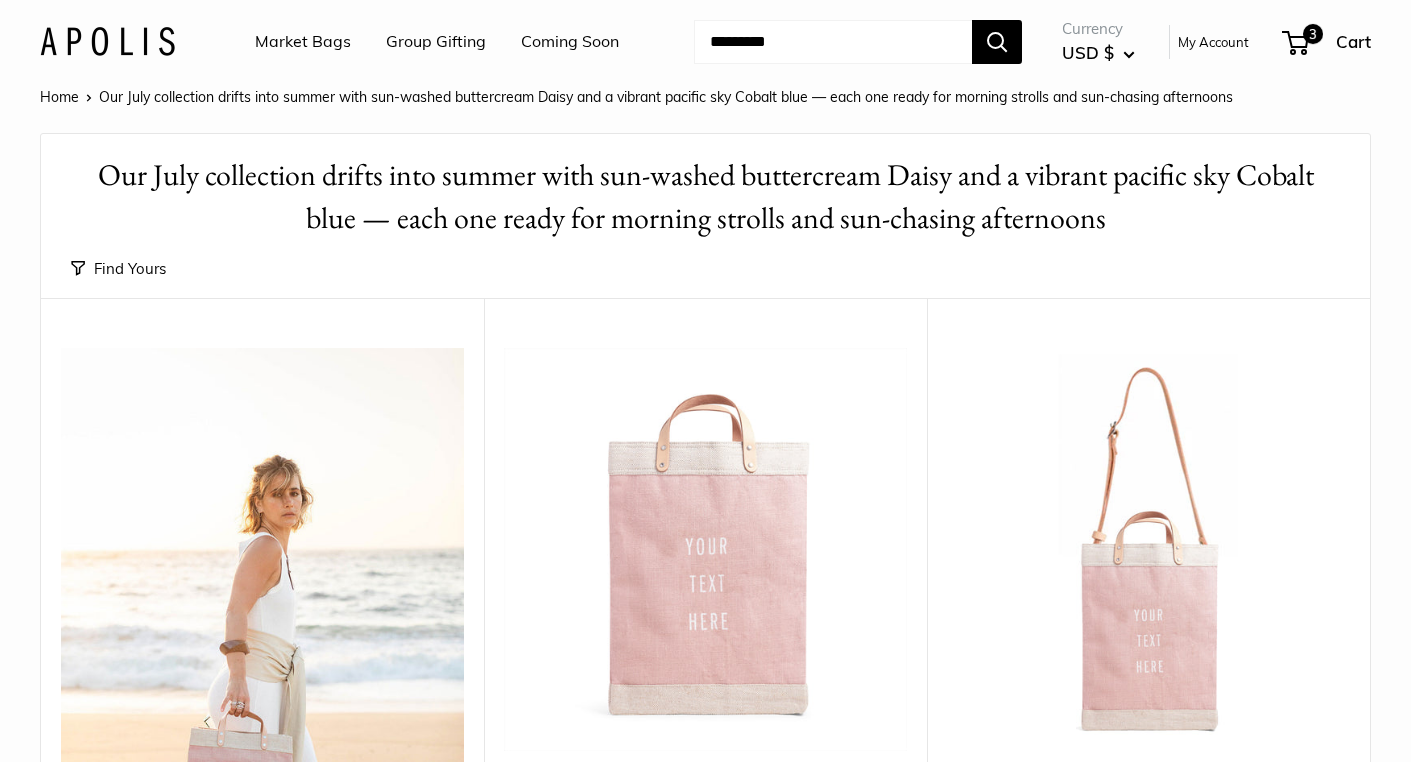 scroll, scrollTop: 0, scrollLeft: 0, axis: both 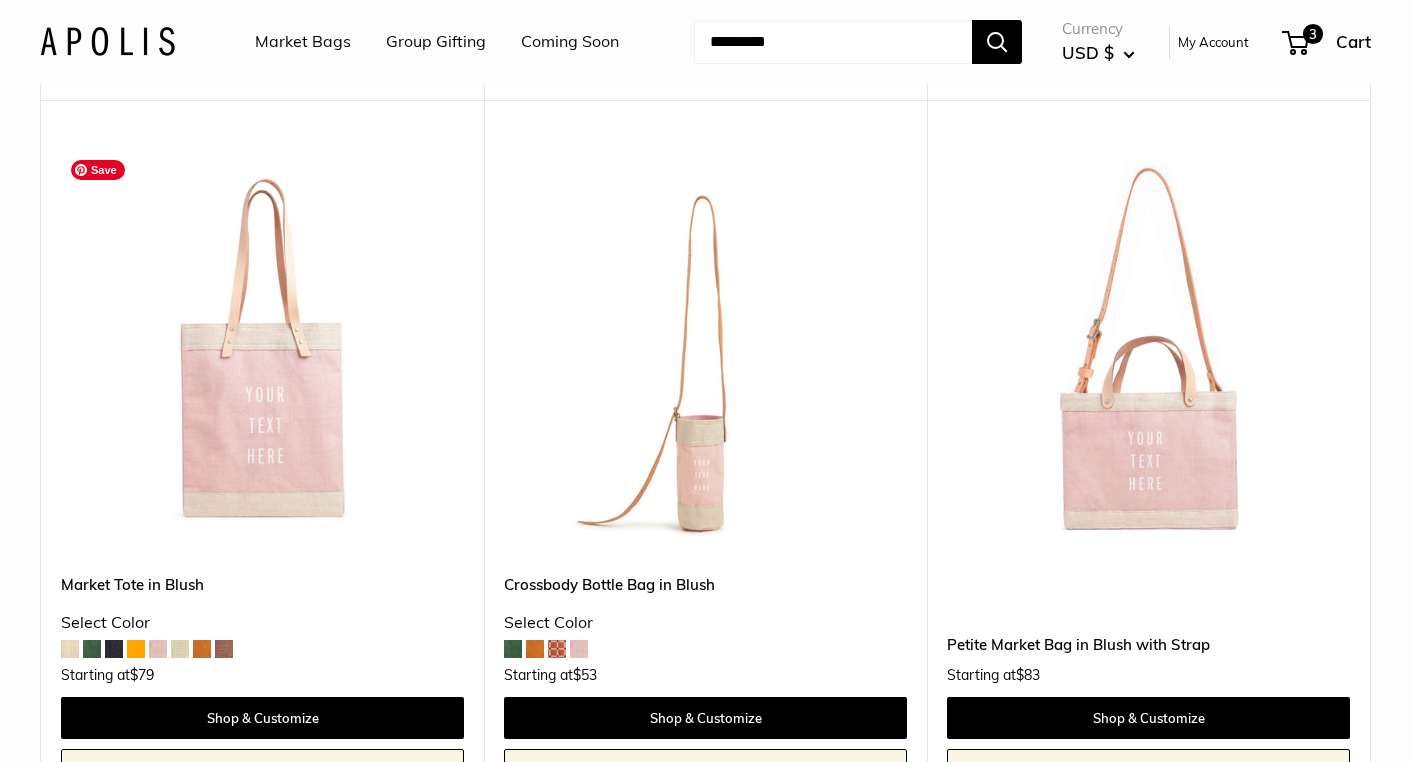 click at bounding box center (0, 0) 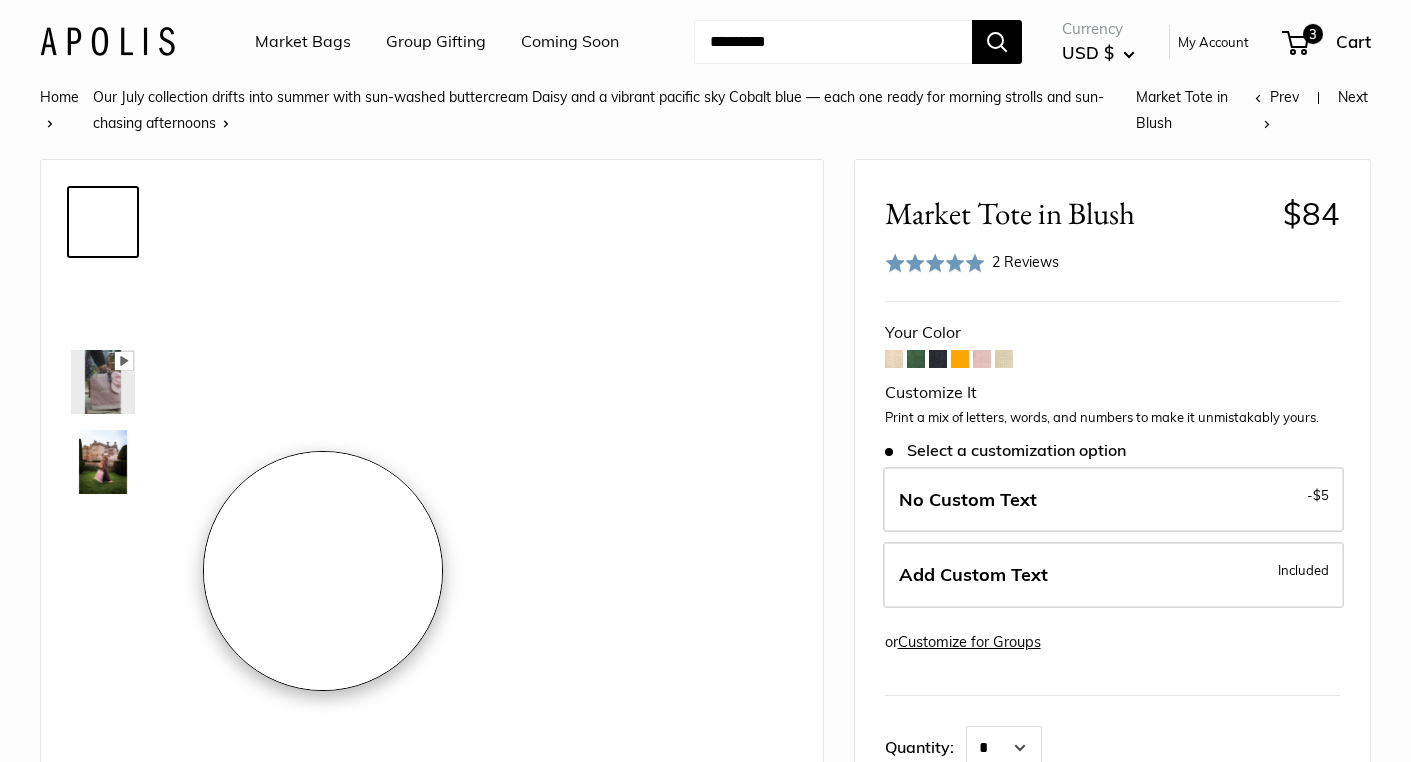 scroll, scrollTop: 0, scrollLeft: 0, axis: both 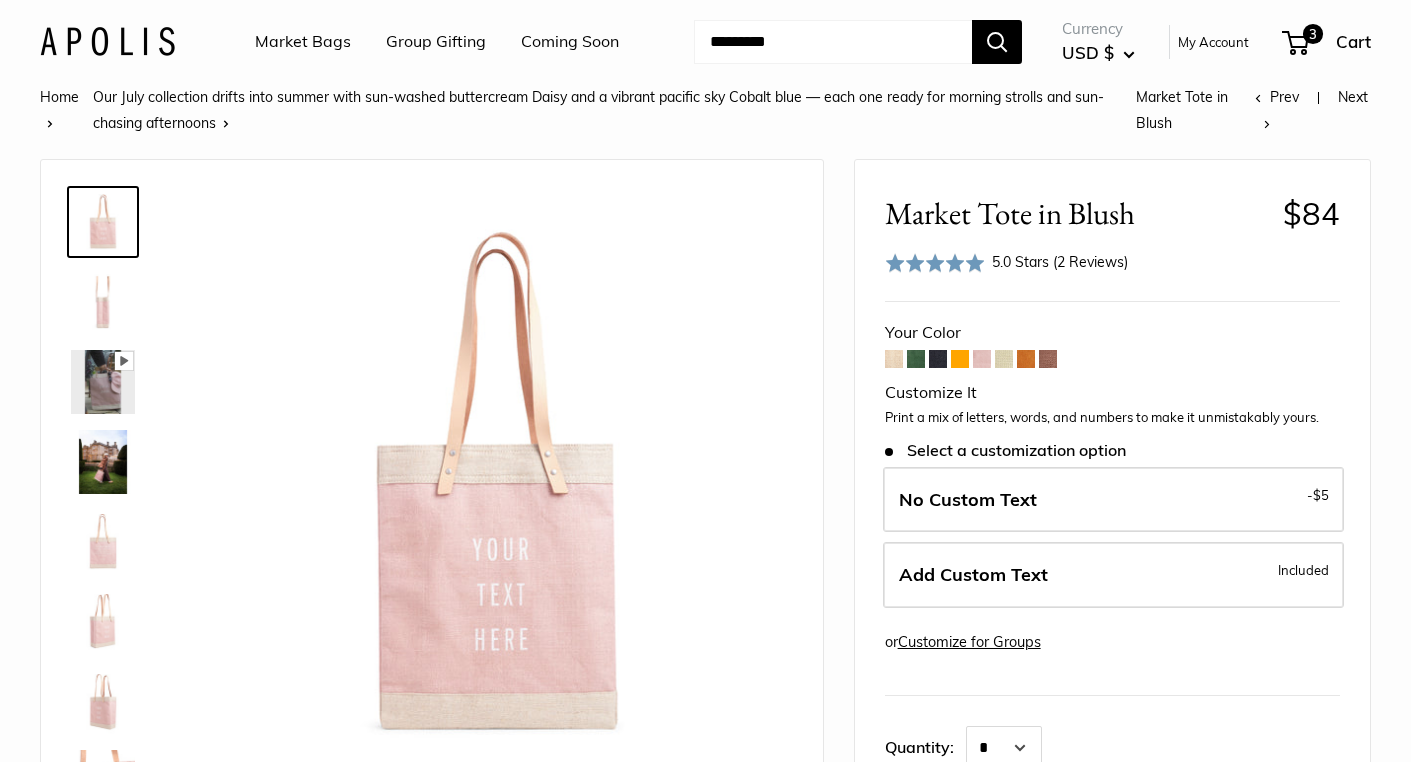 click at bounding box center [103, 462] 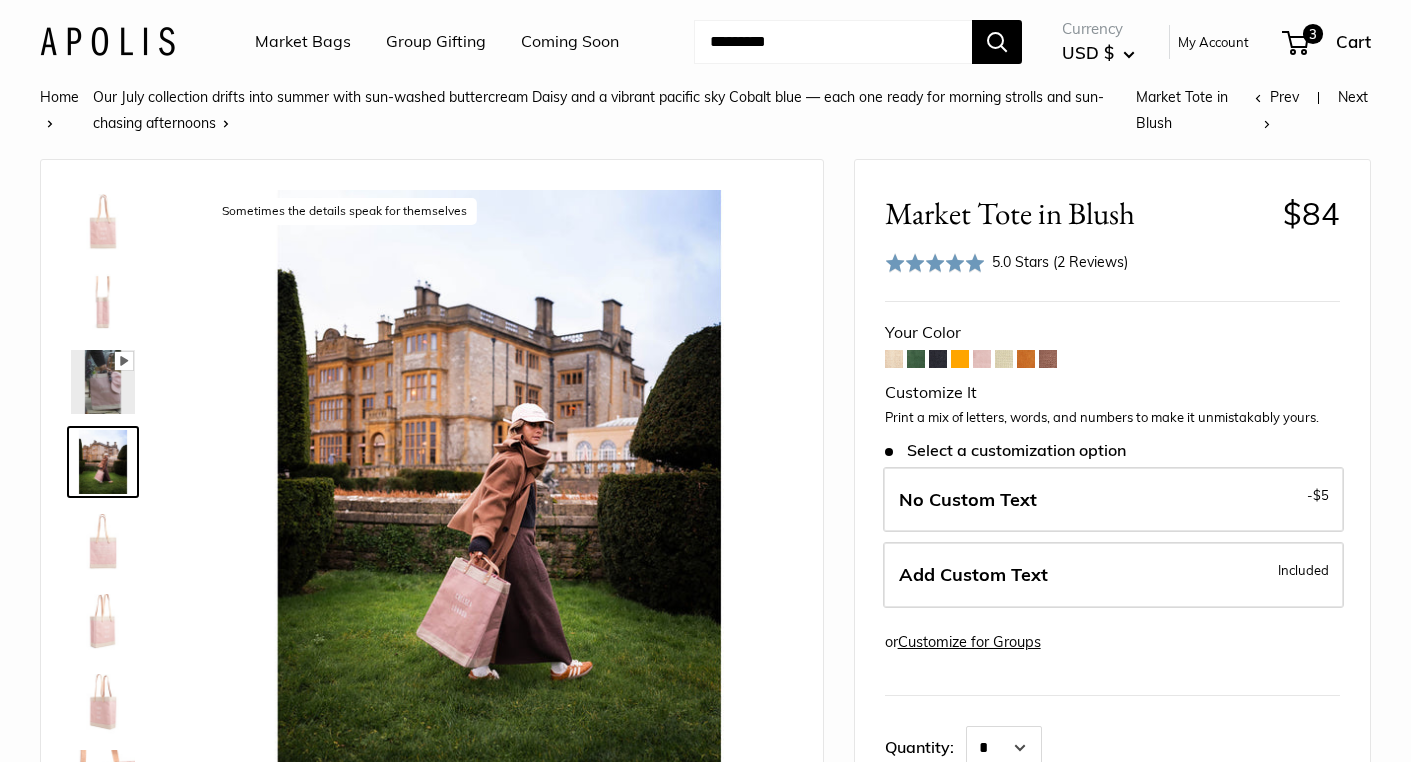 click at bounding box center [103, 382] 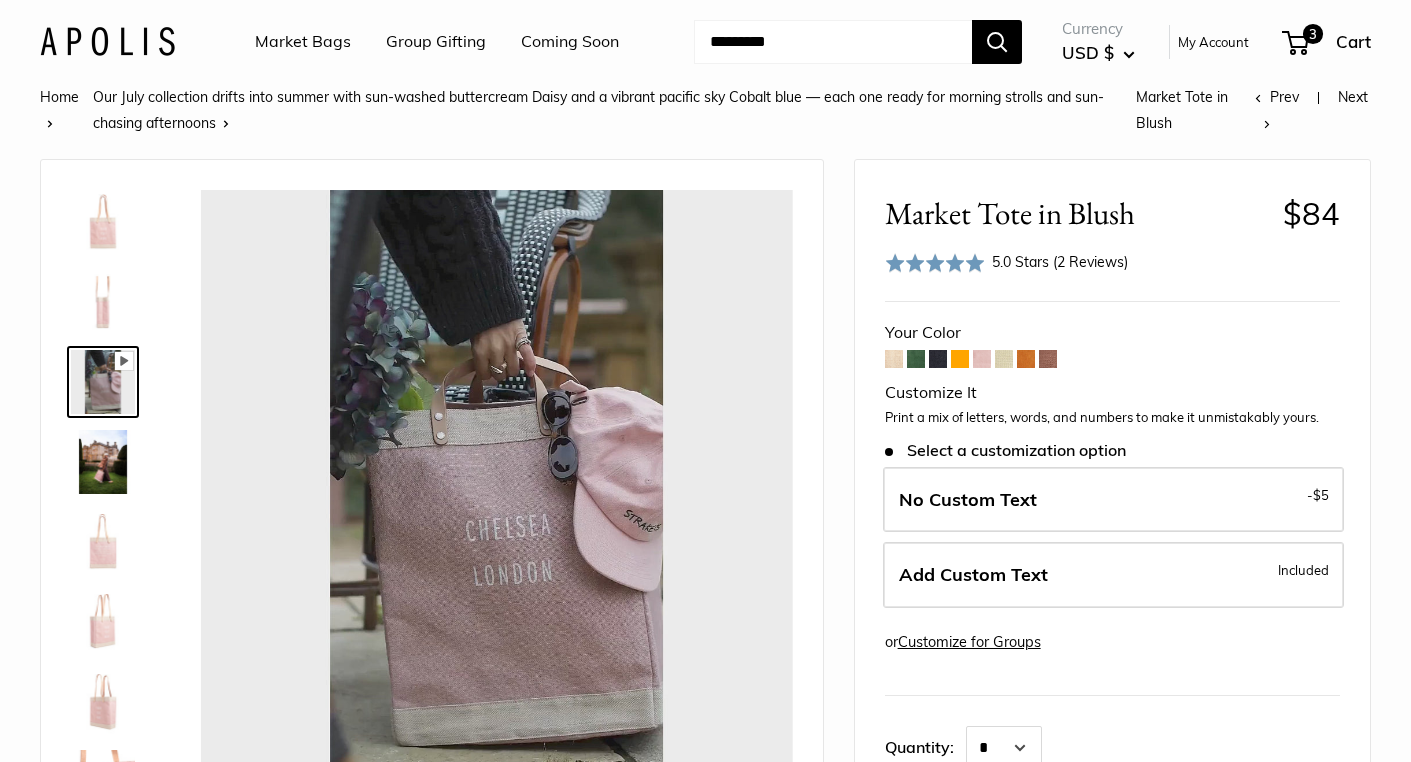 type on "*****" 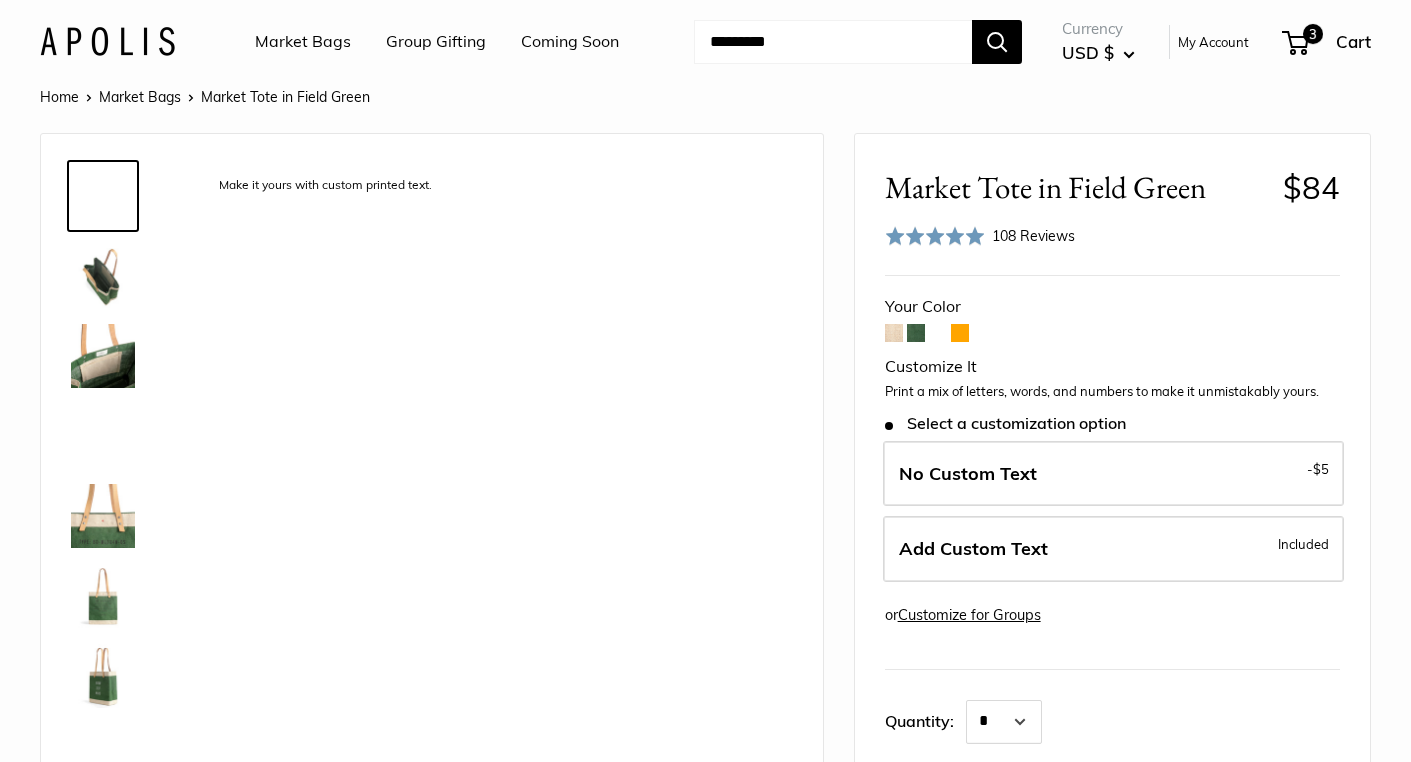 scroll, scrollTop: 0, scrollLeft: 0, axis: both 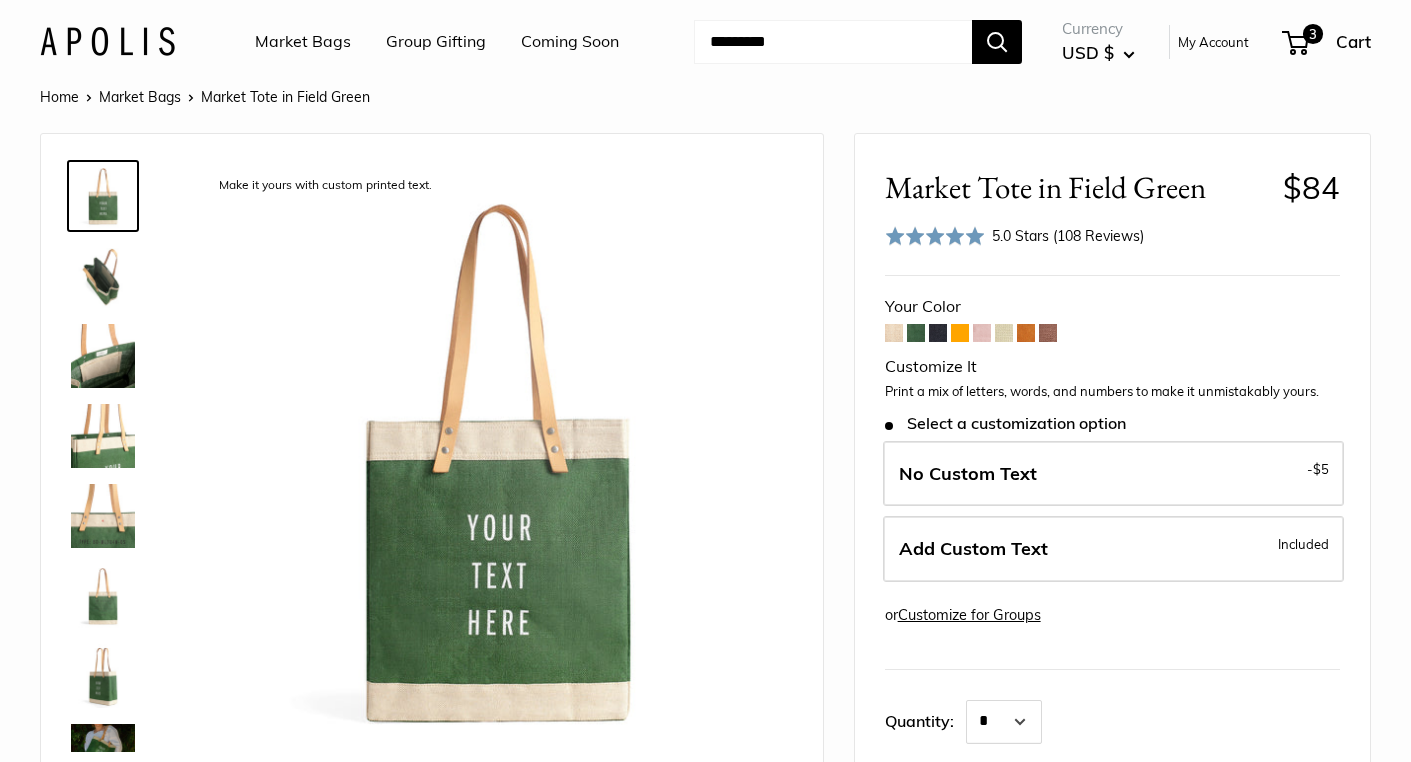 click at bounding box center [938, 333] 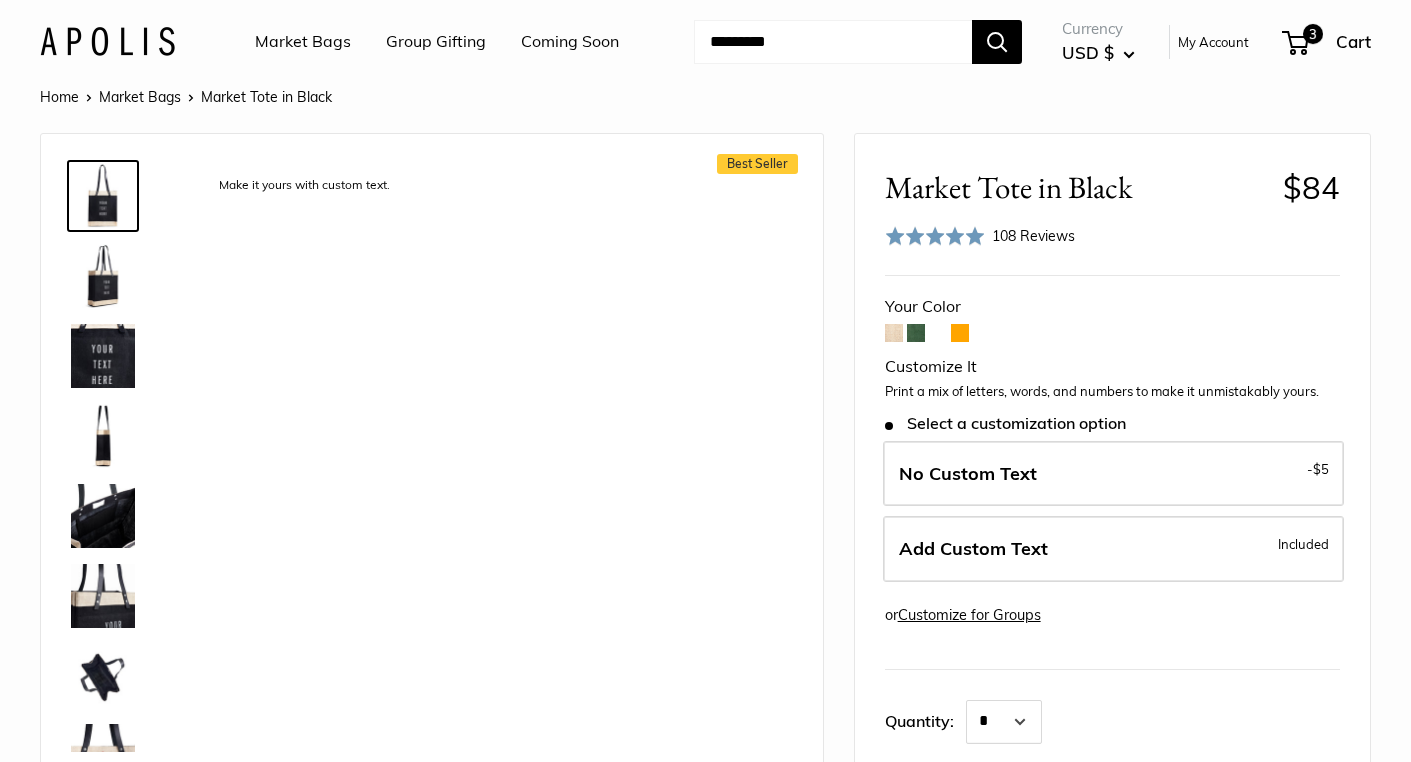 scroll, scrollTop: 0, scrollLeft: 0, axis: both 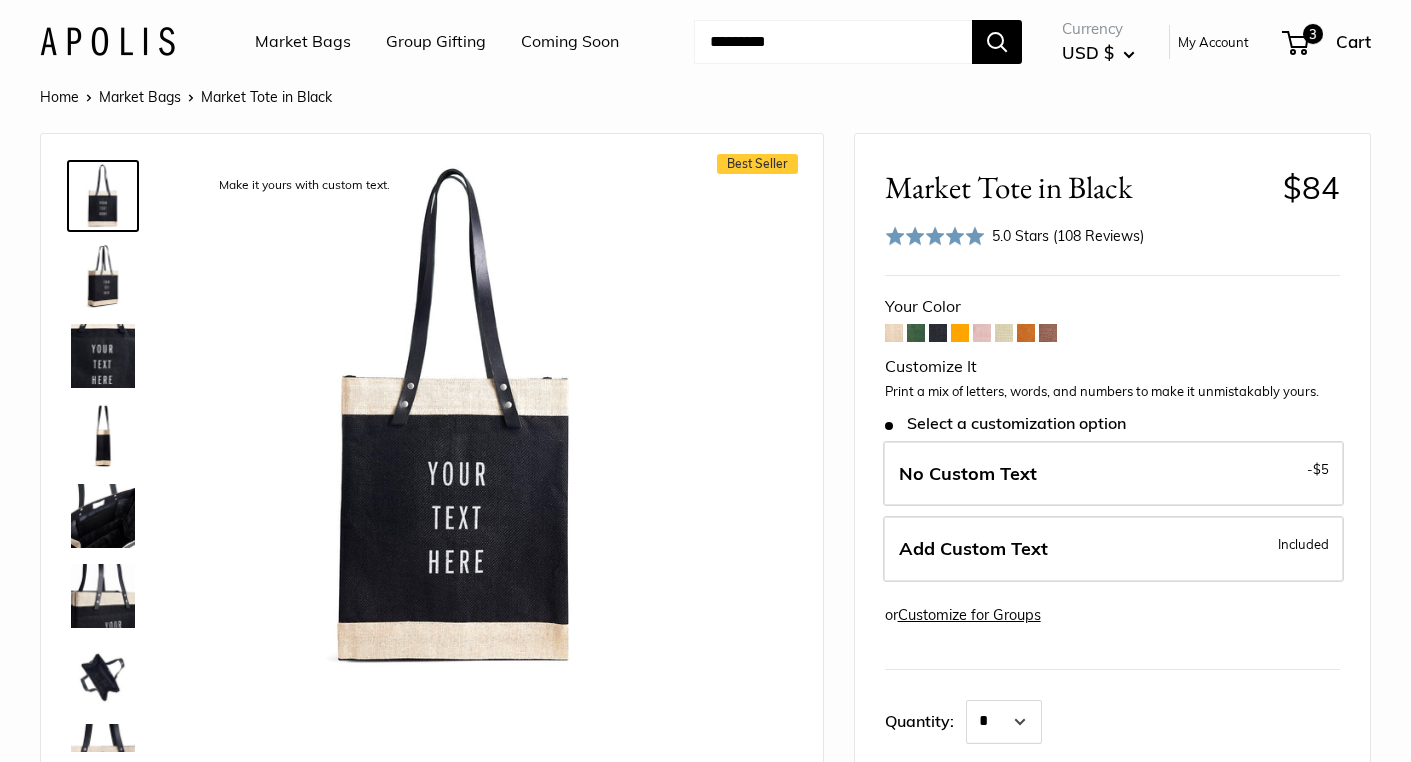 click at bounding box center [960, 333] 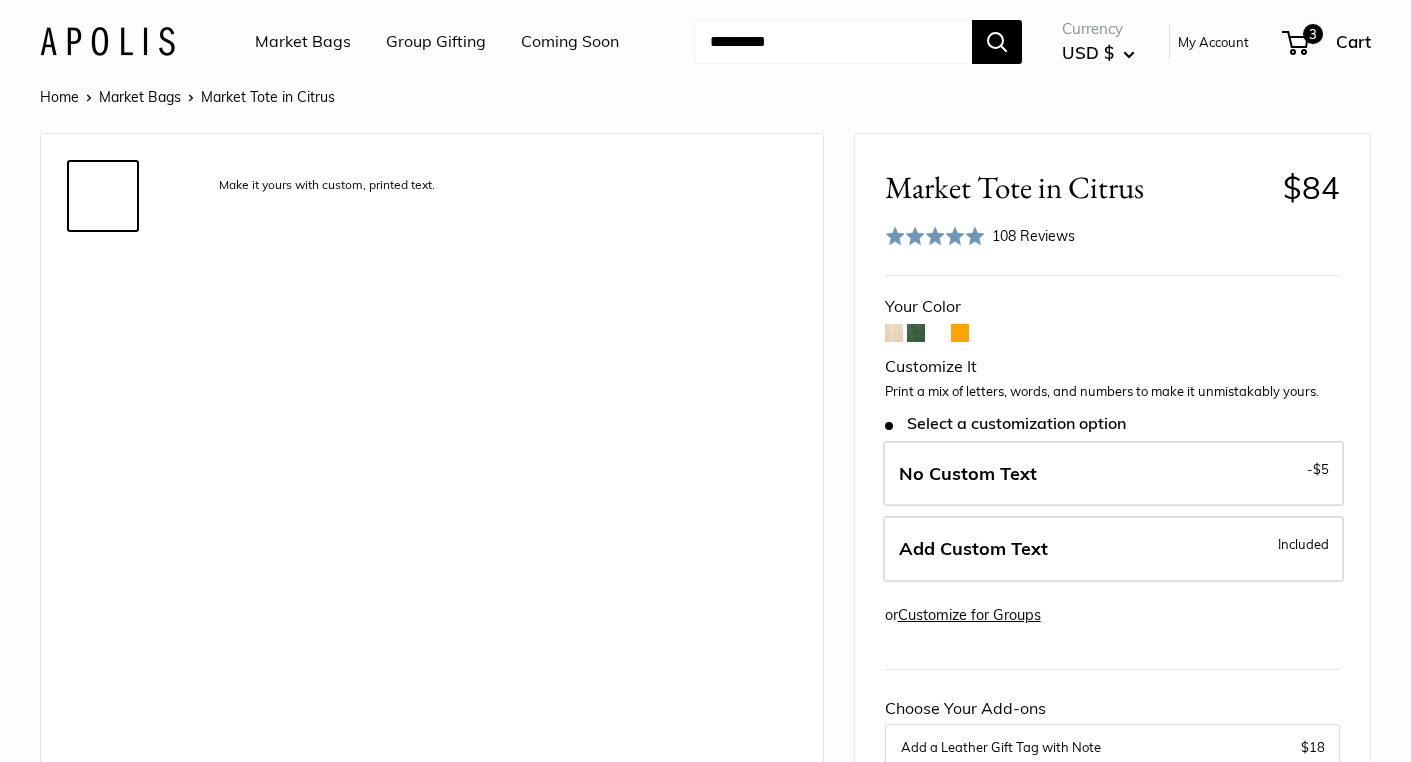 scroll, scrollTop: 0, scrollLeft: 0, axis: both 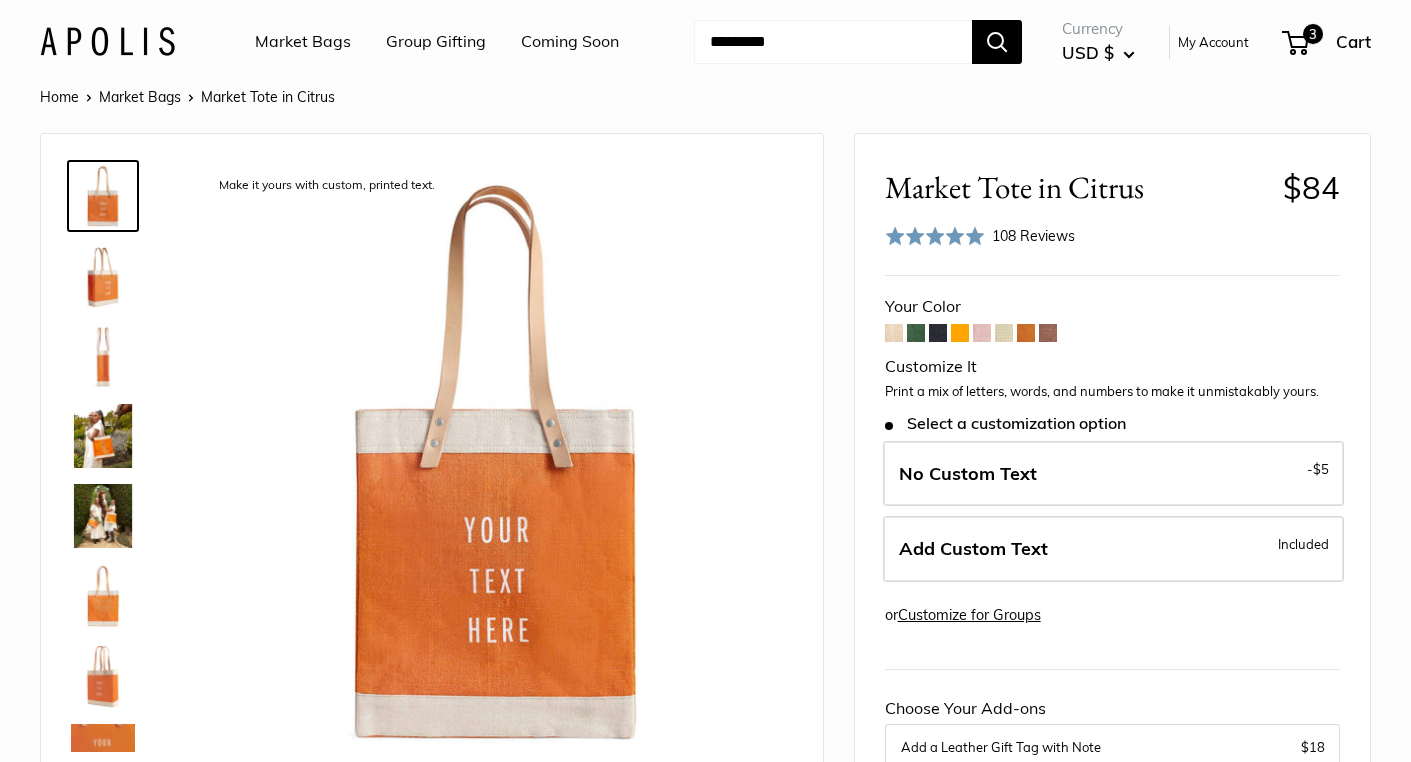 click at bounding box center (982, 333) 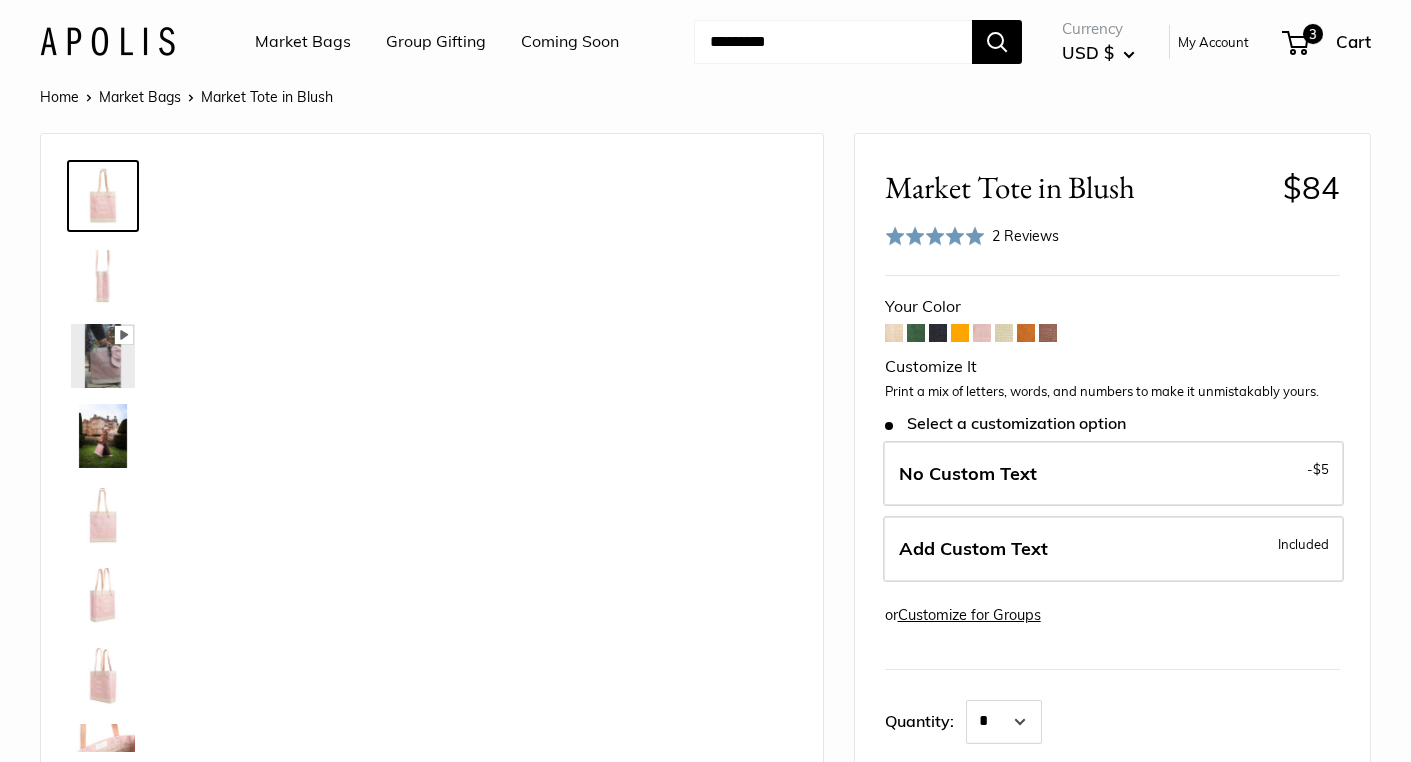 scroll, scrollTop: 0, scrollLeft: 0, axis: both 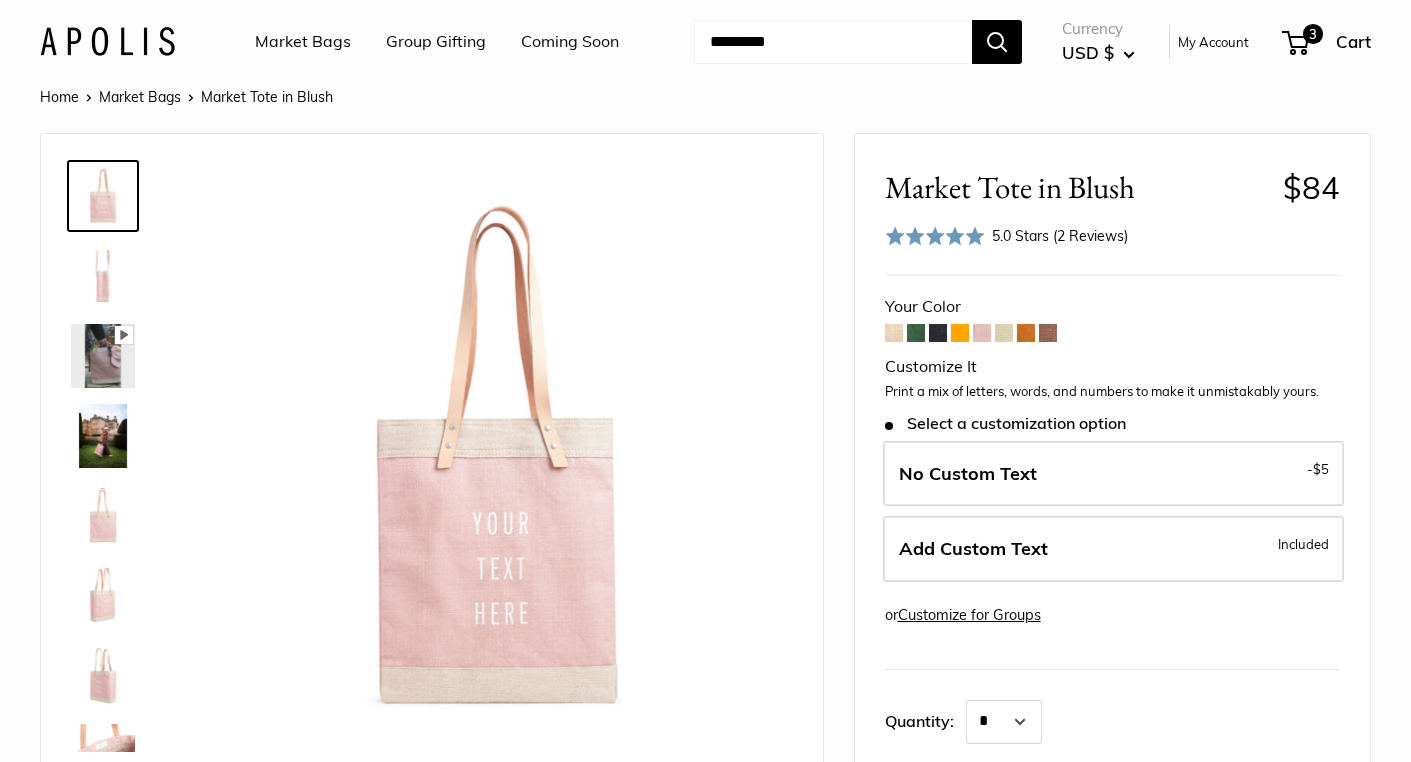 click at bounding box center [938, 333] 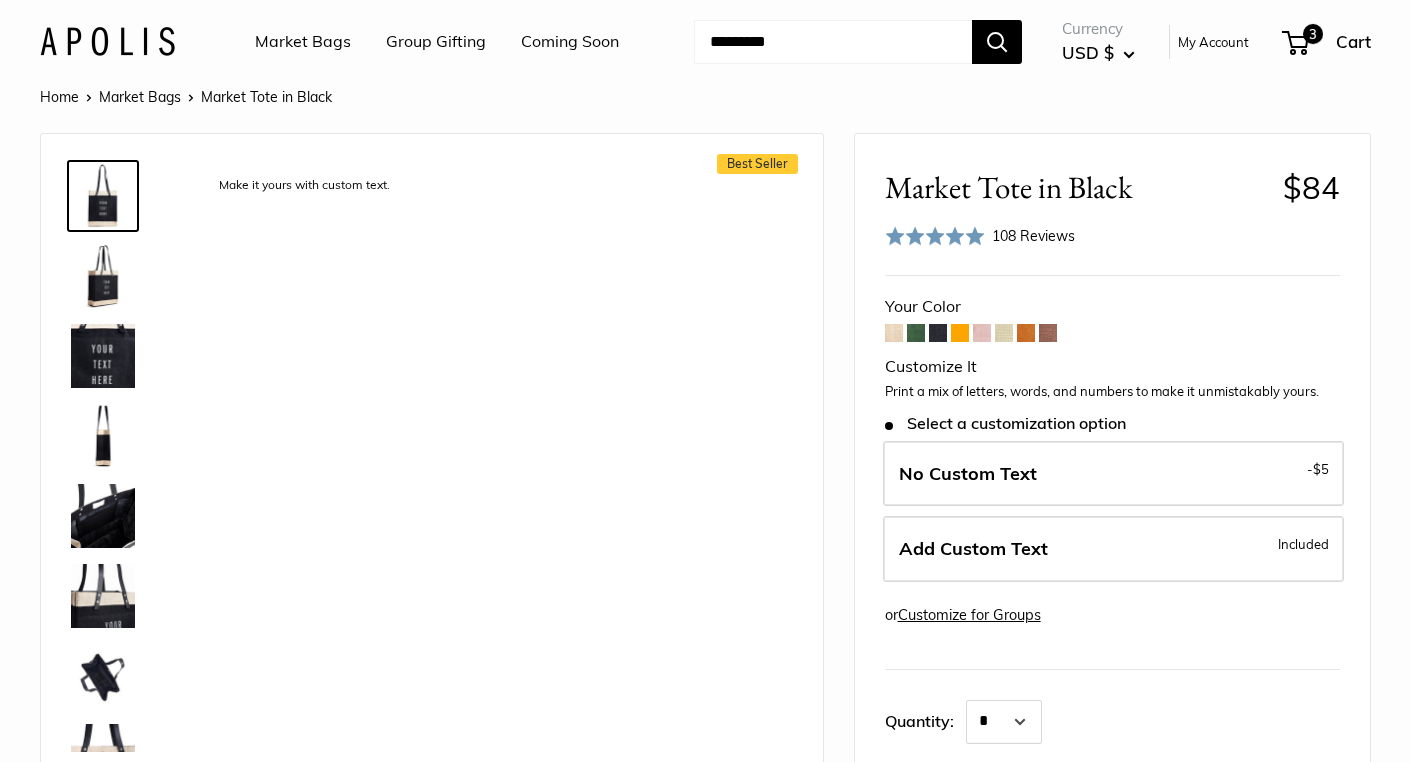 scroll, scrollTop: 0, scrollLeft: 0, axis: both 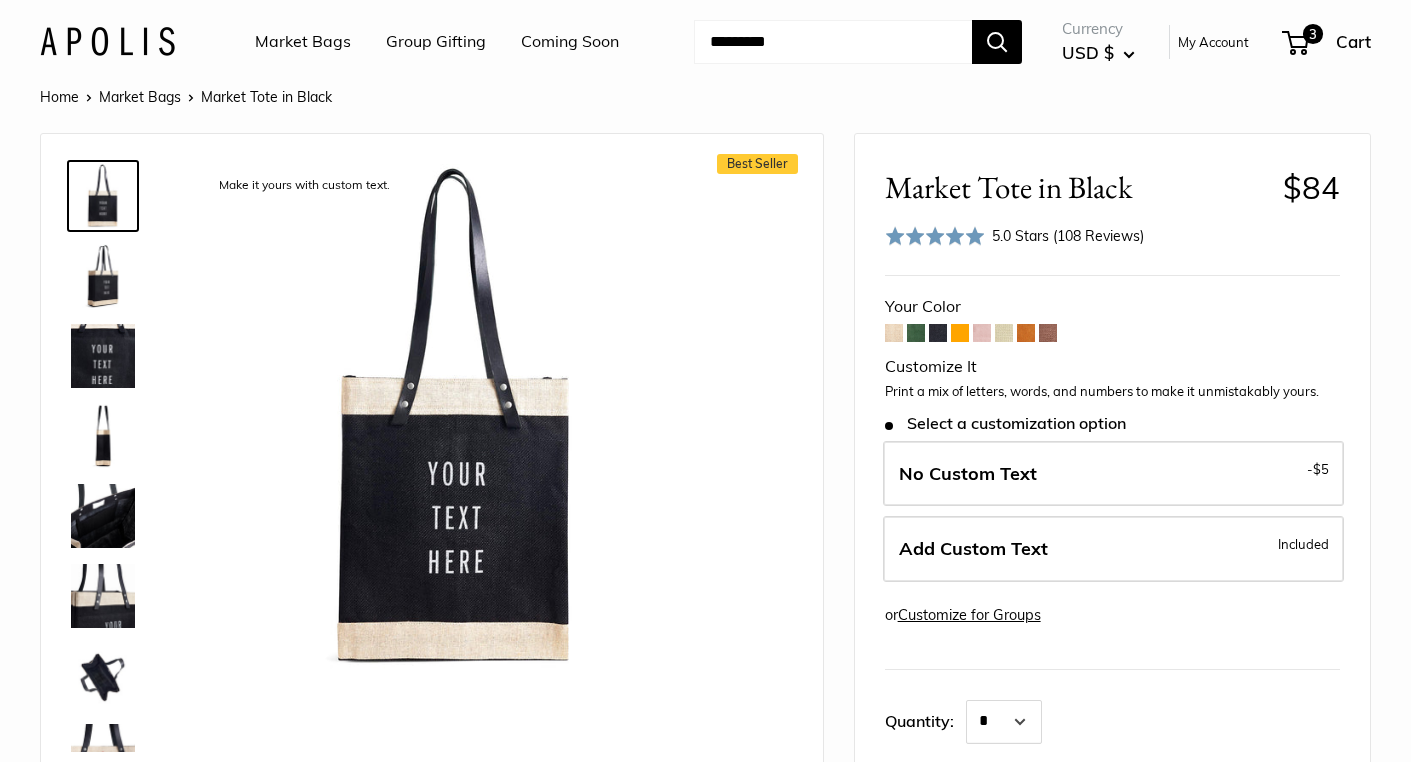 click at bounding box center [894, 333] 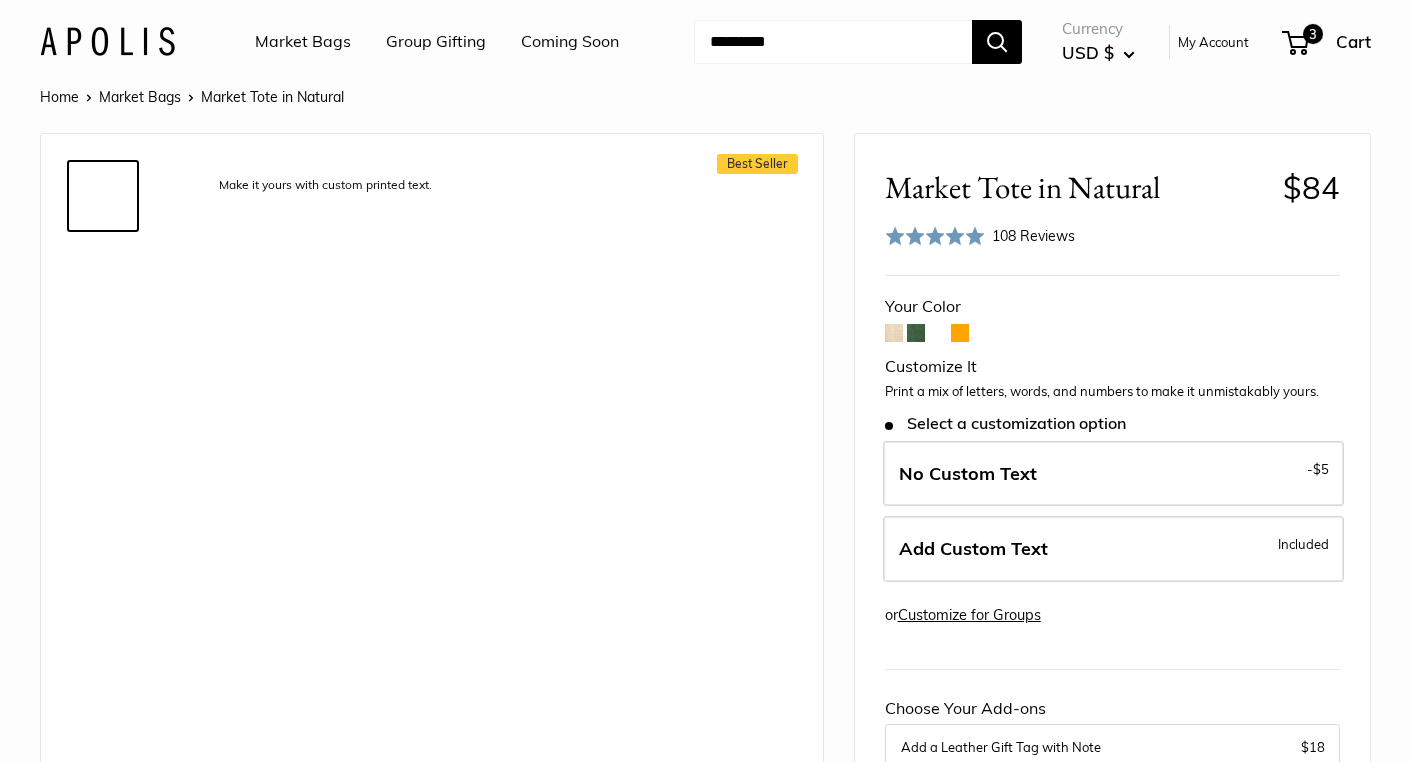 scroll, scrollTop: 0, scrollLeft: 0, axis: both 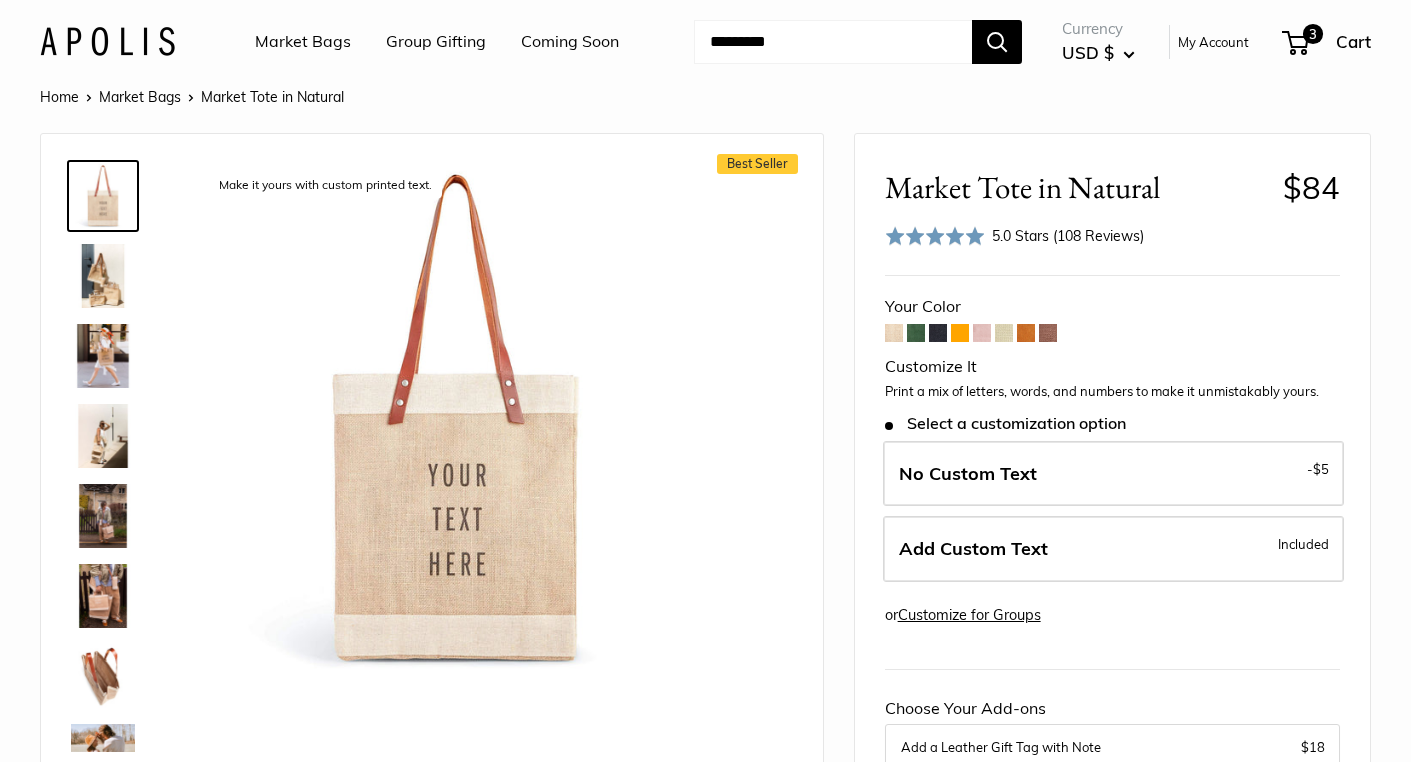 click at bounding box center [982, 333] 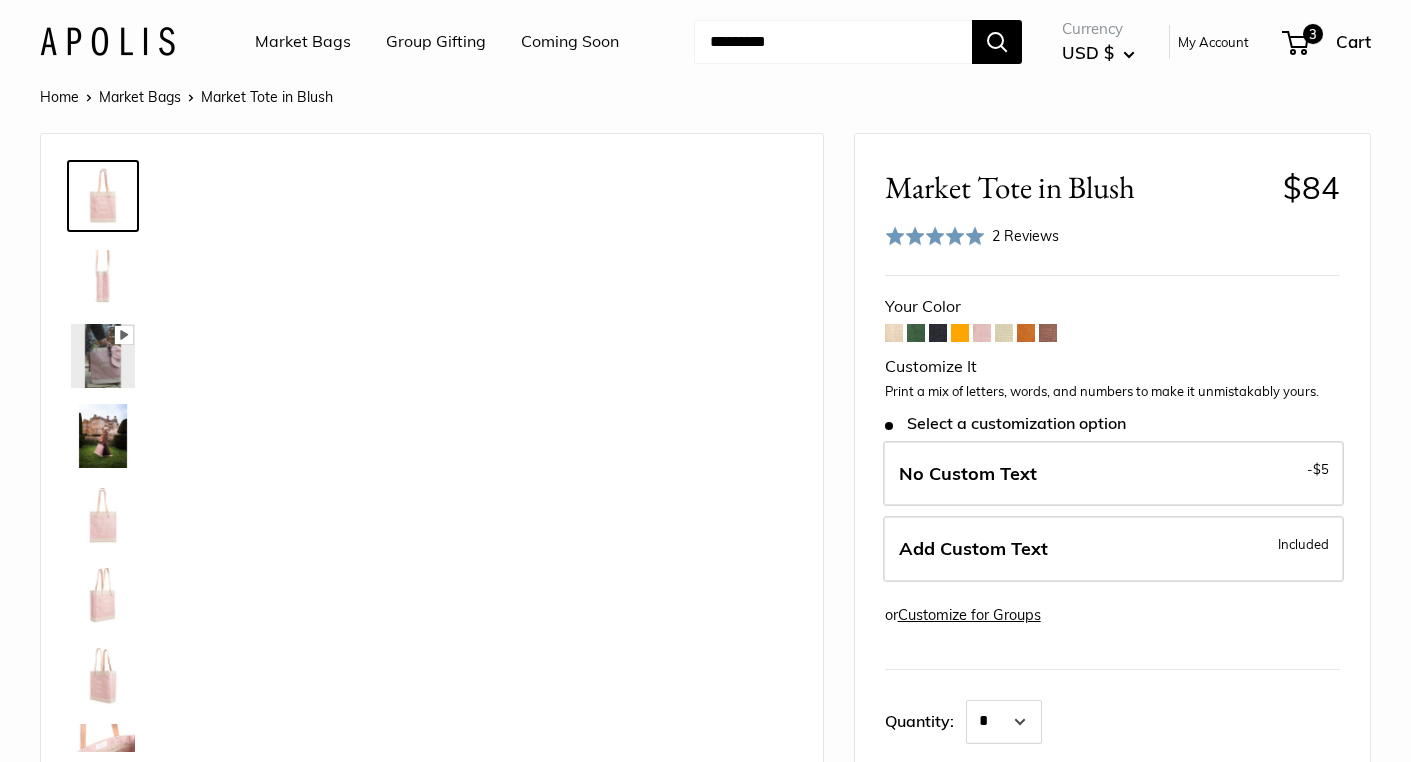 scroll, scrollTop: 0, scrollLeft: 0, axis: both 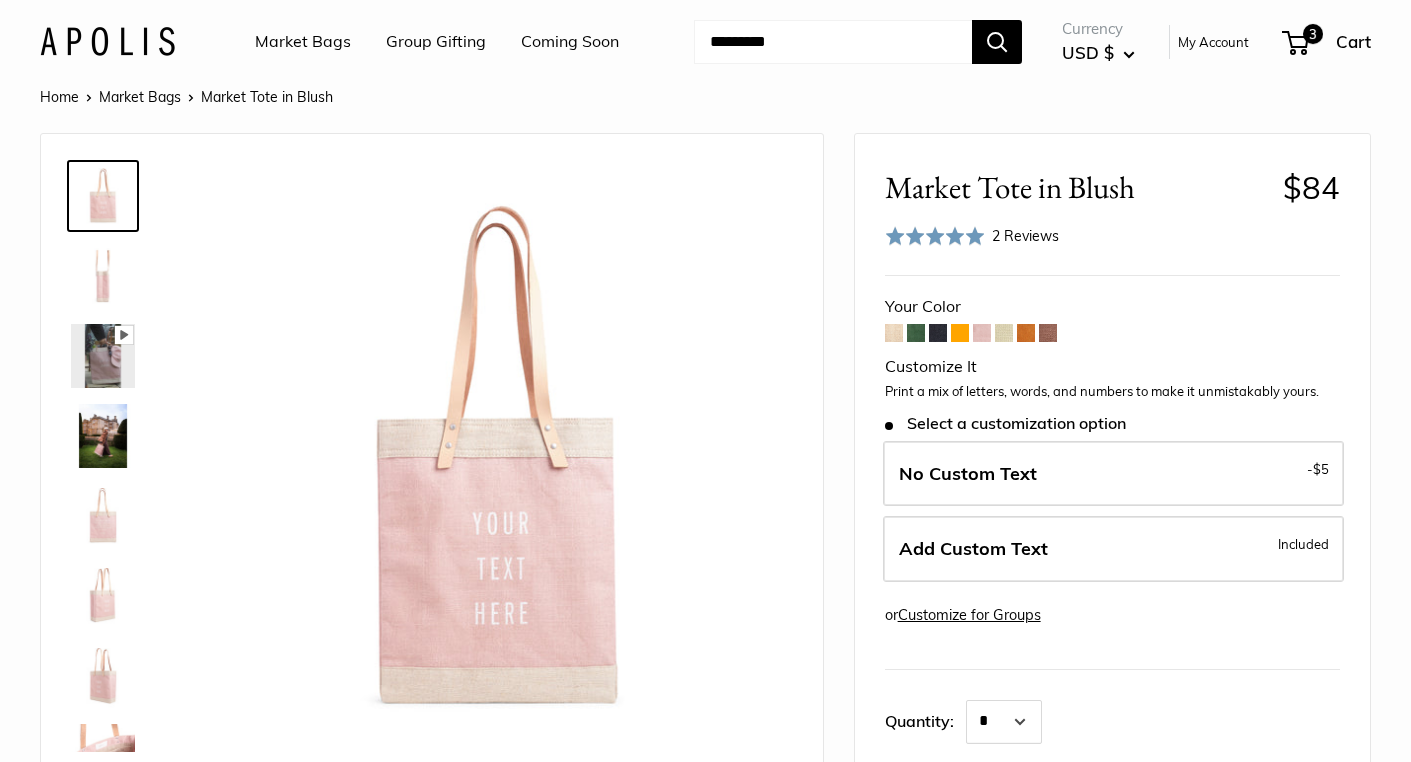 click at bounding box center (1026, 333) 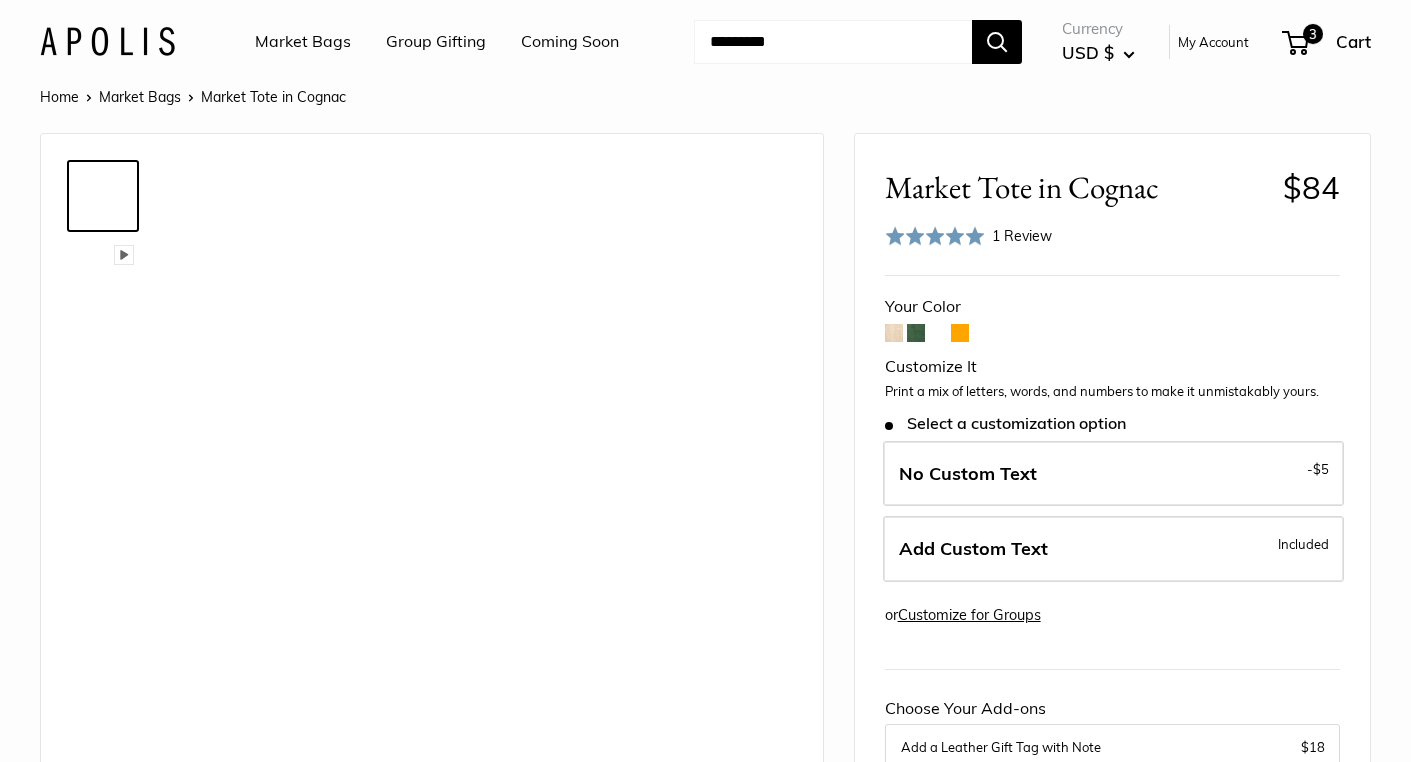 scroll, scrollTop: 0, scrollLeft: 0, axis: both 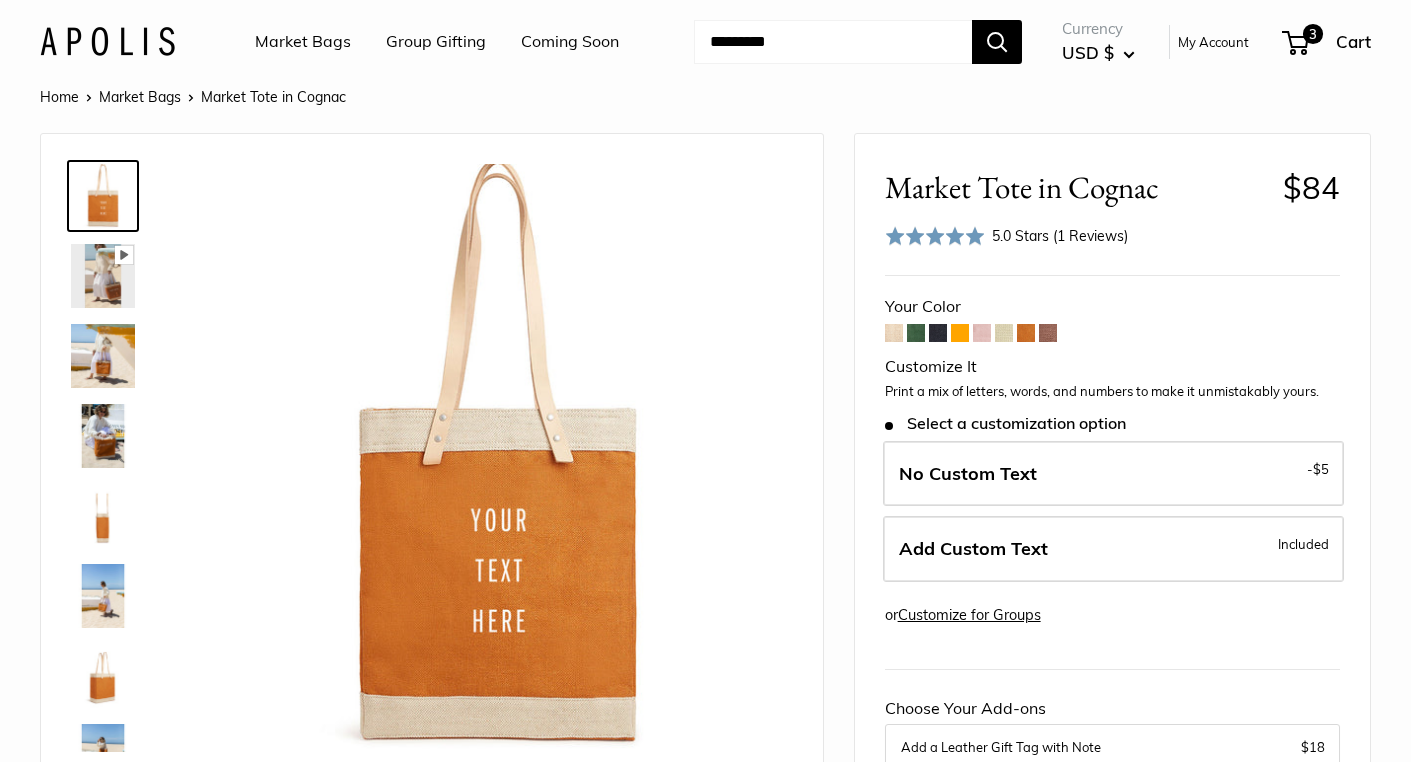 click at bounding box center [1048, 333] 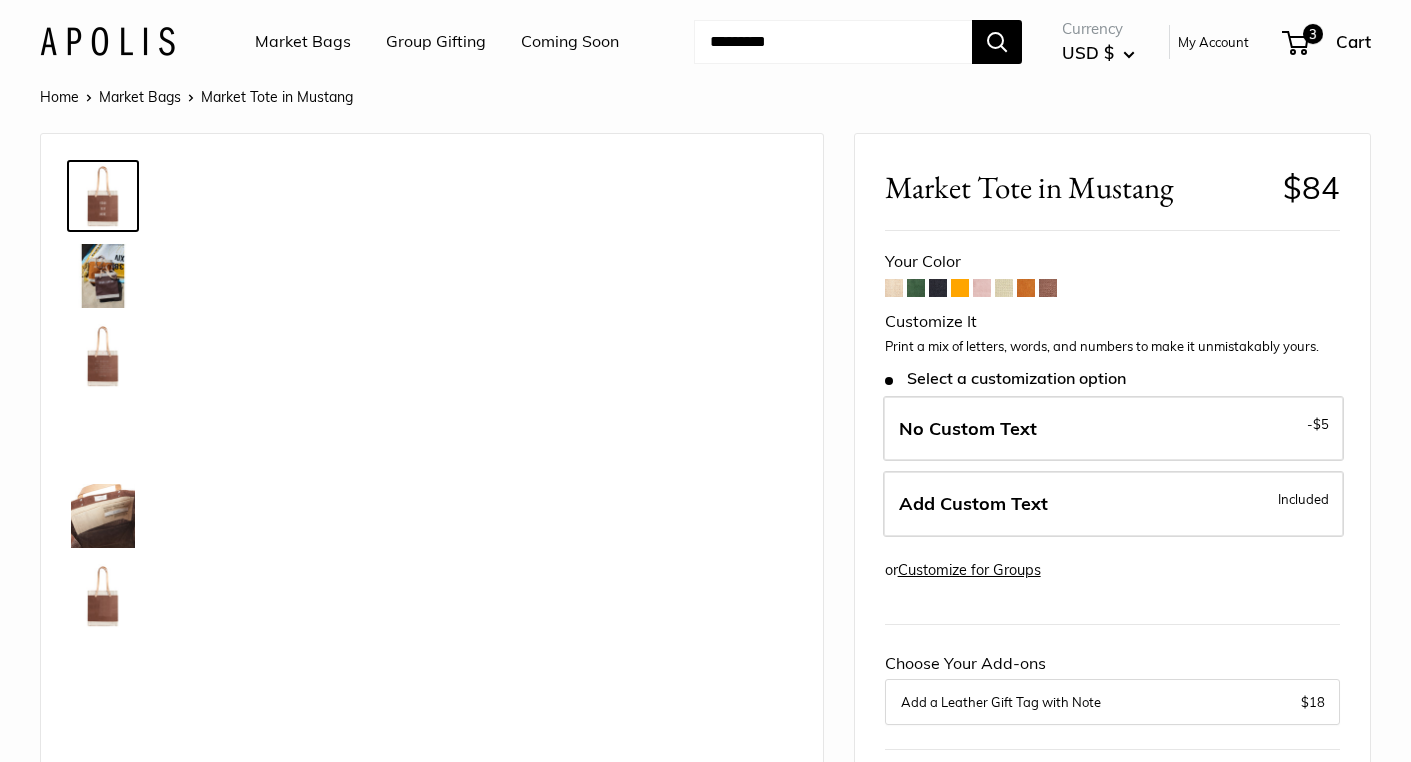 scroll, scrollTop: 0, scrollLeft: 0, axis: both 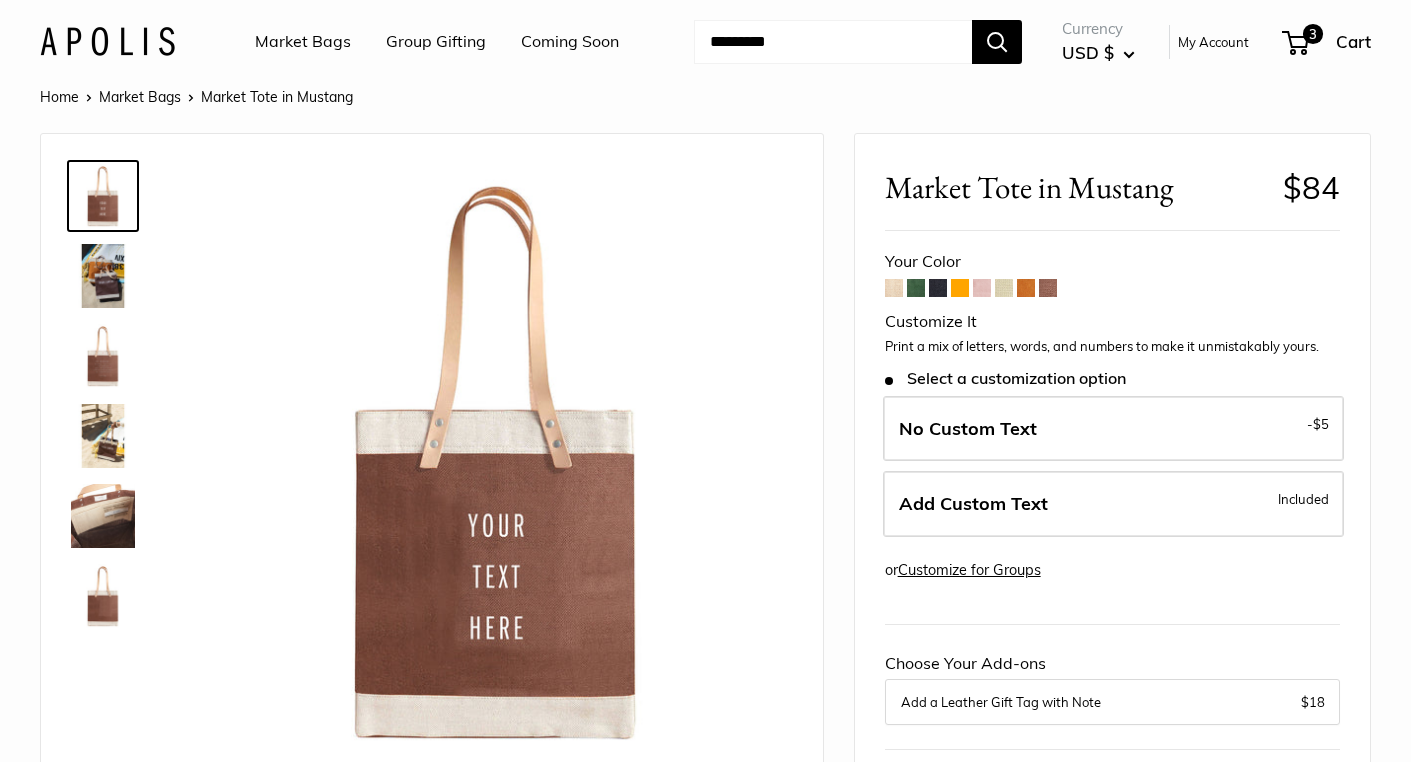 click at bounding box center [103, 436] 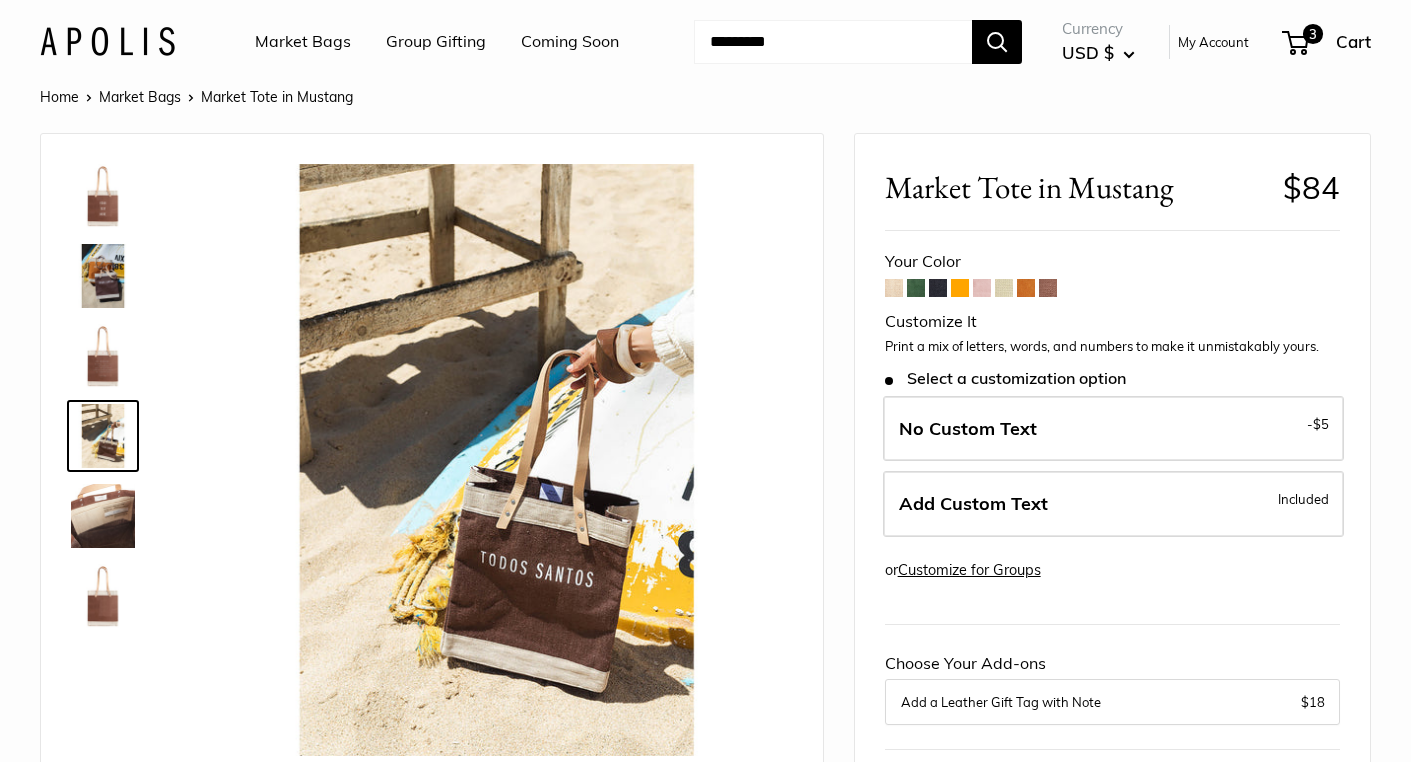 click at bounding box center [103, 516] 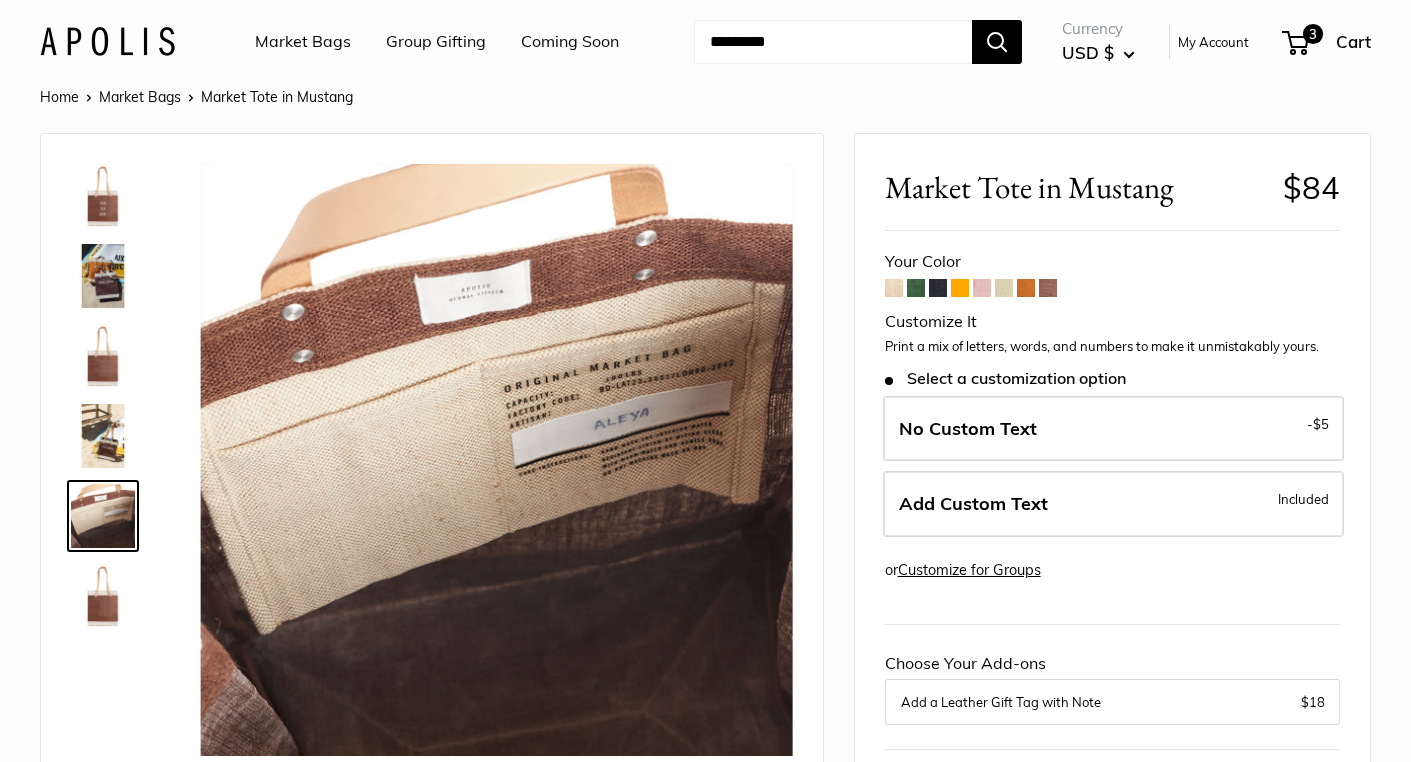 click at bounding box center [103, 276] 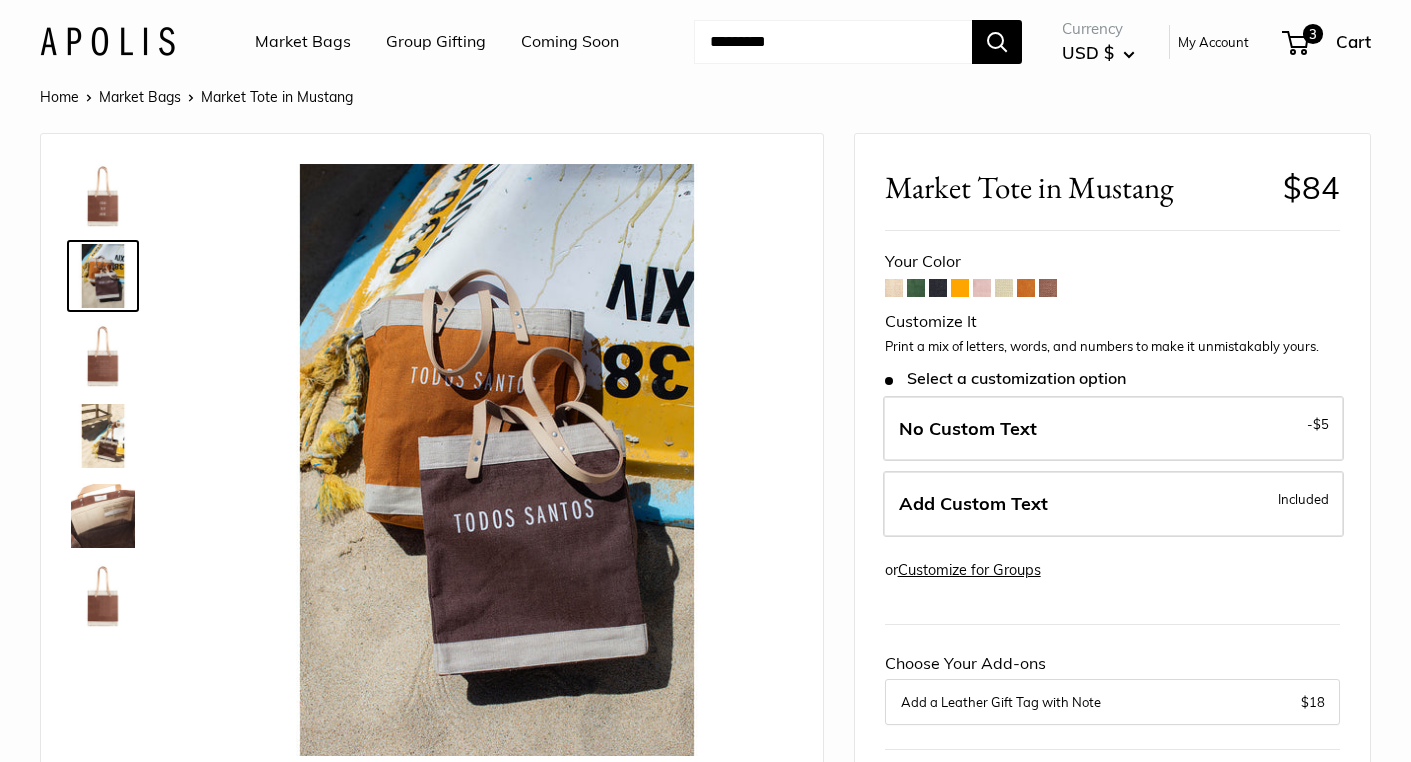 click at bounding box center (103, 436) 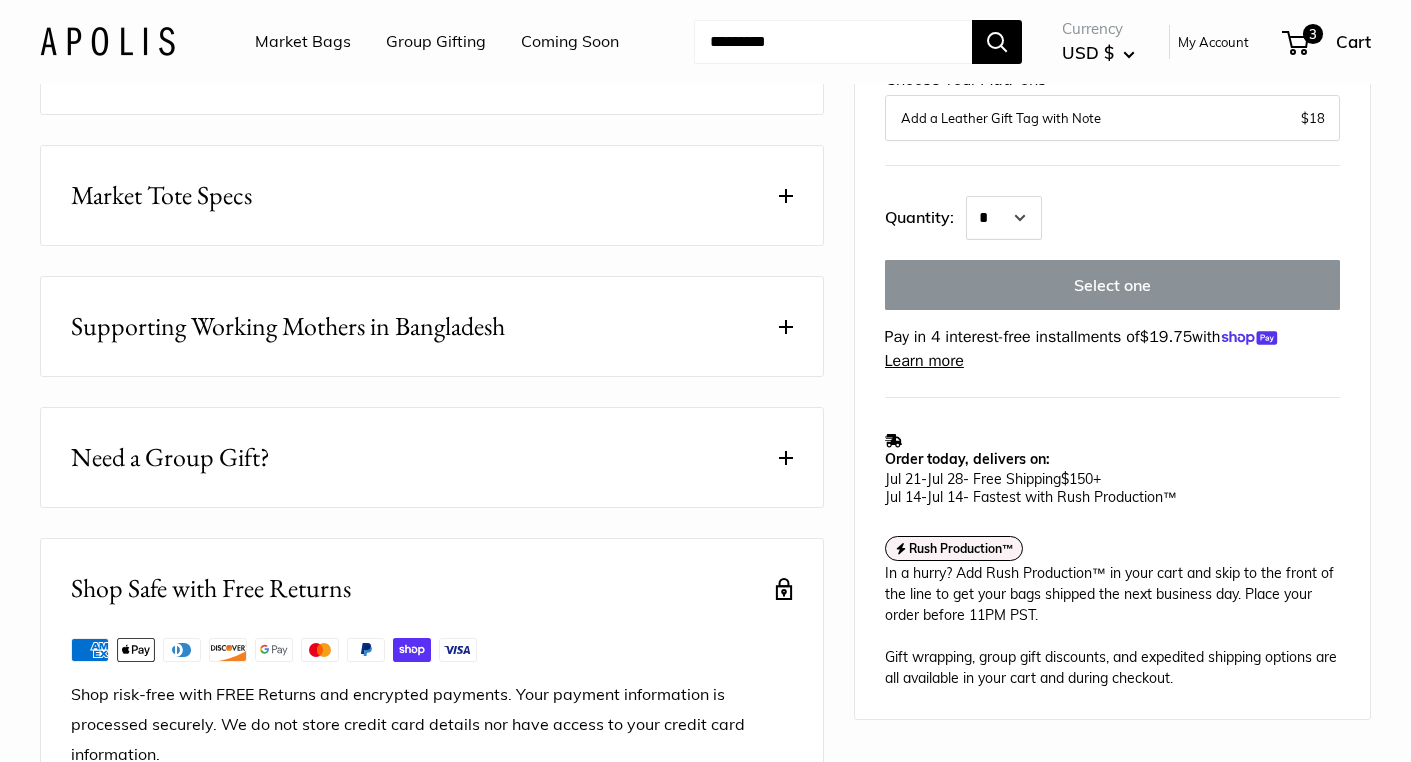 scroll, scrollTop: 0, scrollLeft: 0, axis: both 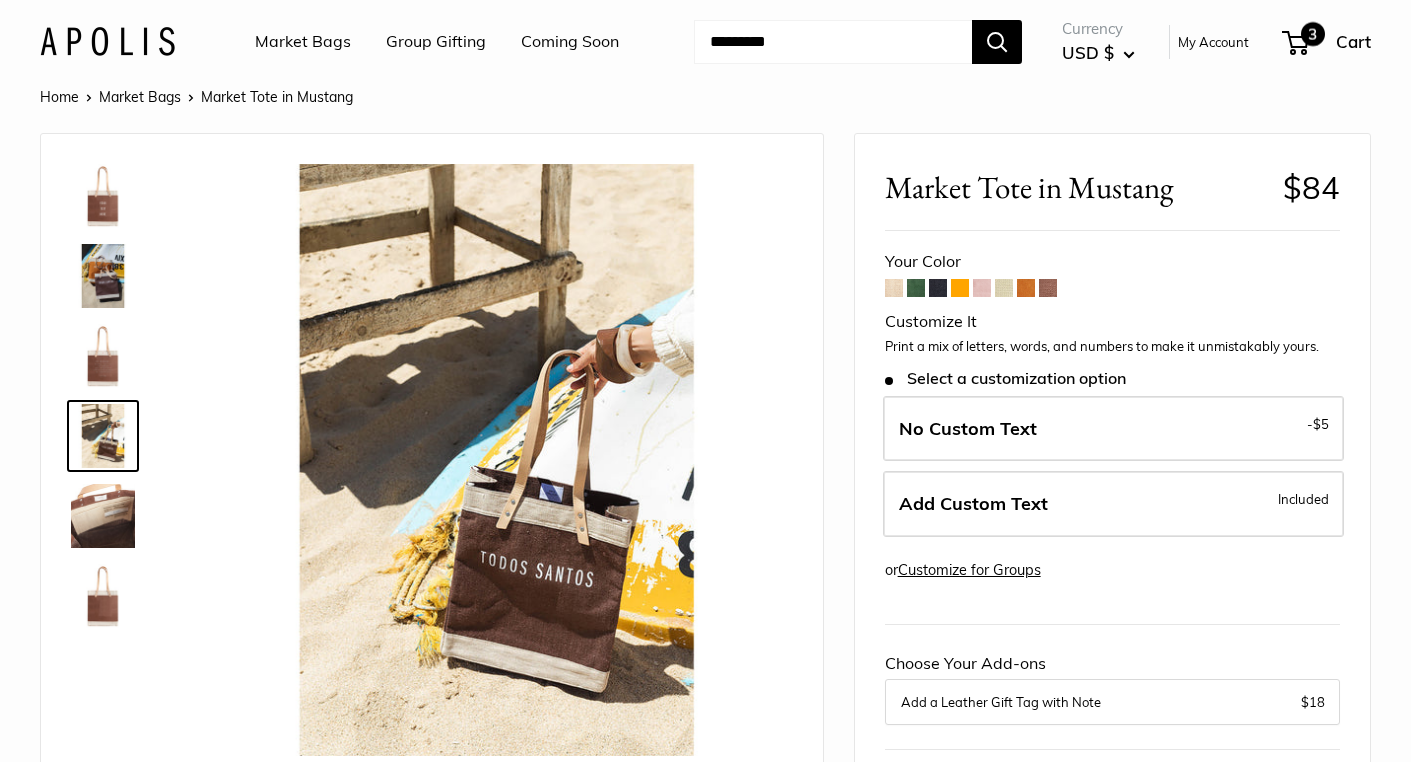 click on "3
Cart" at bounding box center (1327, 42) 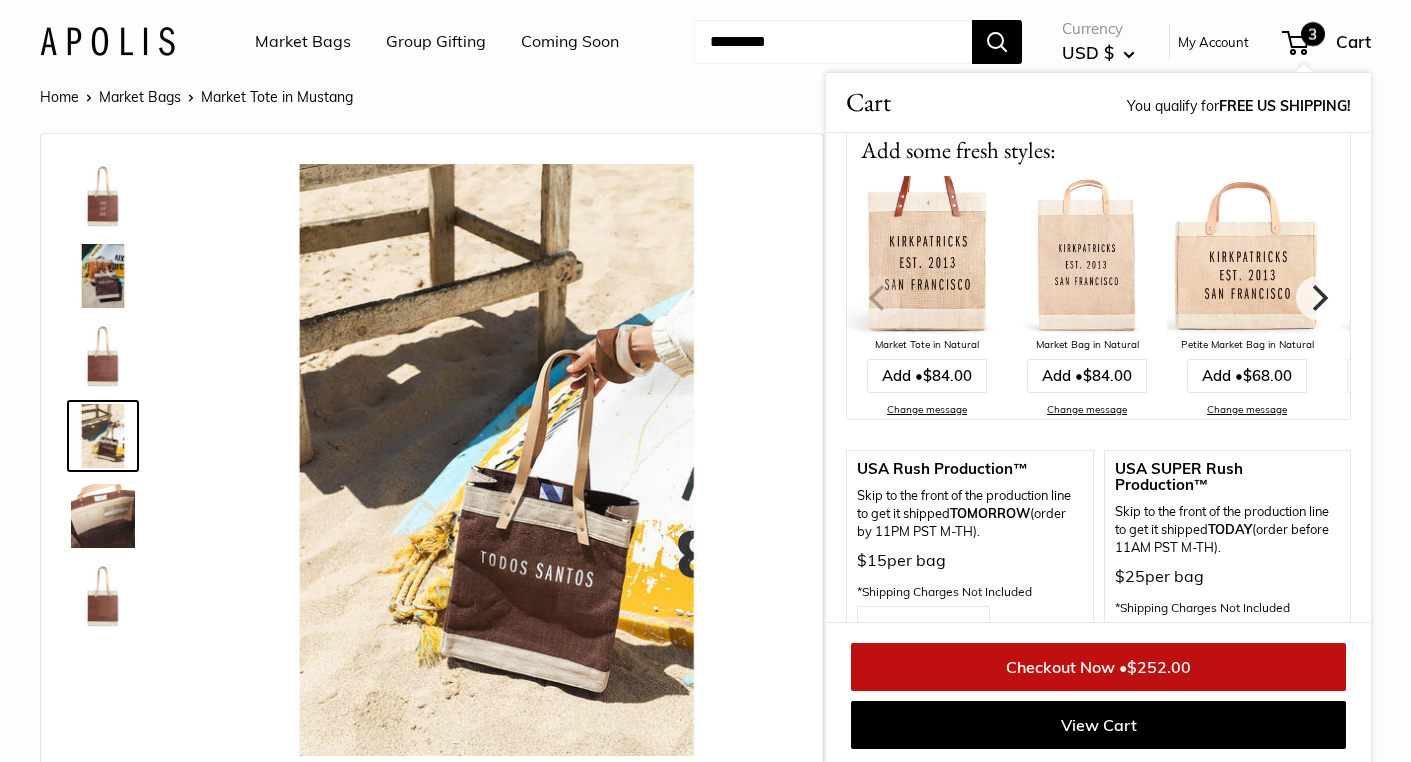 scroll, scrollTop: 606, scrollLeft: 0, axis: vertical 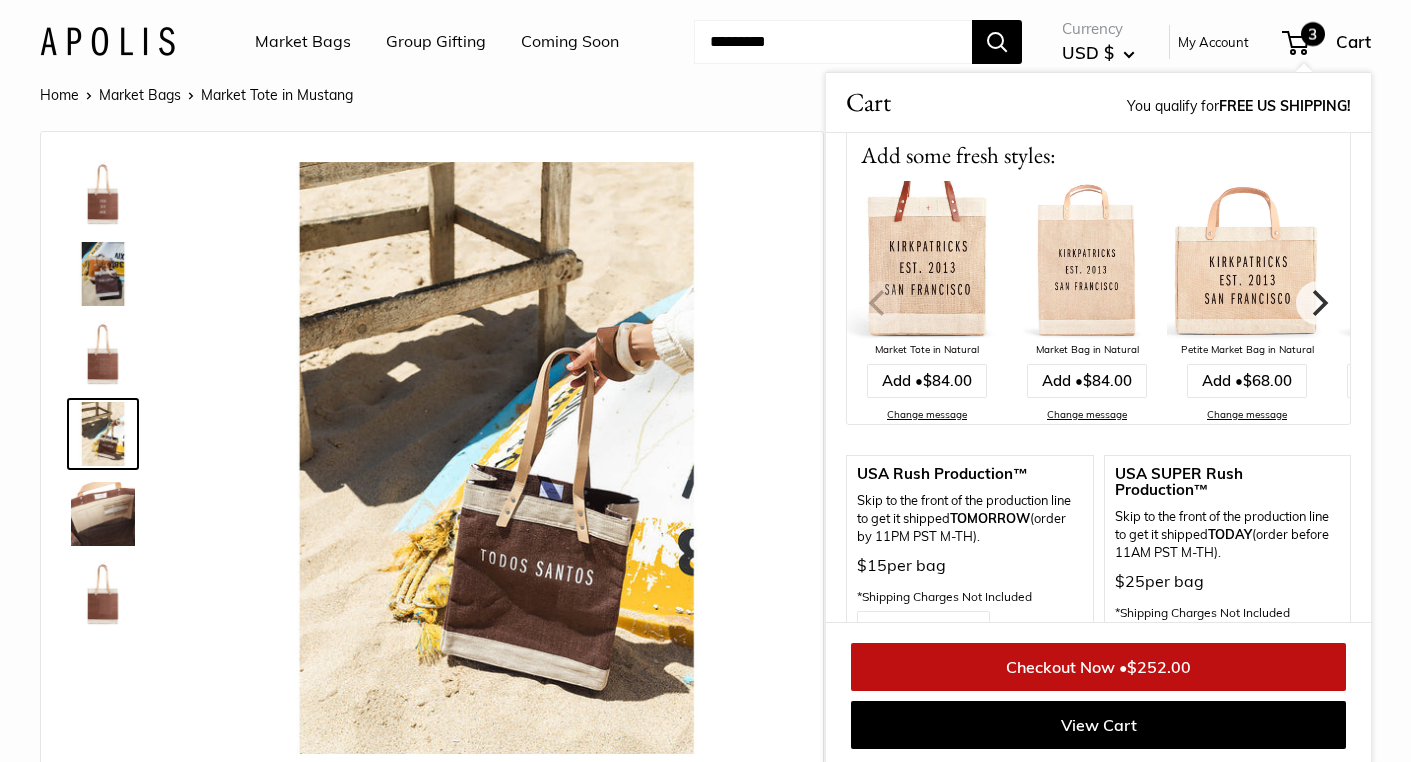 click on "Market Bags" at bounding box center [303, 42] 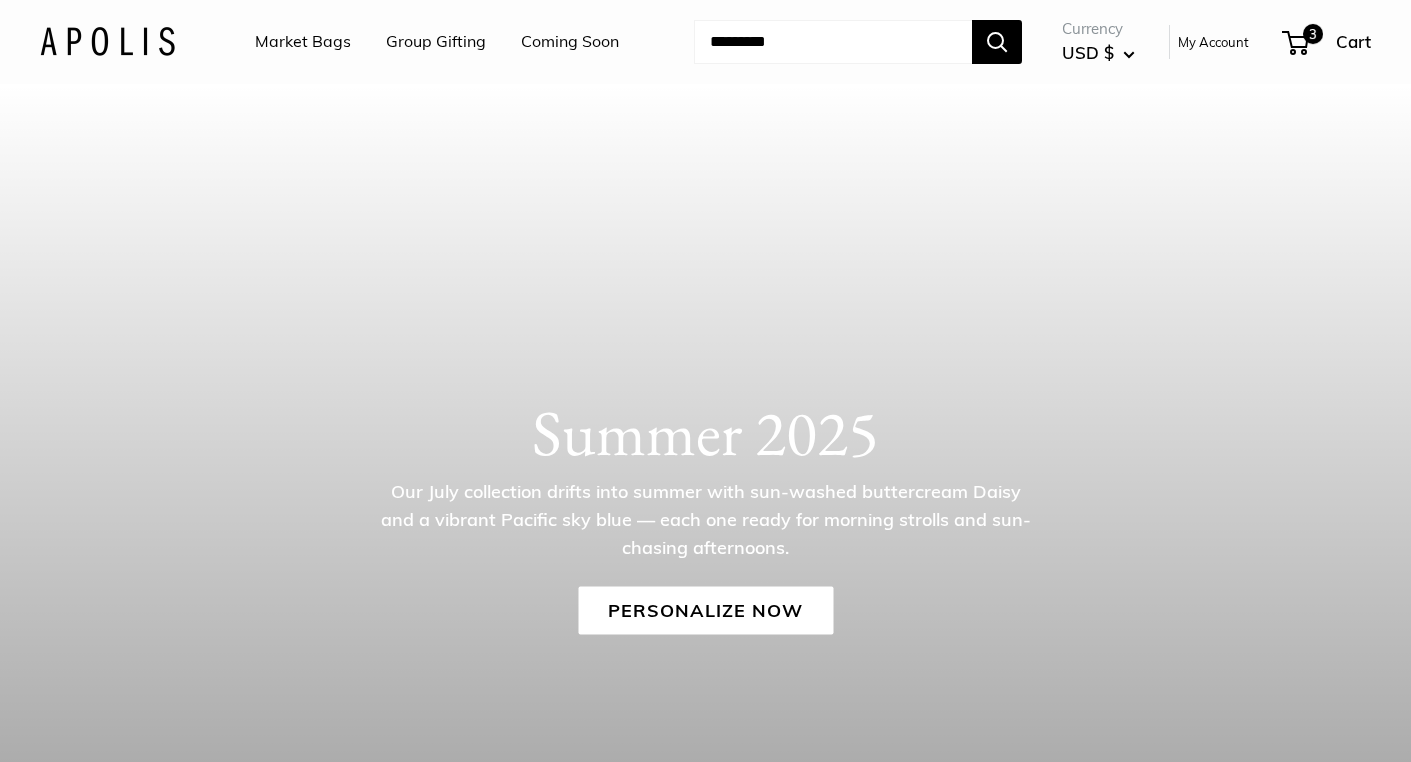scroll, scrollTop: 0, scrollLeft: 0, axis: both 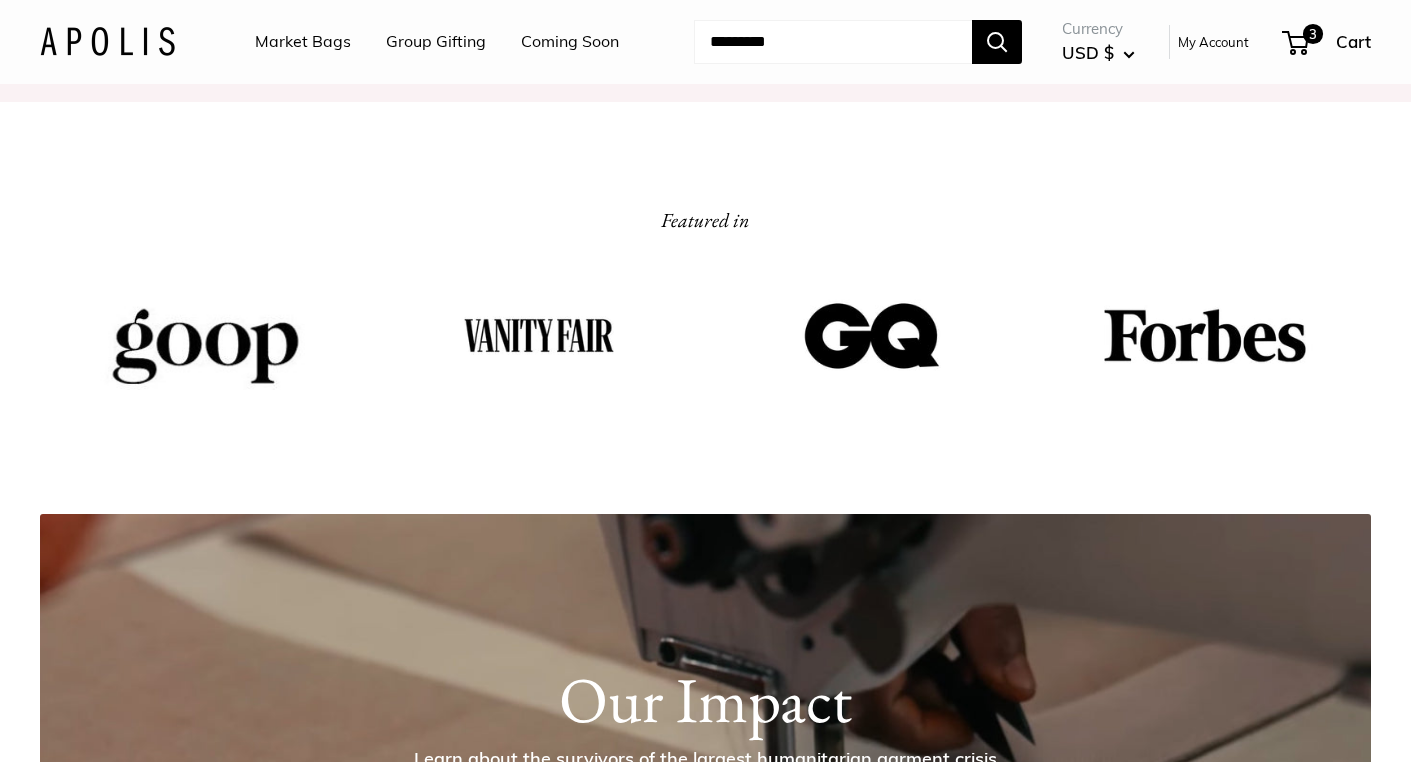 click on "Market Bags" at bounding box center (303, 42) 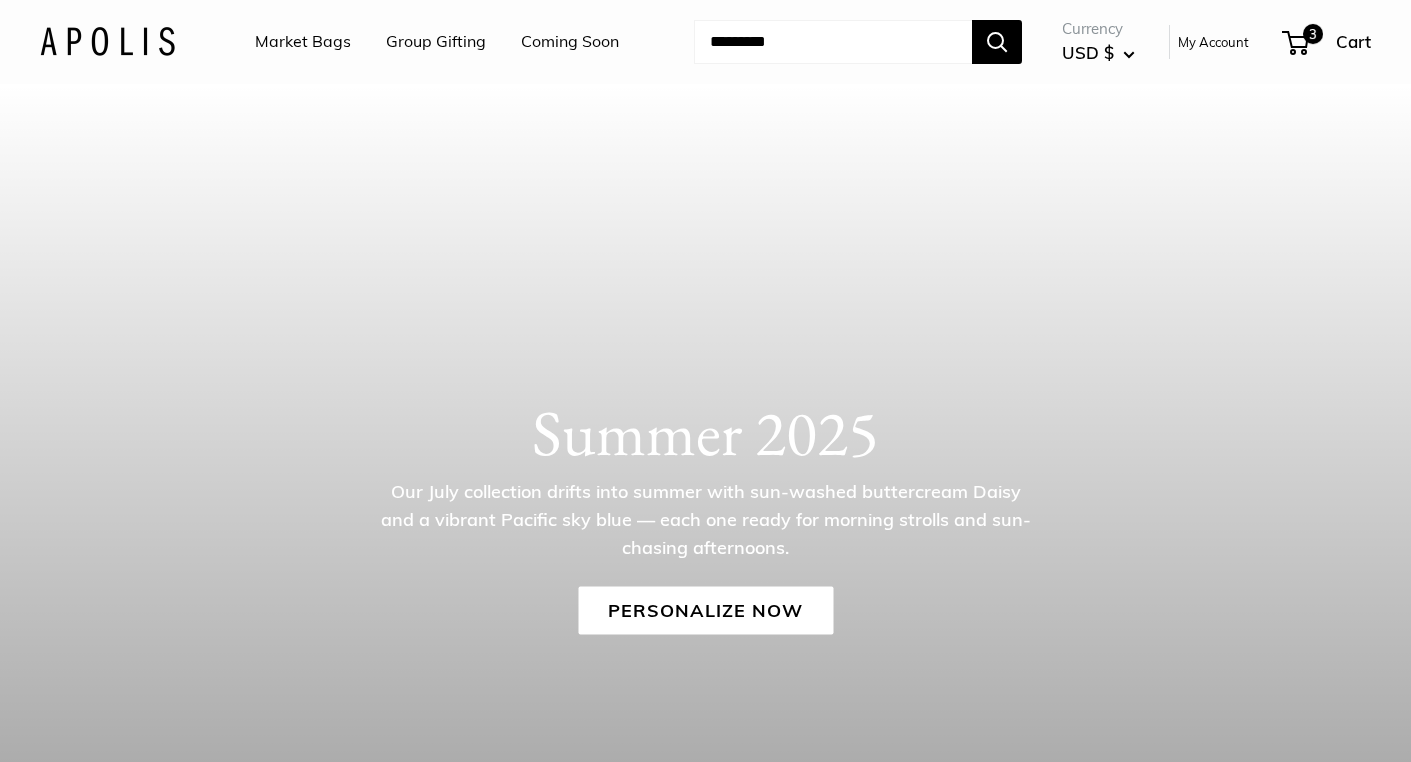 scroll, scrollTop: 0, scrollLeft: 0, axis: both 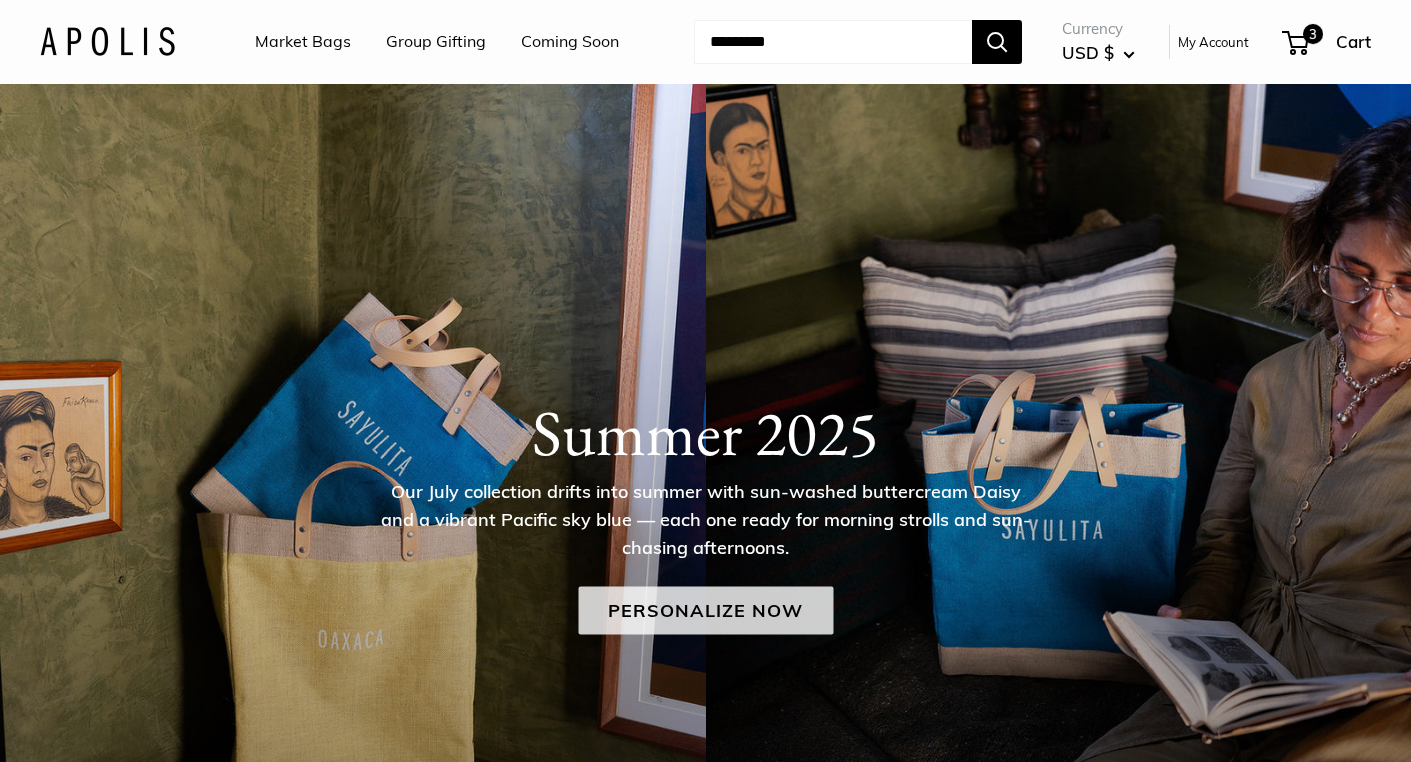 click on "Personalize Now" at bounding box center (705, 611) 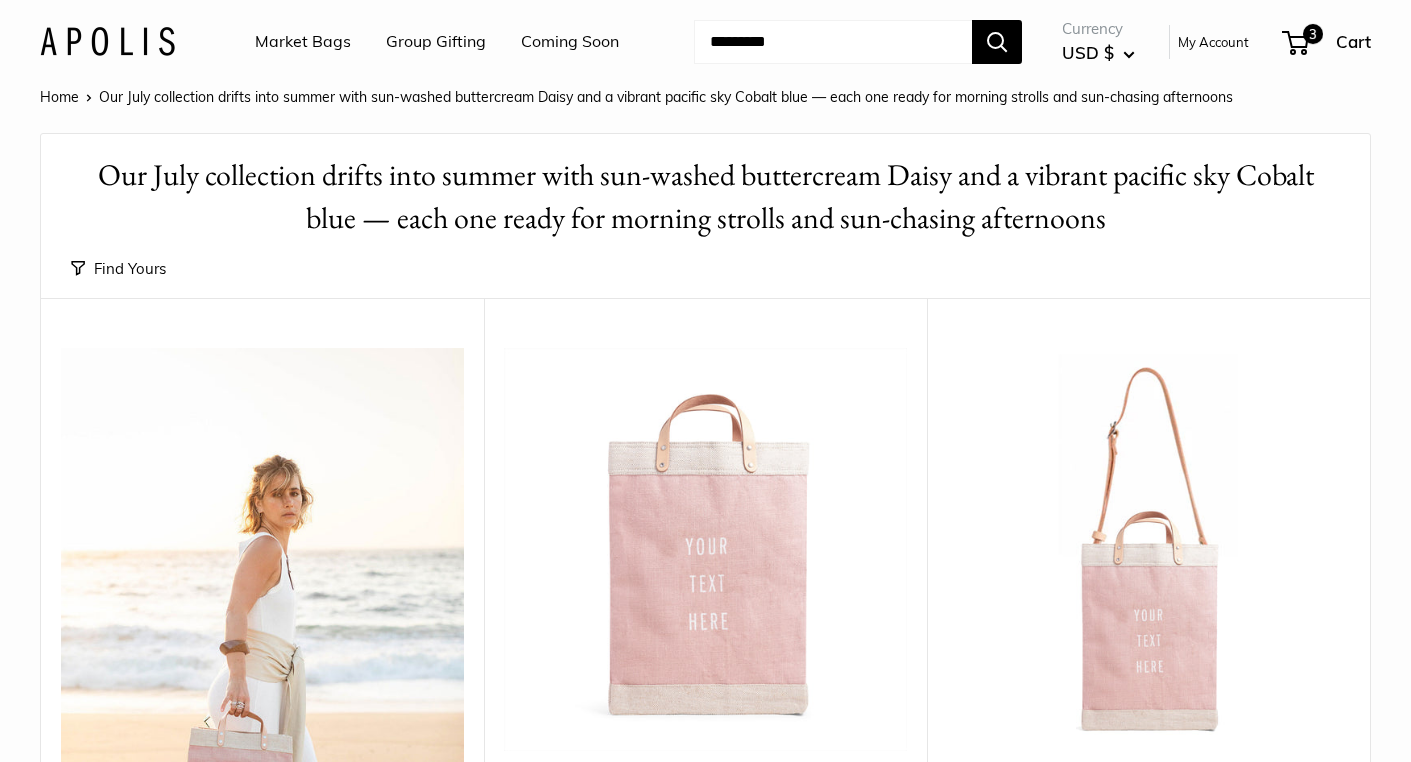 scroll, scrollTop: 0, scrollLeft: 0, axis: both 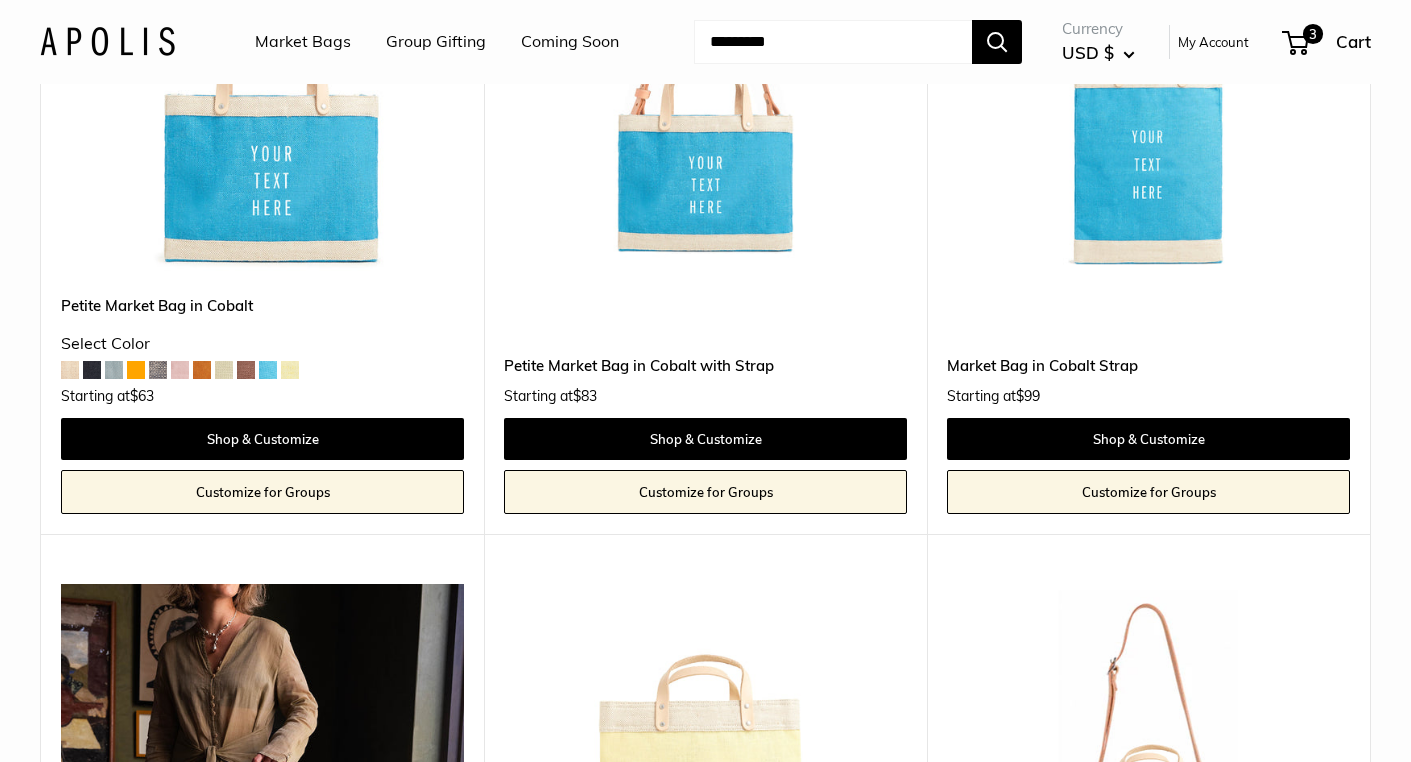 click at bounding box center (0, 0) 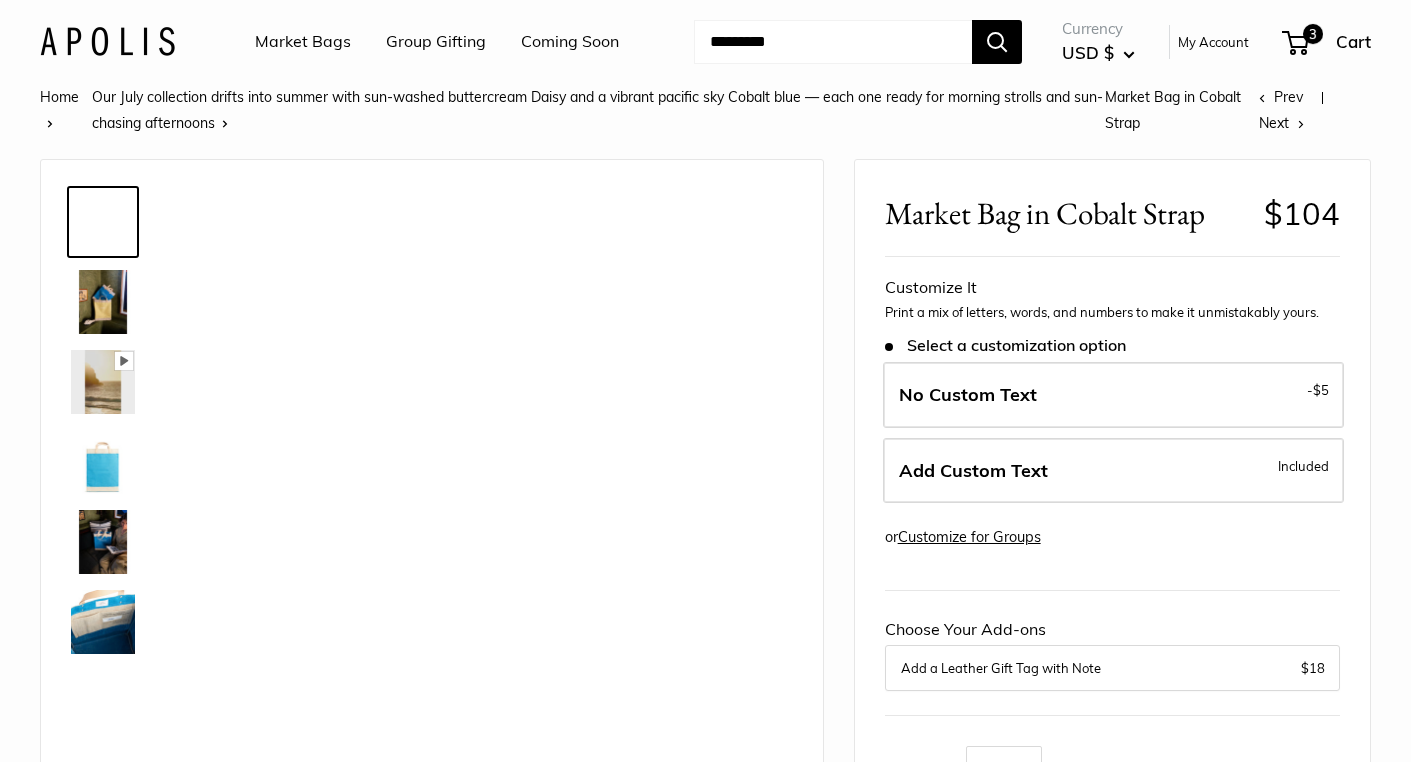 scroll, scrollTop: 0, scrollLeft: 0, axis: both 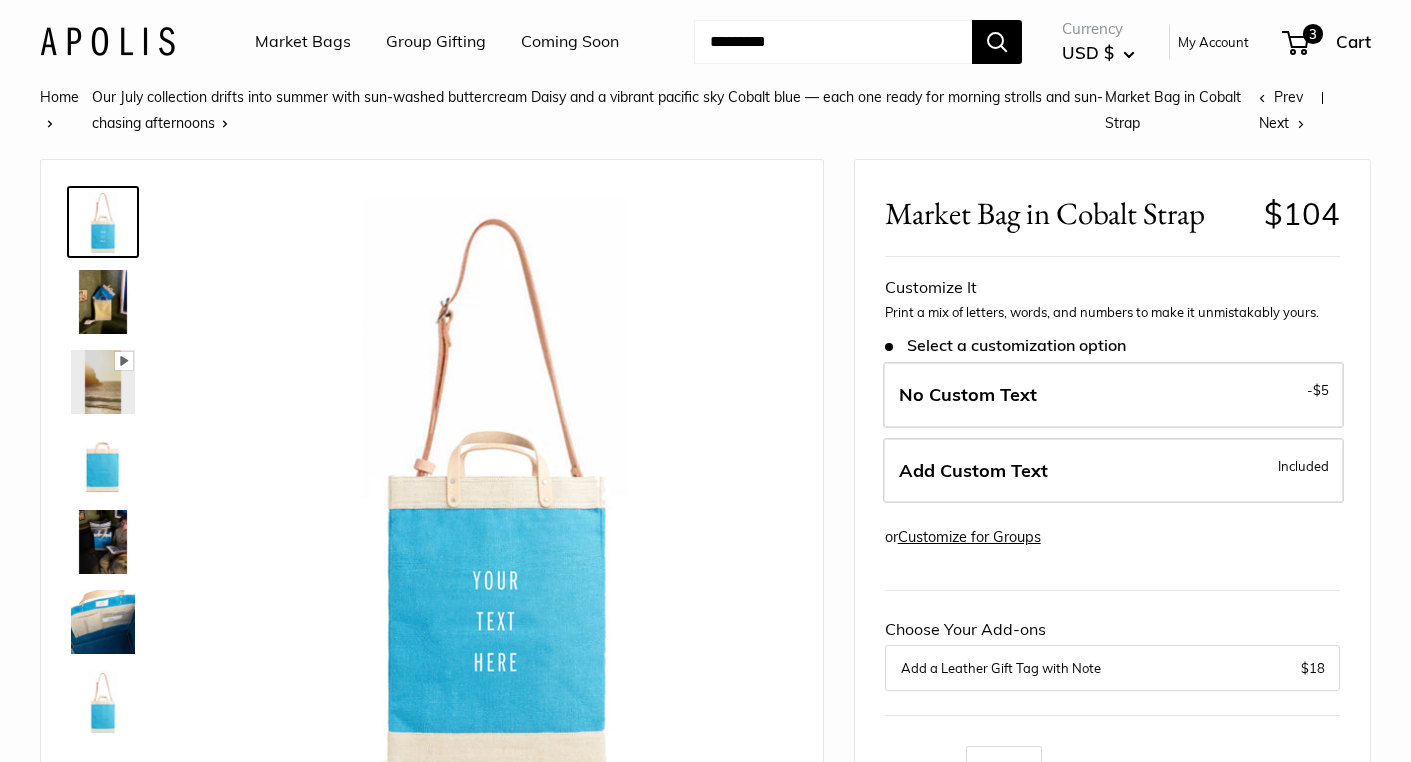 click at bounding box center [103, 542] 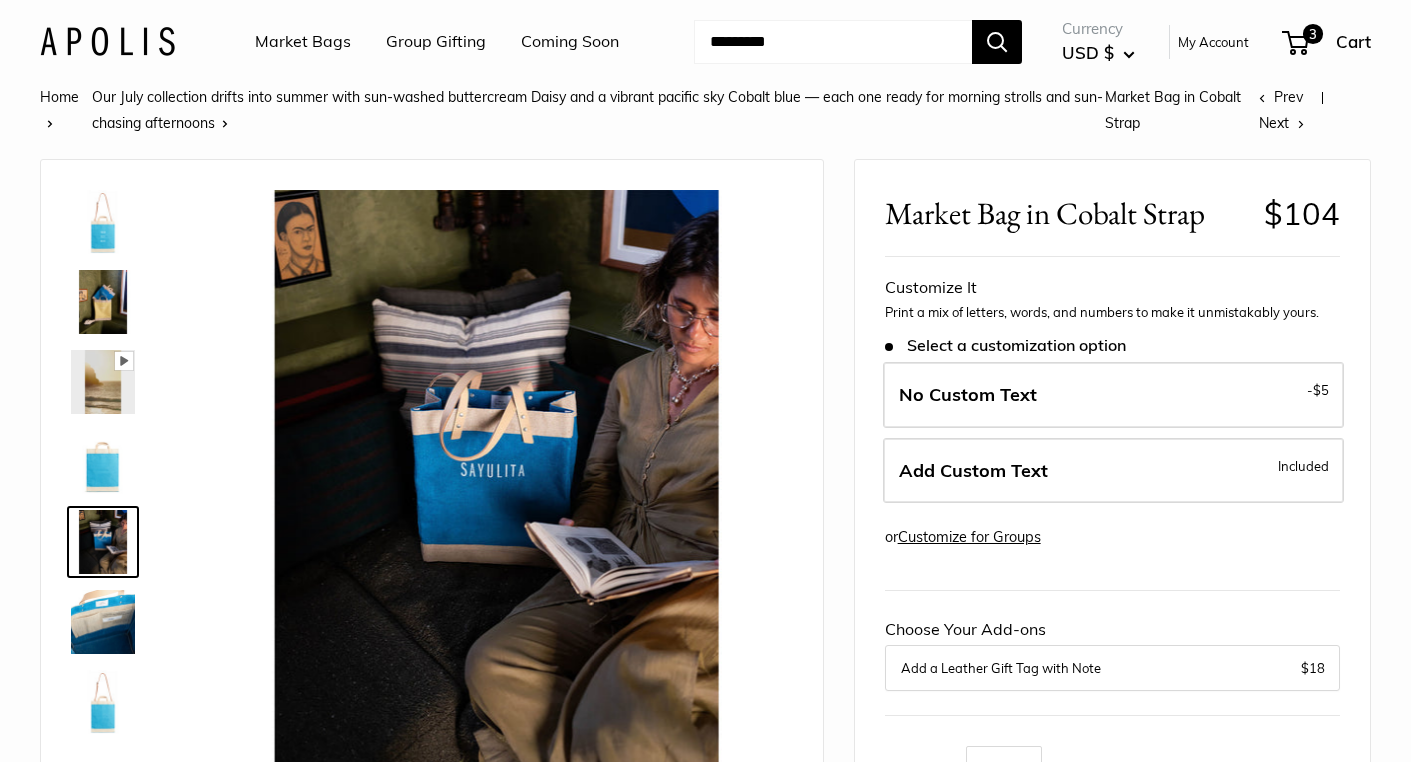 click at bounding box center [103, 622] 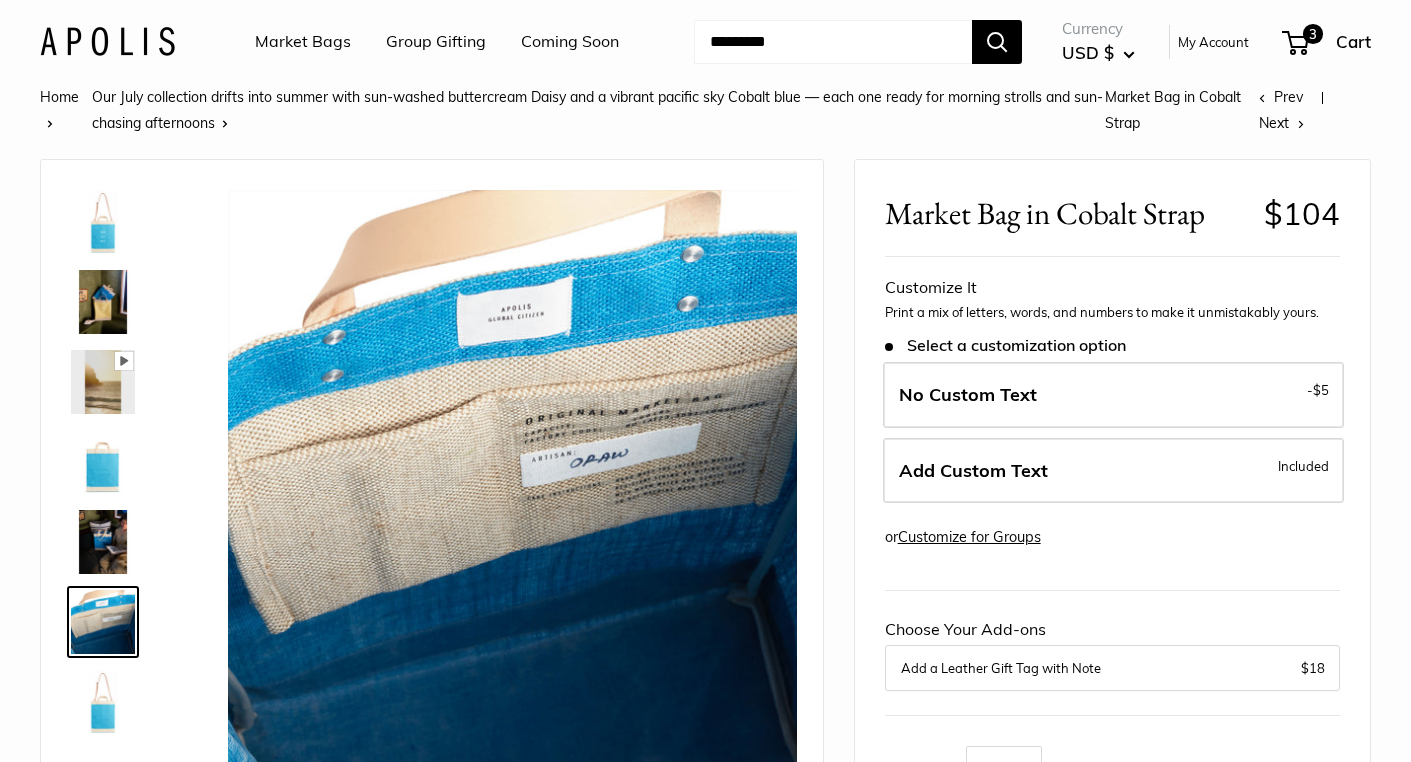 click at bounding box center (103, 702) 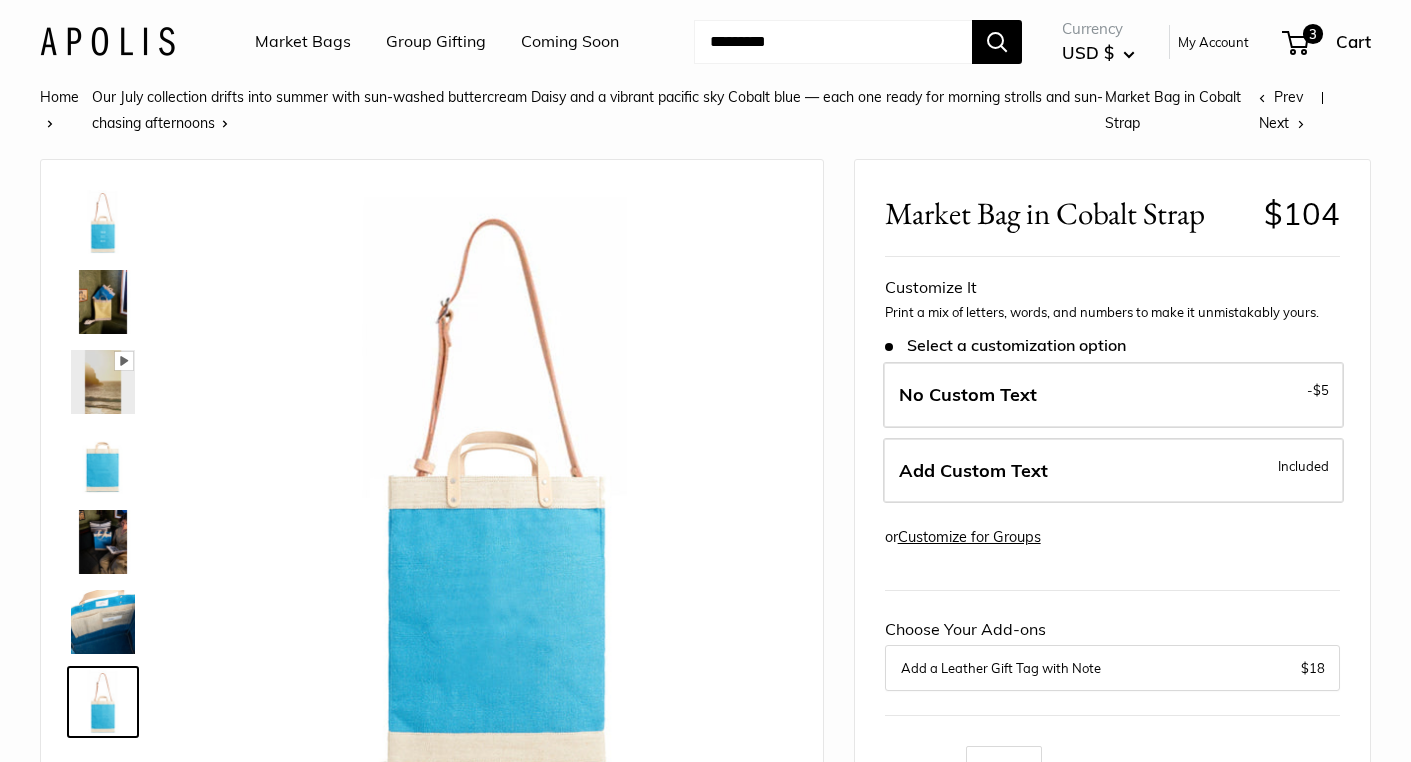 click at bounding box center [103, 382] 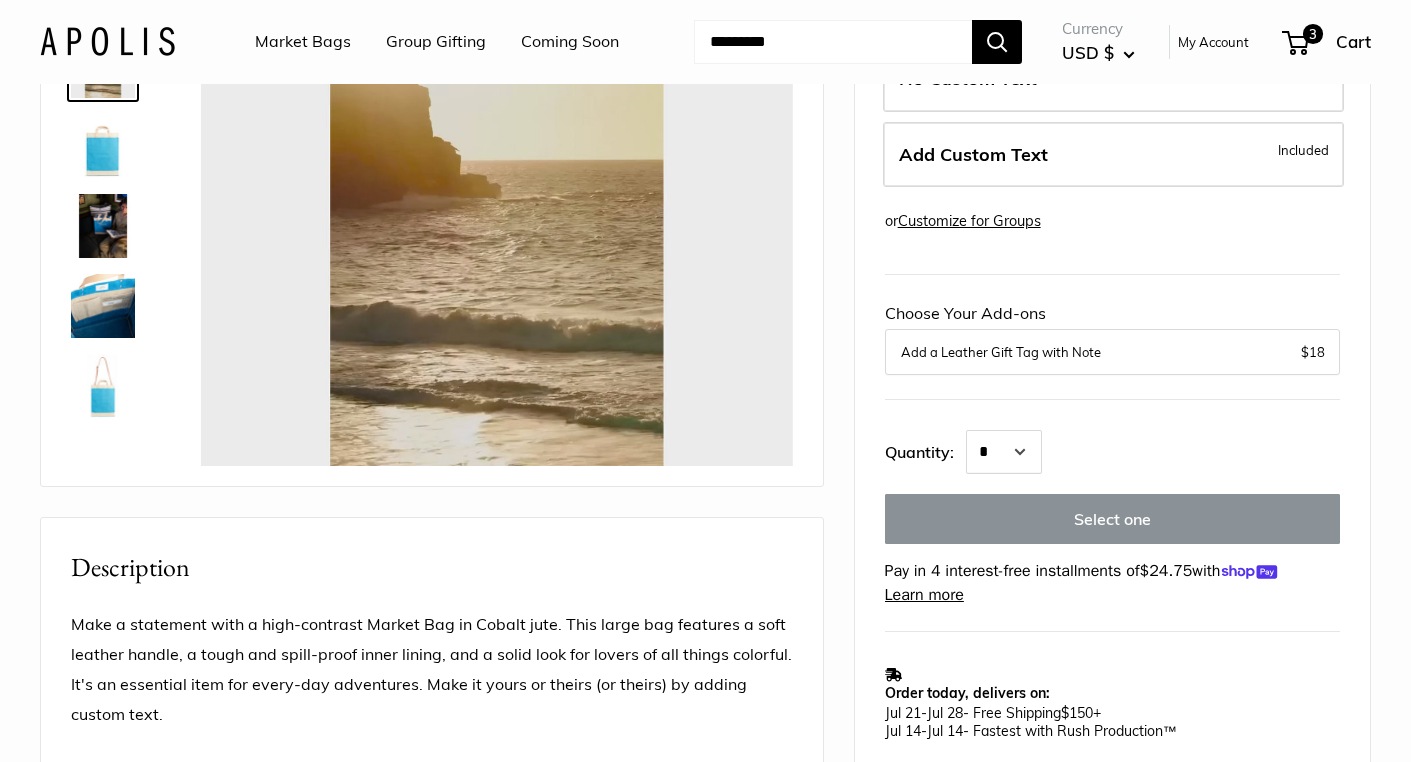 scroll, scrollTop: 334, scrollLeft: 0, axis: vertical 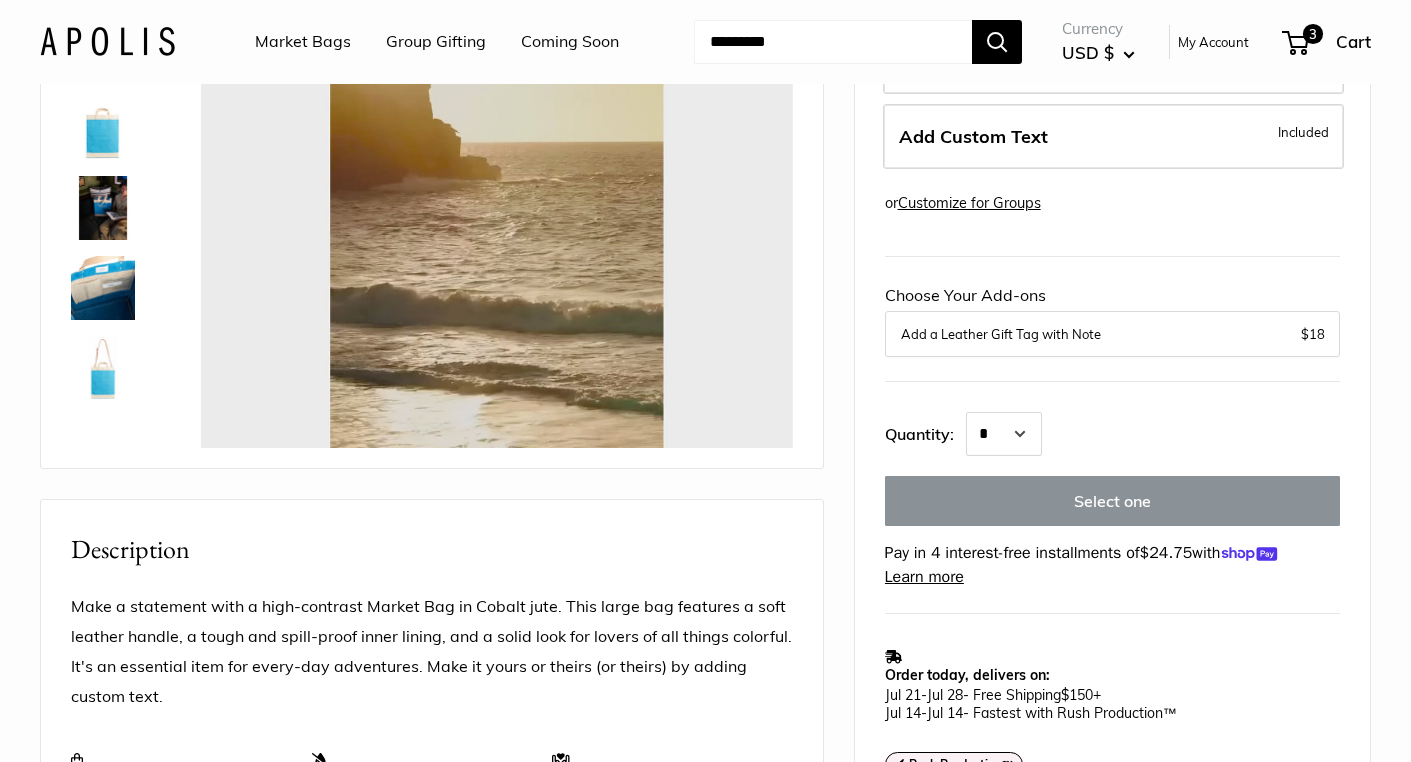 click at bounding box center [103, 368] 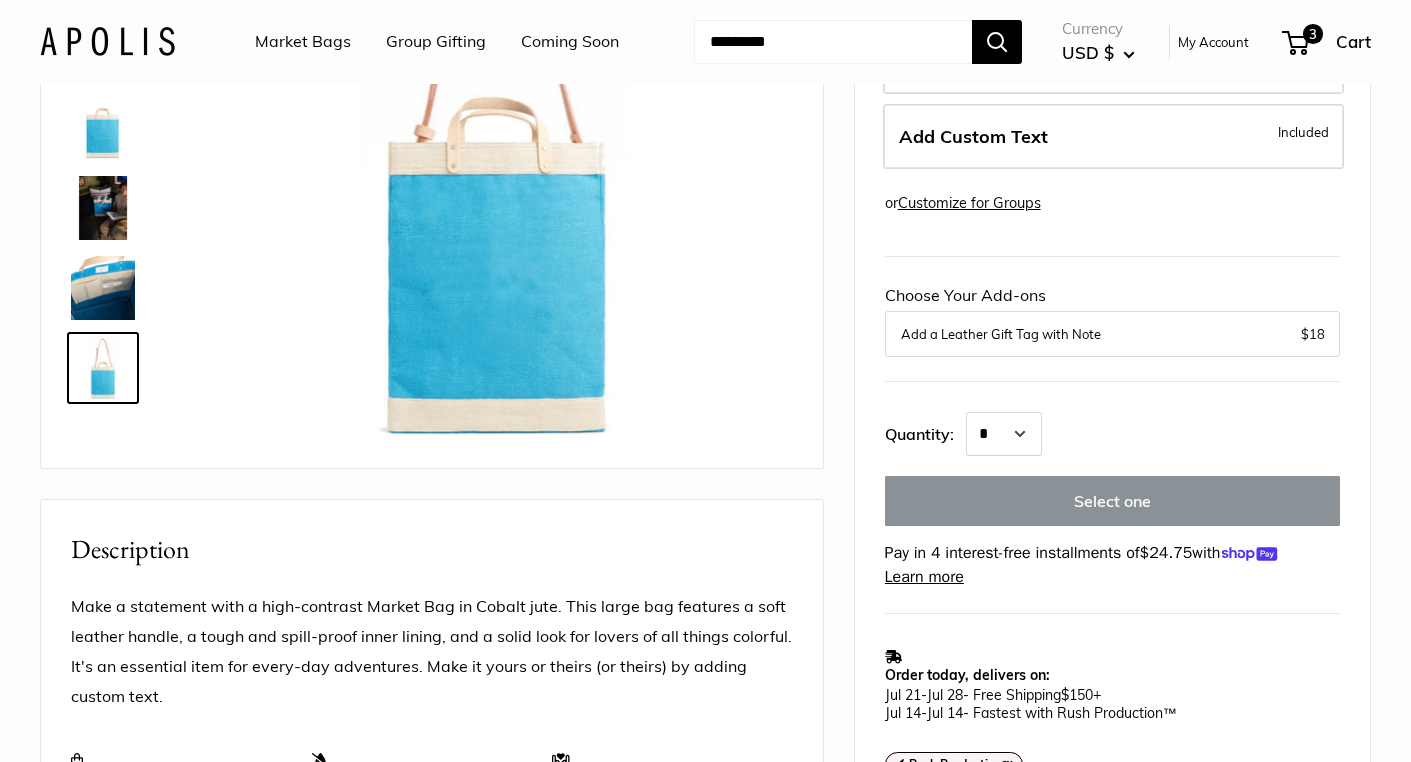 type on "*****" 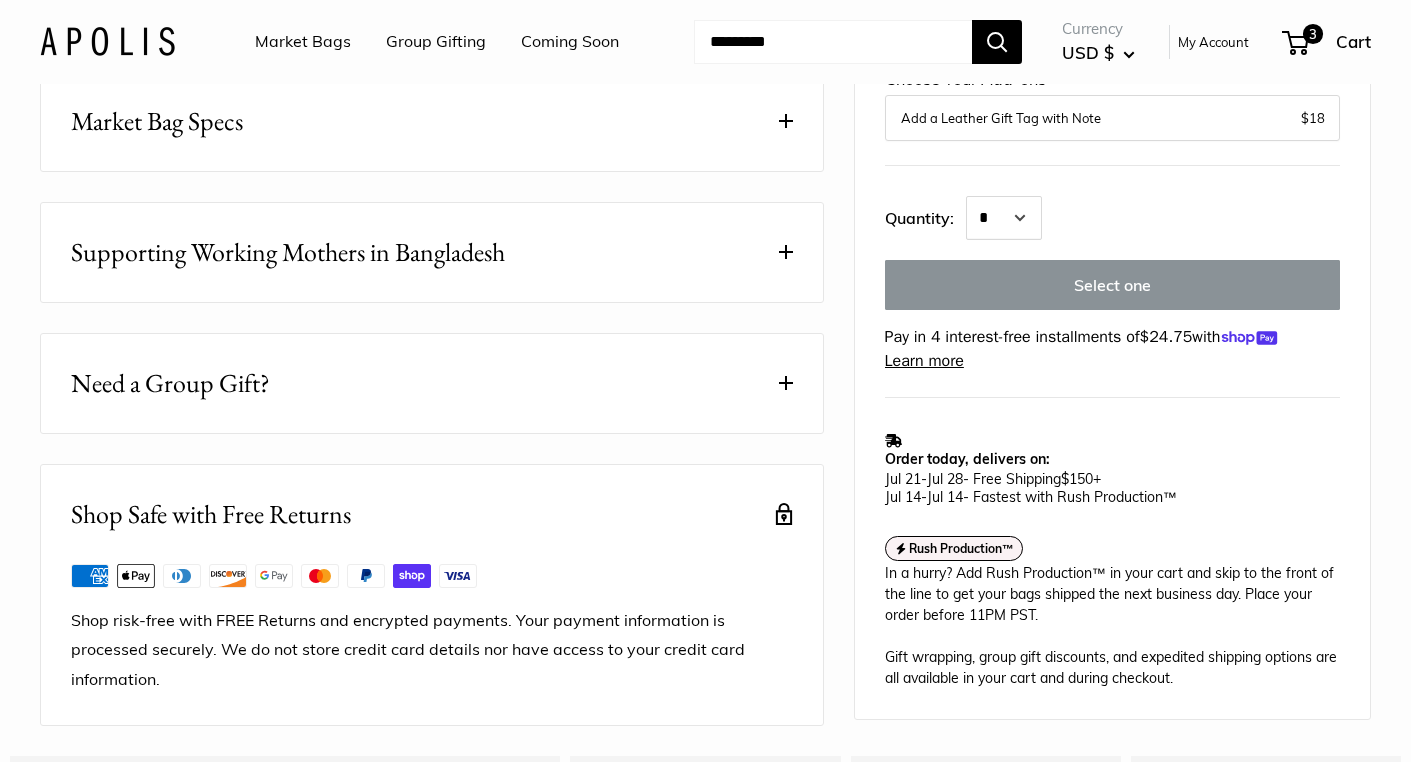scroll, scrollTop: 1122, scrollLeft: 0, axis: vertical 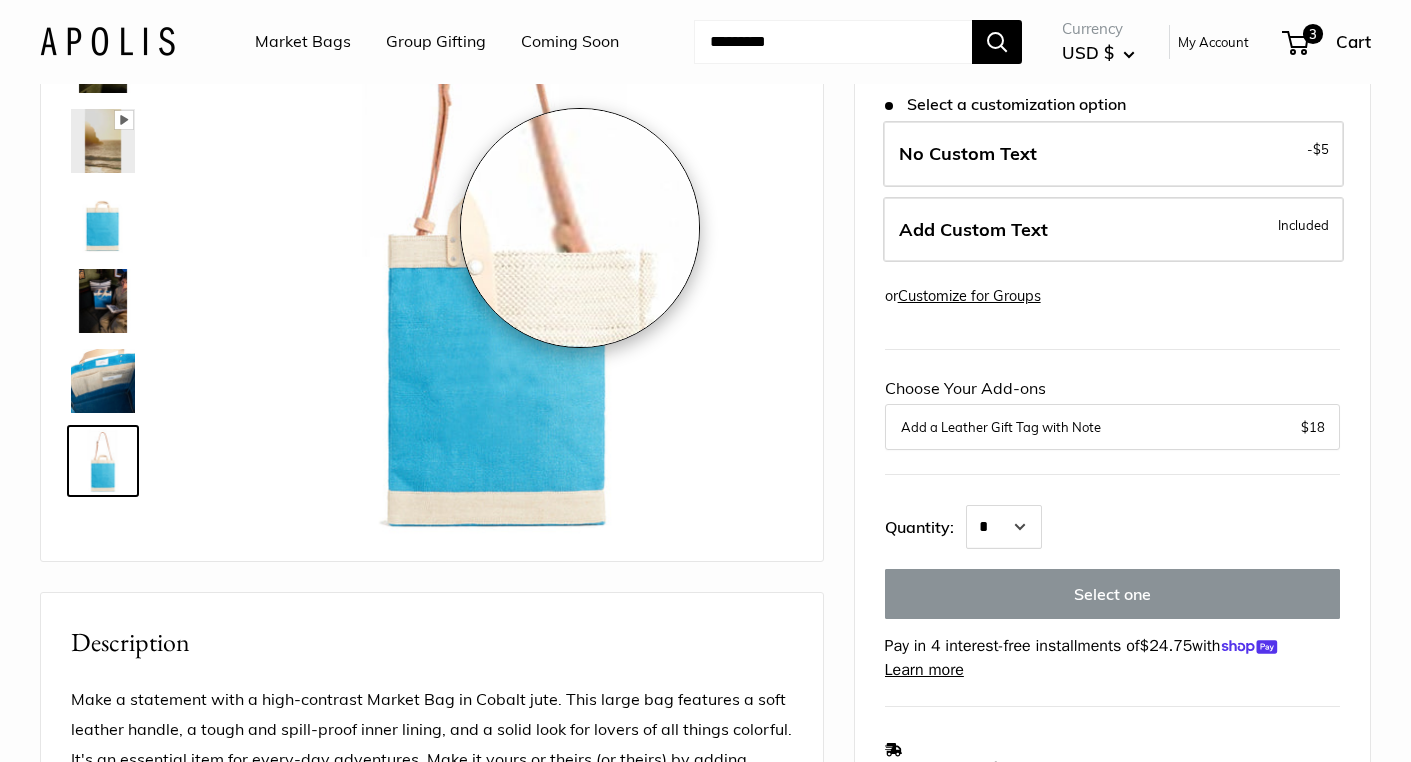 click at bounding box center (497, 245) 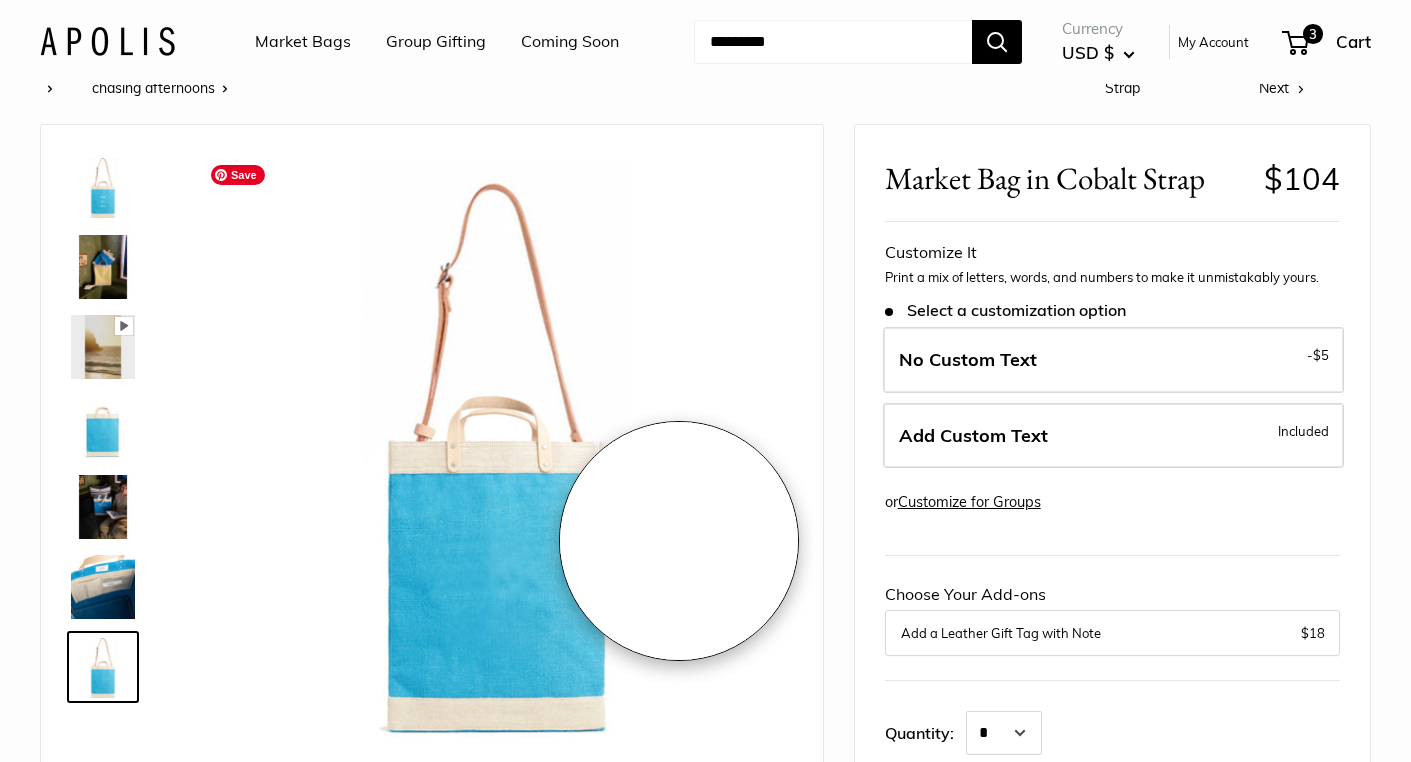 scroll, scrollTop: 0, scrollLeft: 0, axis: both 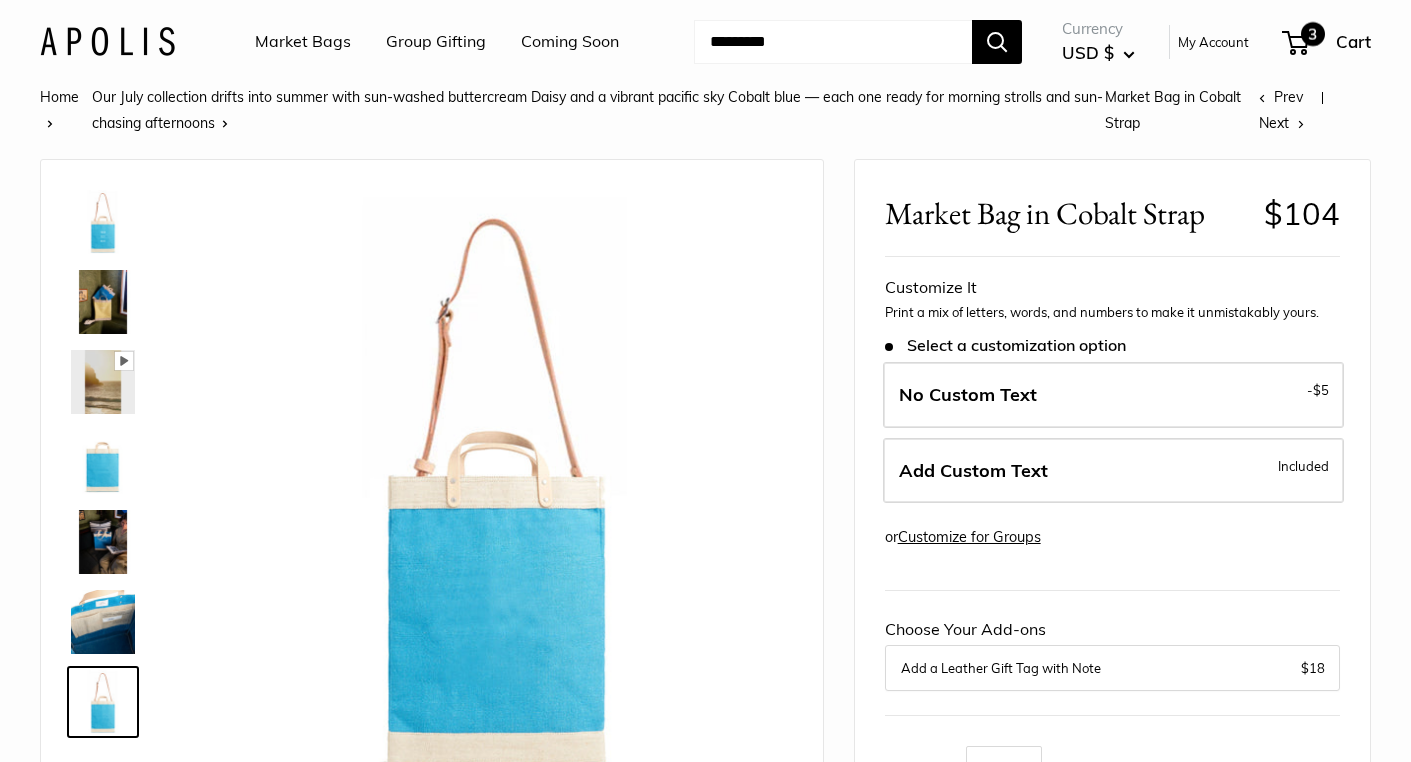 click on "3" at bounding box center (1295, 43) 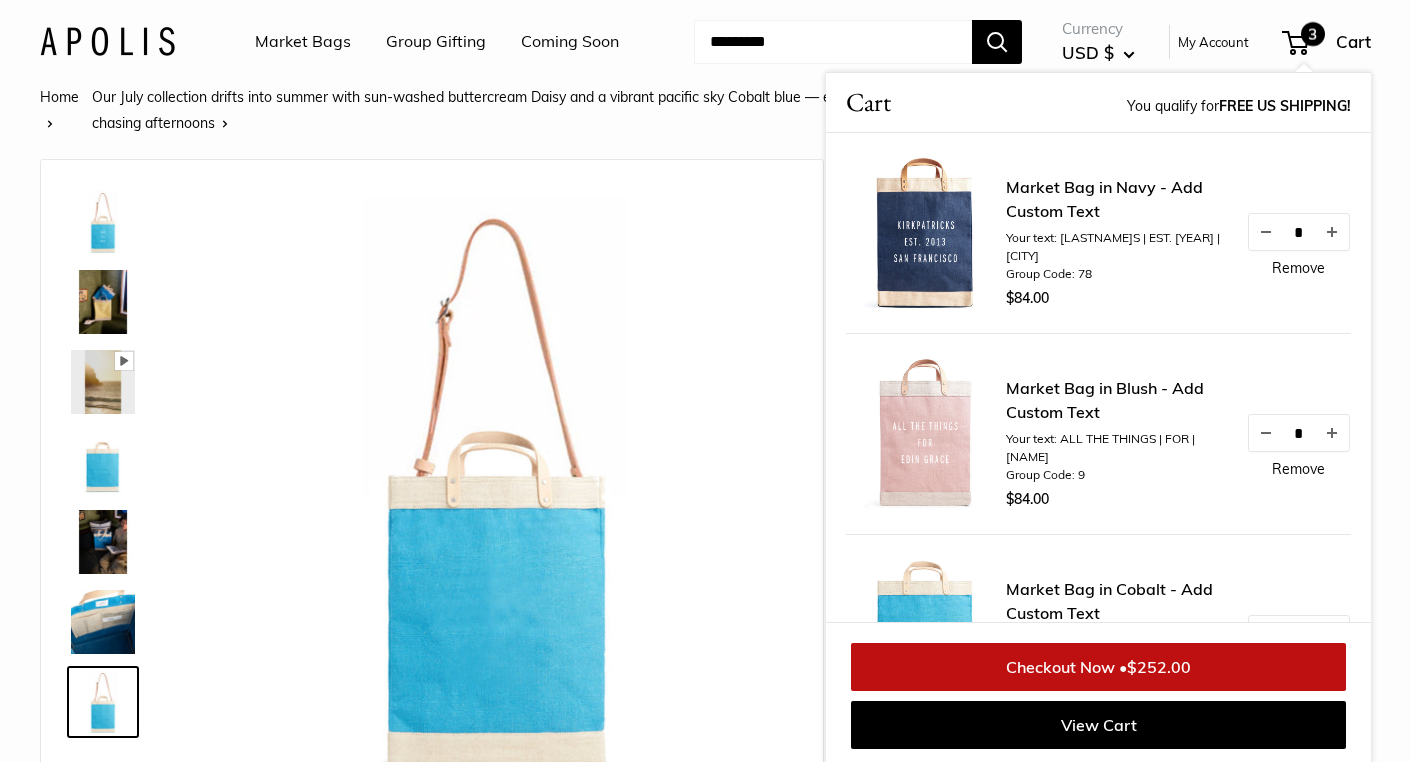click on "Market Bag in Navy - Add Custom Text
Your text: [LASTNAME]S | EST. [YEAR] | [CITY]
Group Code:
78
$84.00
*
Remove
Market Bag in Blush - Add Custom Text
Your text: ALL THE THINGS | FOR | [NAME]
Group Code:
9
$84.00
*" at bounding box center [1098, 582] 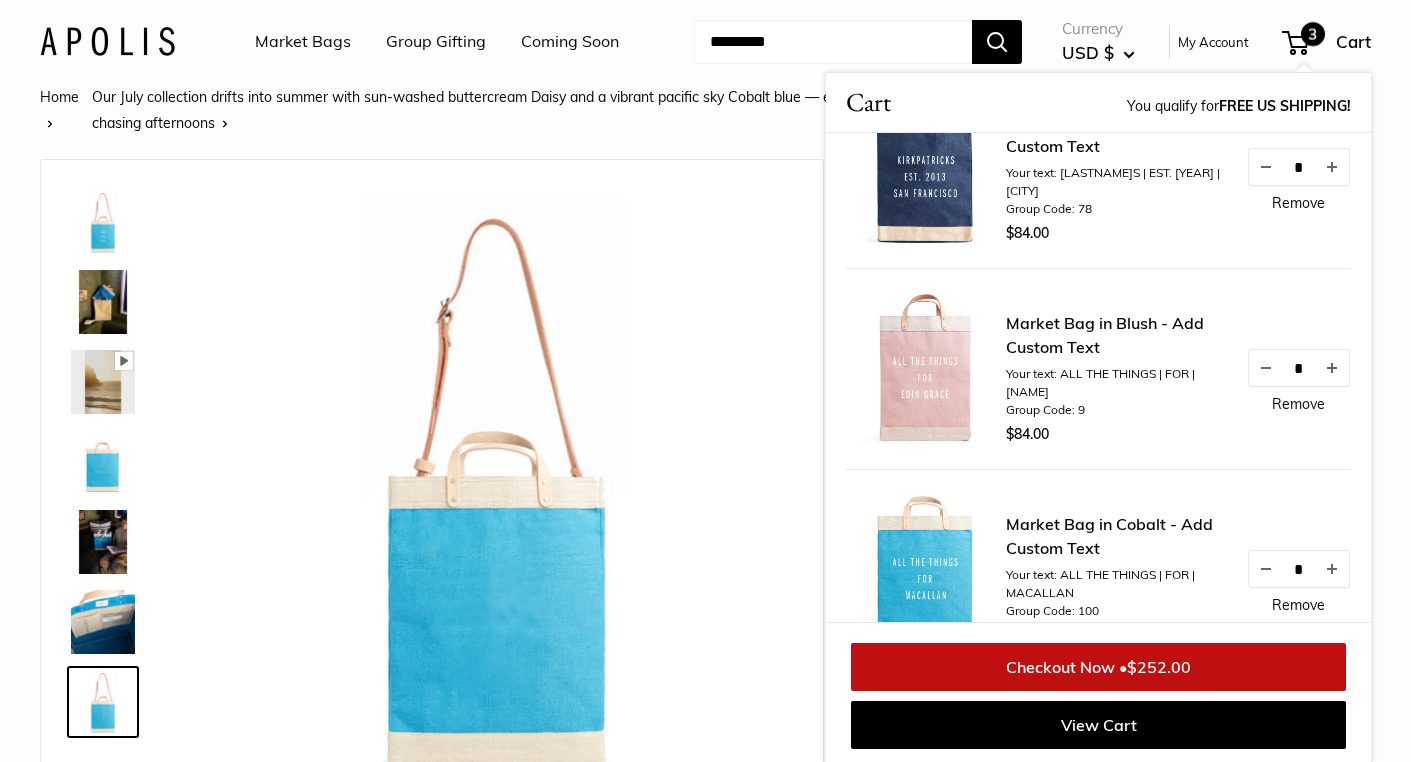 scroll, scrollTop: 0, scrollLeft: 0, axis: both 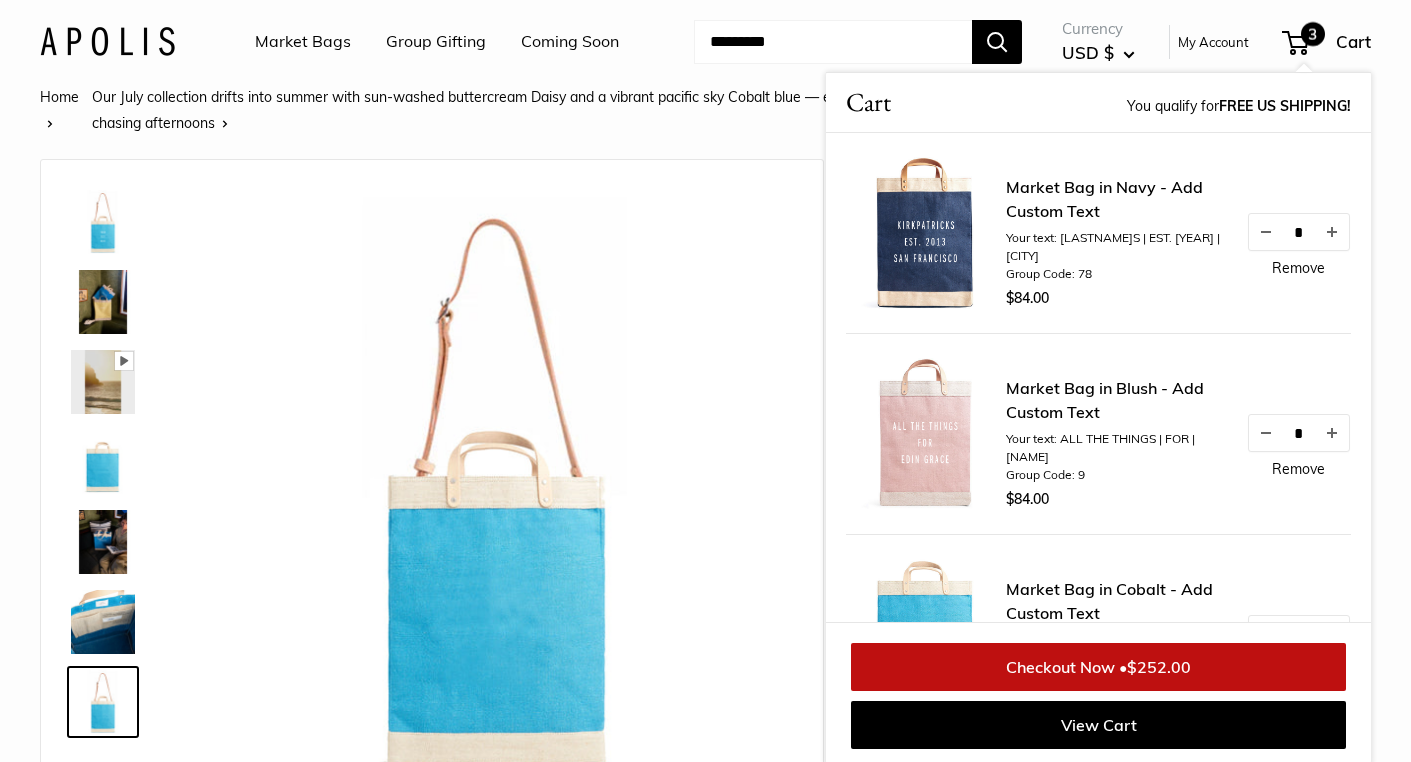 click on "Checkout Now •  $252.00" at bounding box center (1098, 667) 